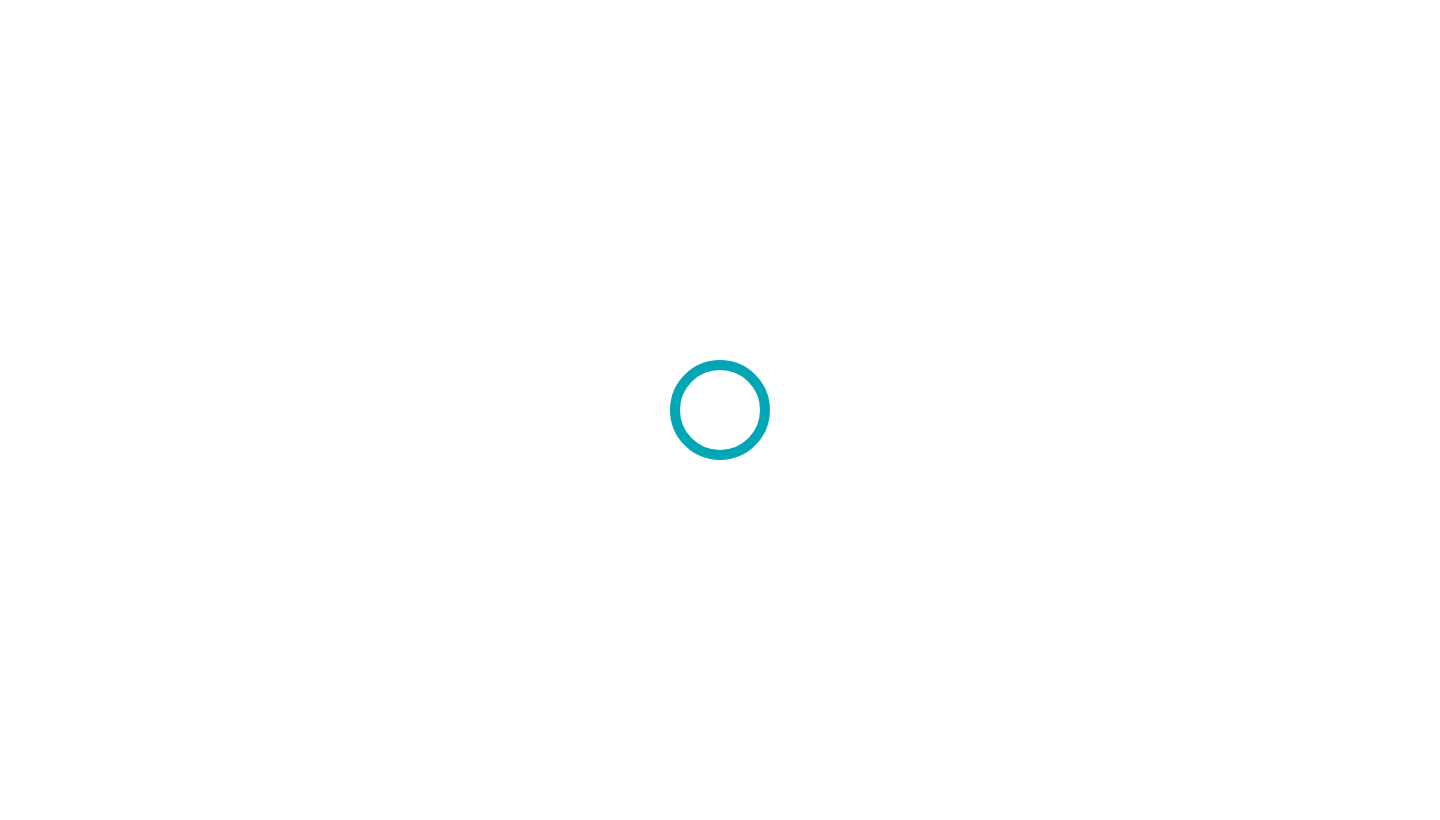 scroll, scrollTop: 0, scrollLeft: 0, axis: both 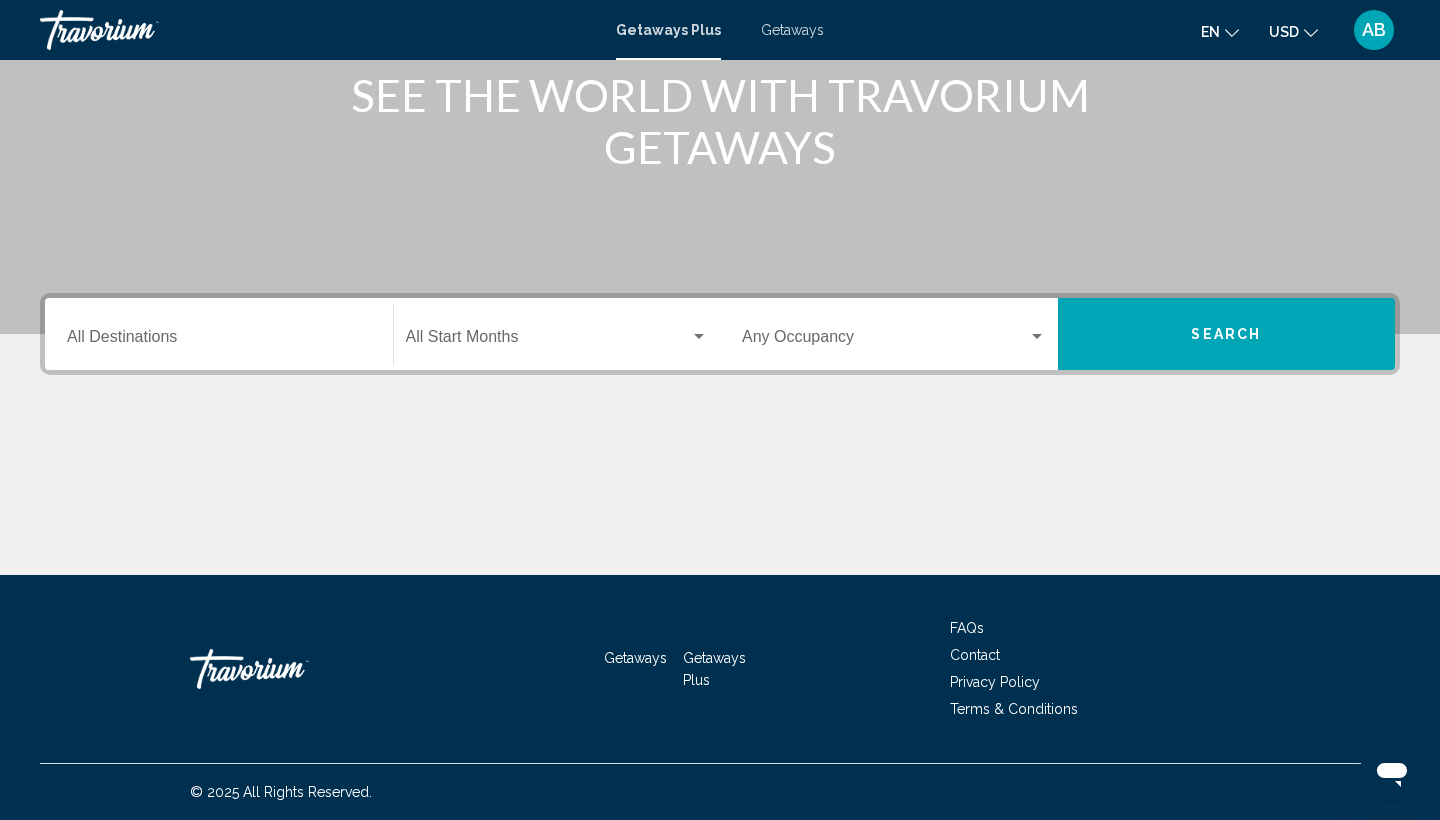 click on "Destination All Destinations" at bounding box center [219, 341] 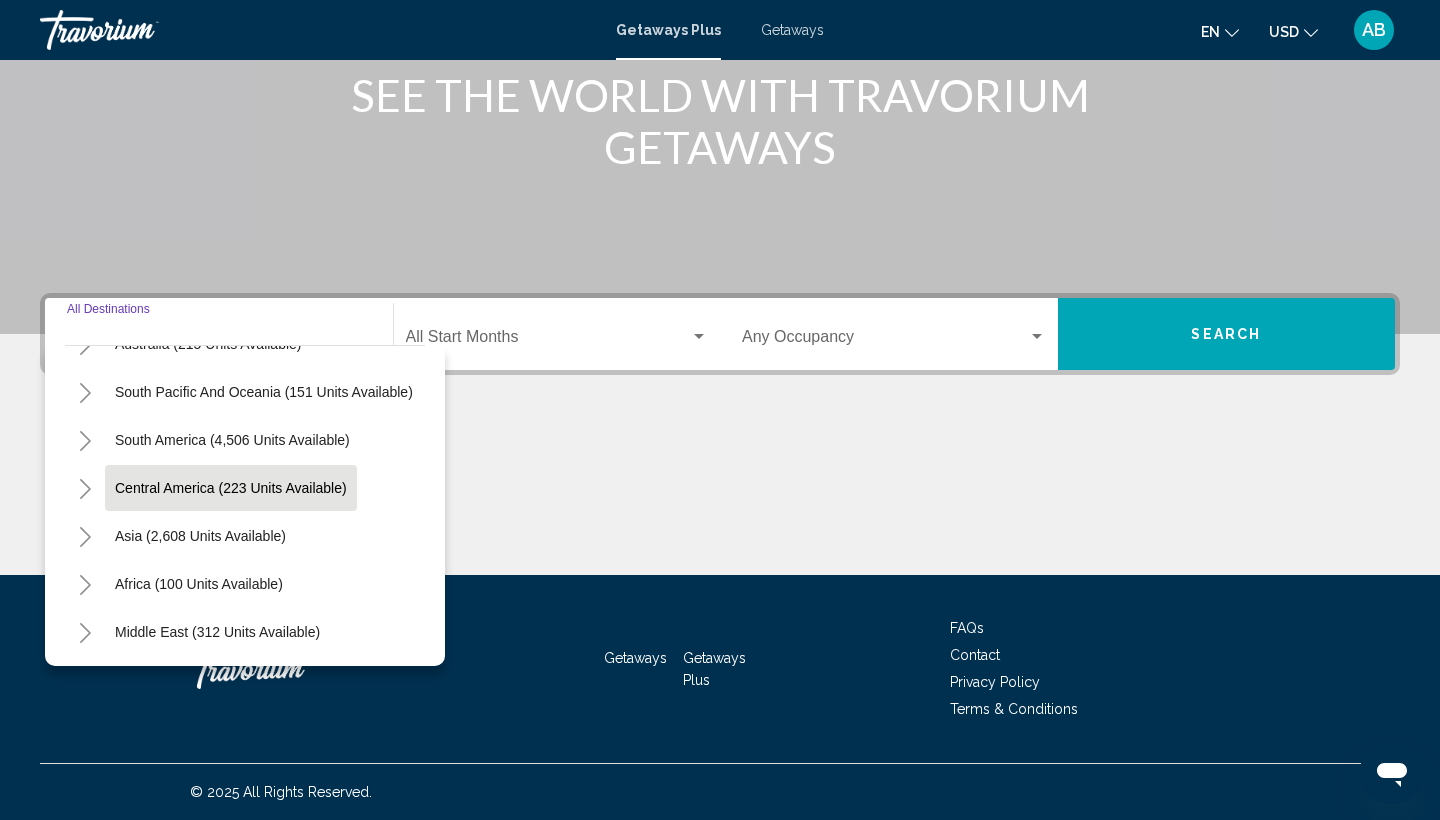 scroll, scrollTop: 324, scrollLeft: 0, axis: vertical 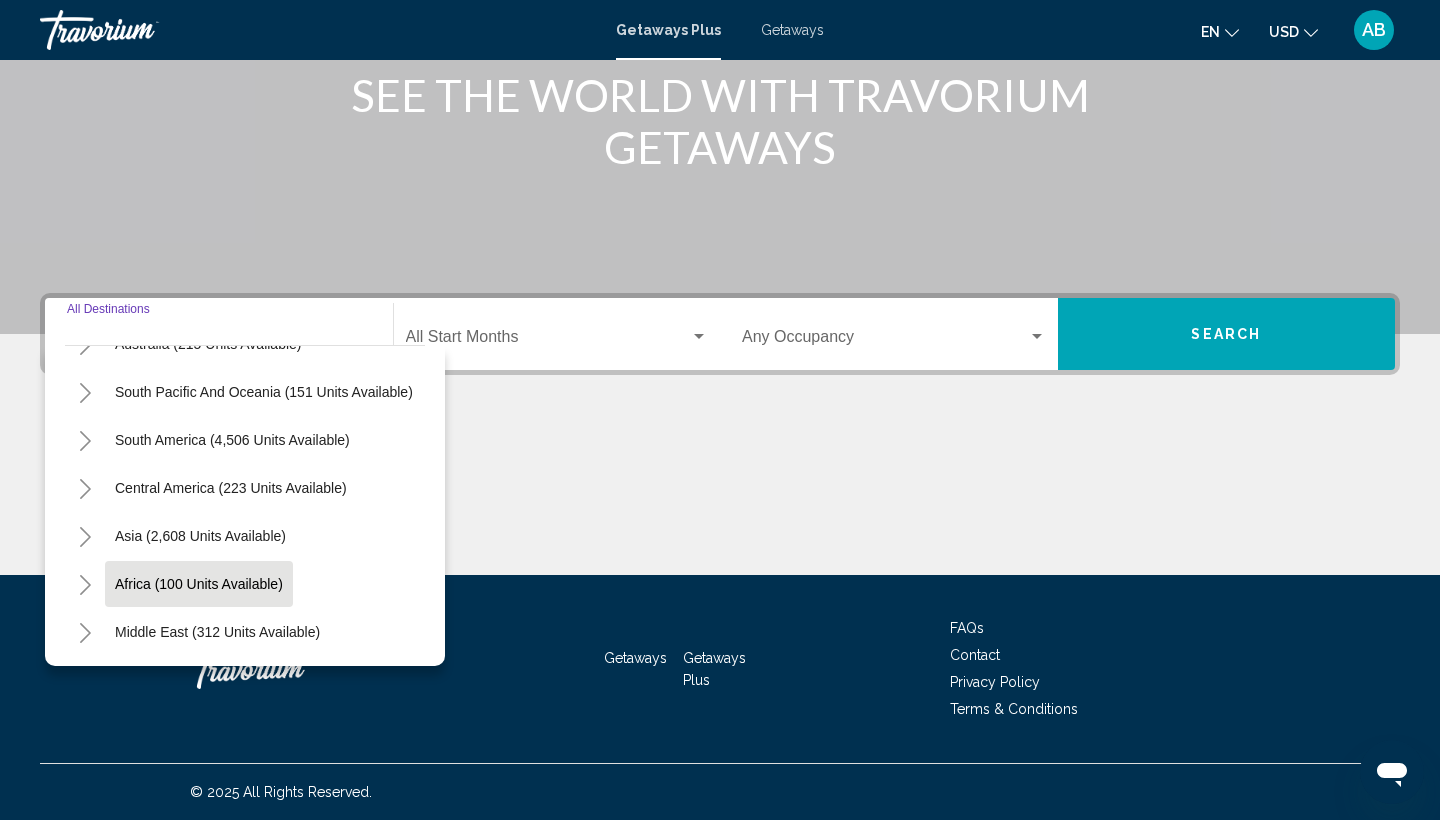 click on "Africa (100 units available)" at bounding box center [217, 632] 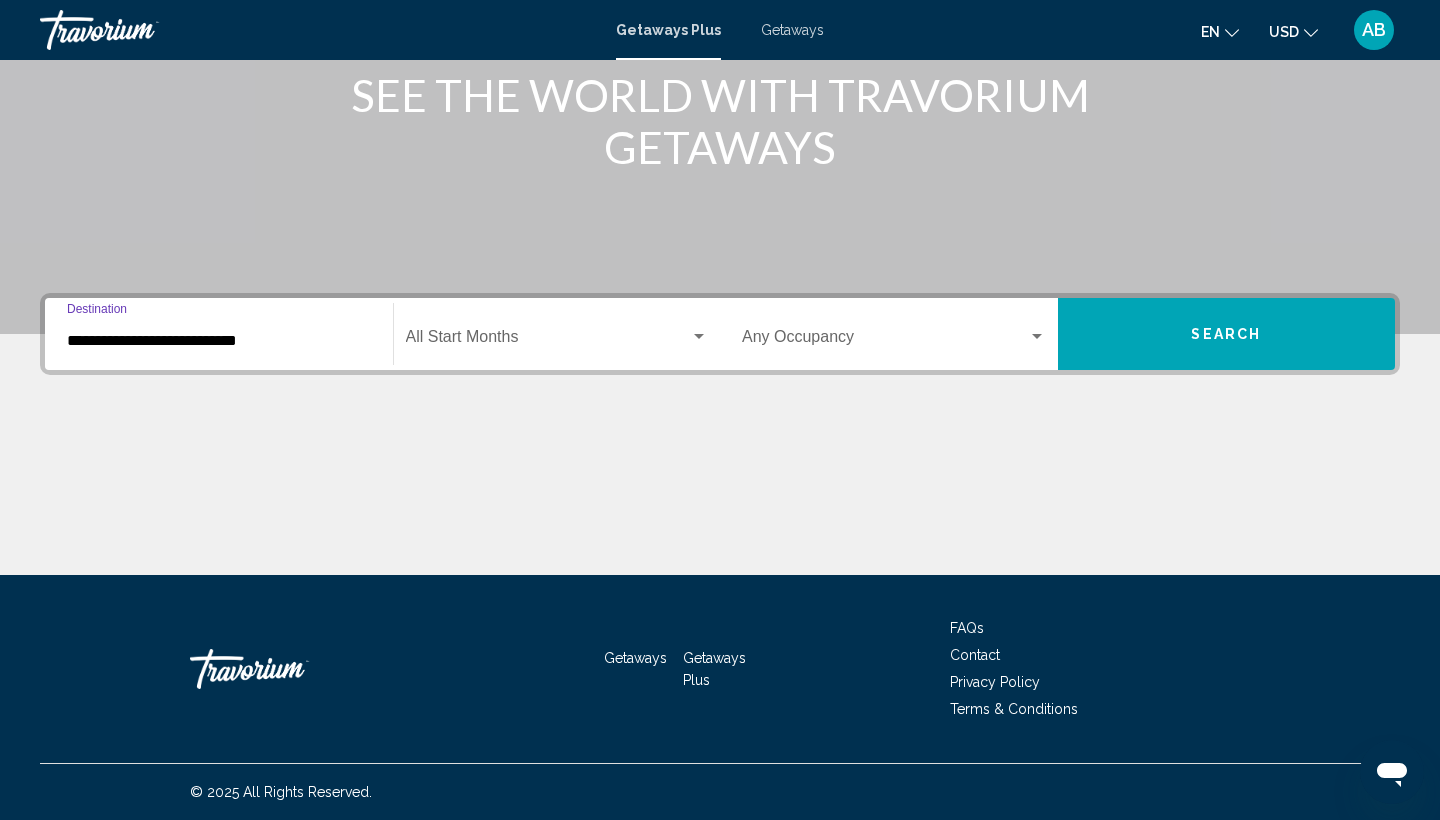 click on "Search" at bounding box center [1227, 334] 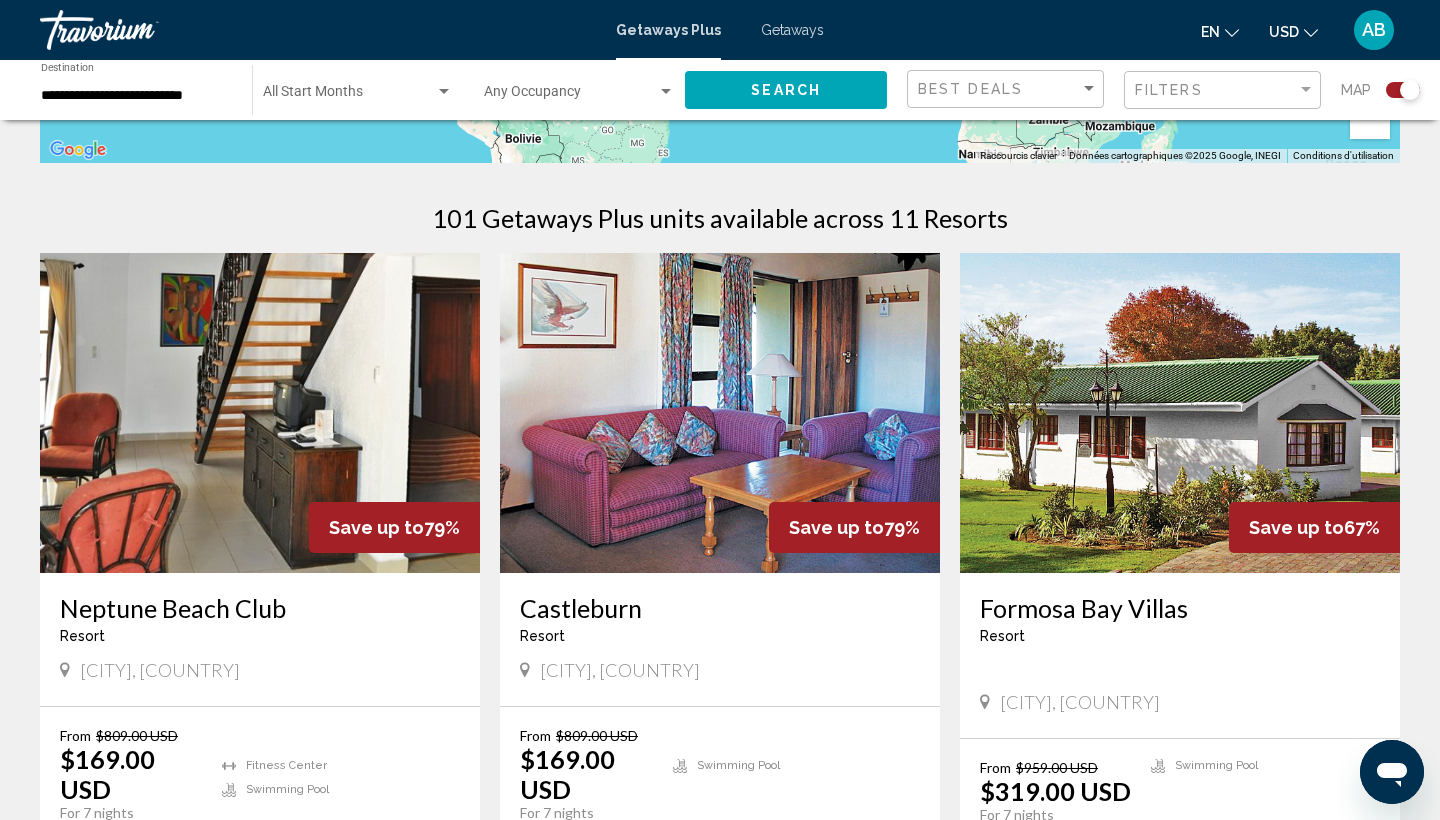 scroll, scrollTop: 696, scrollLeft: 0, axis: vertical 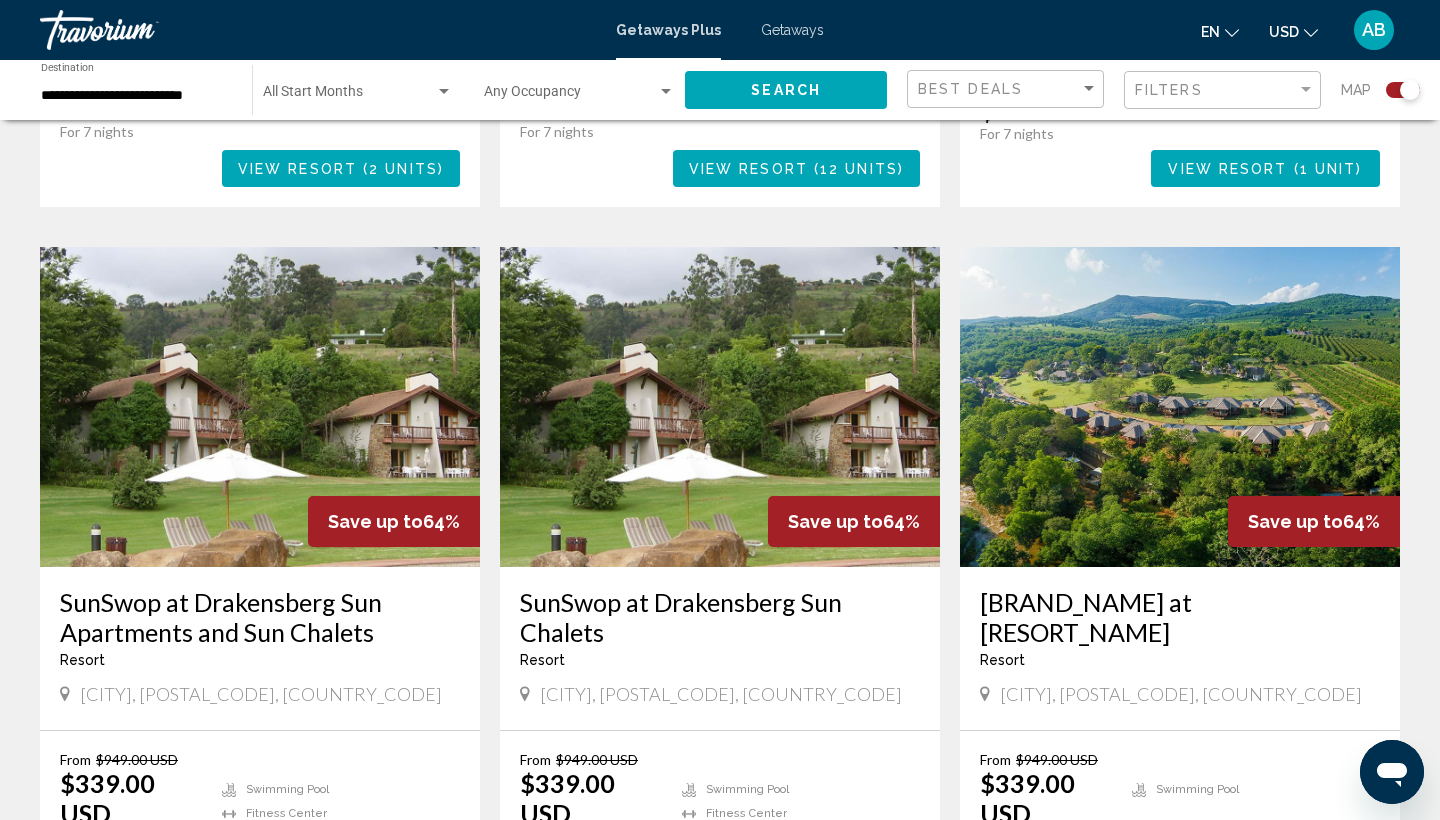 click on "Save up to  64%   SunSwop at Drakensberg Sun Chalets  Resort  -  This is an adults only resort
Winterton, 3340, ZAF From $949.00 USD $339.00 USD For 7 nights You save  $610.00 USD   temp  3
Swimming Pool
Fitness Center View Resort    ( 3 units )" at bounding box center [720, 579] 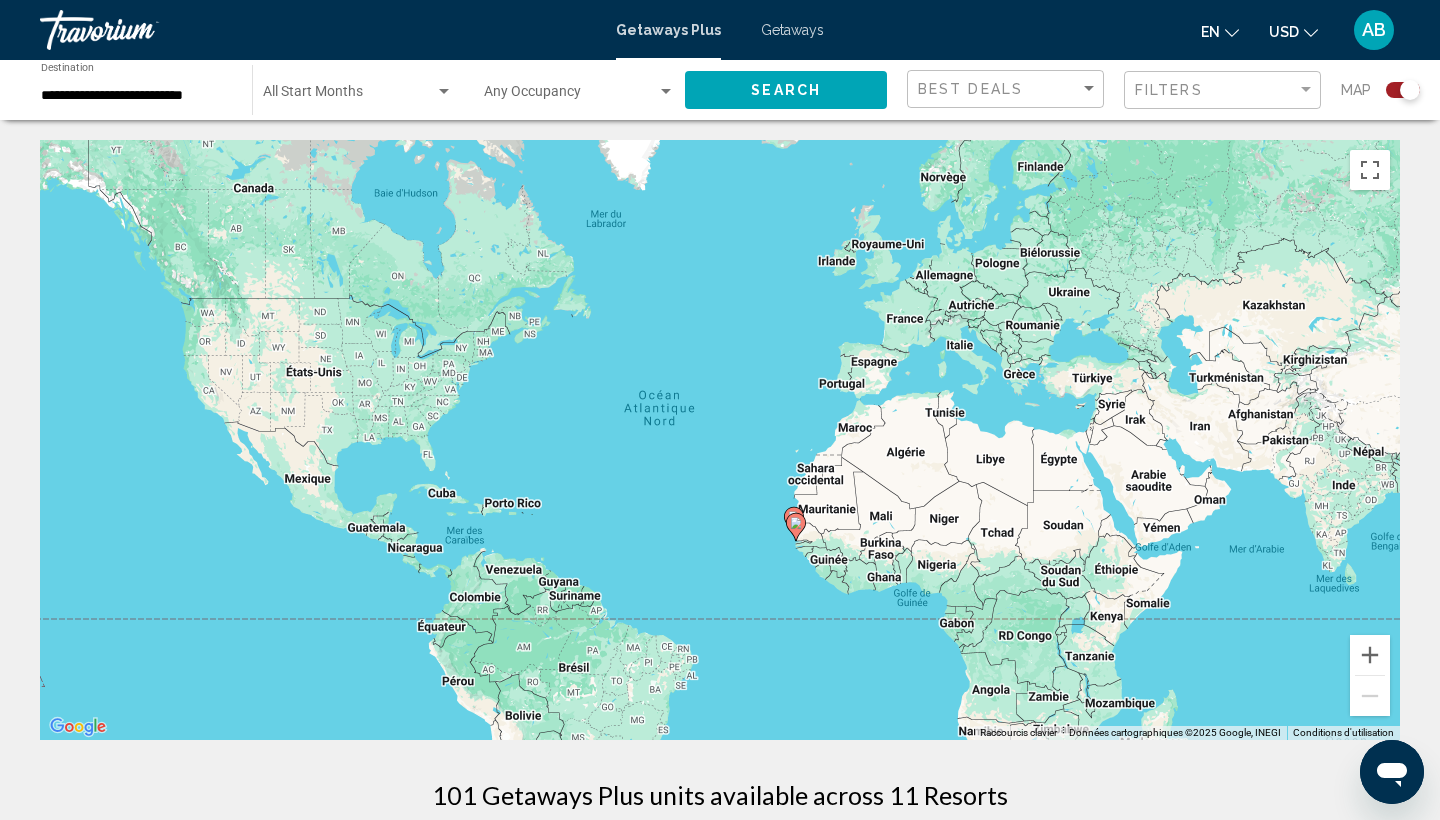 scroll, scrollTop: 0, scrollLeft: 0, axis: both 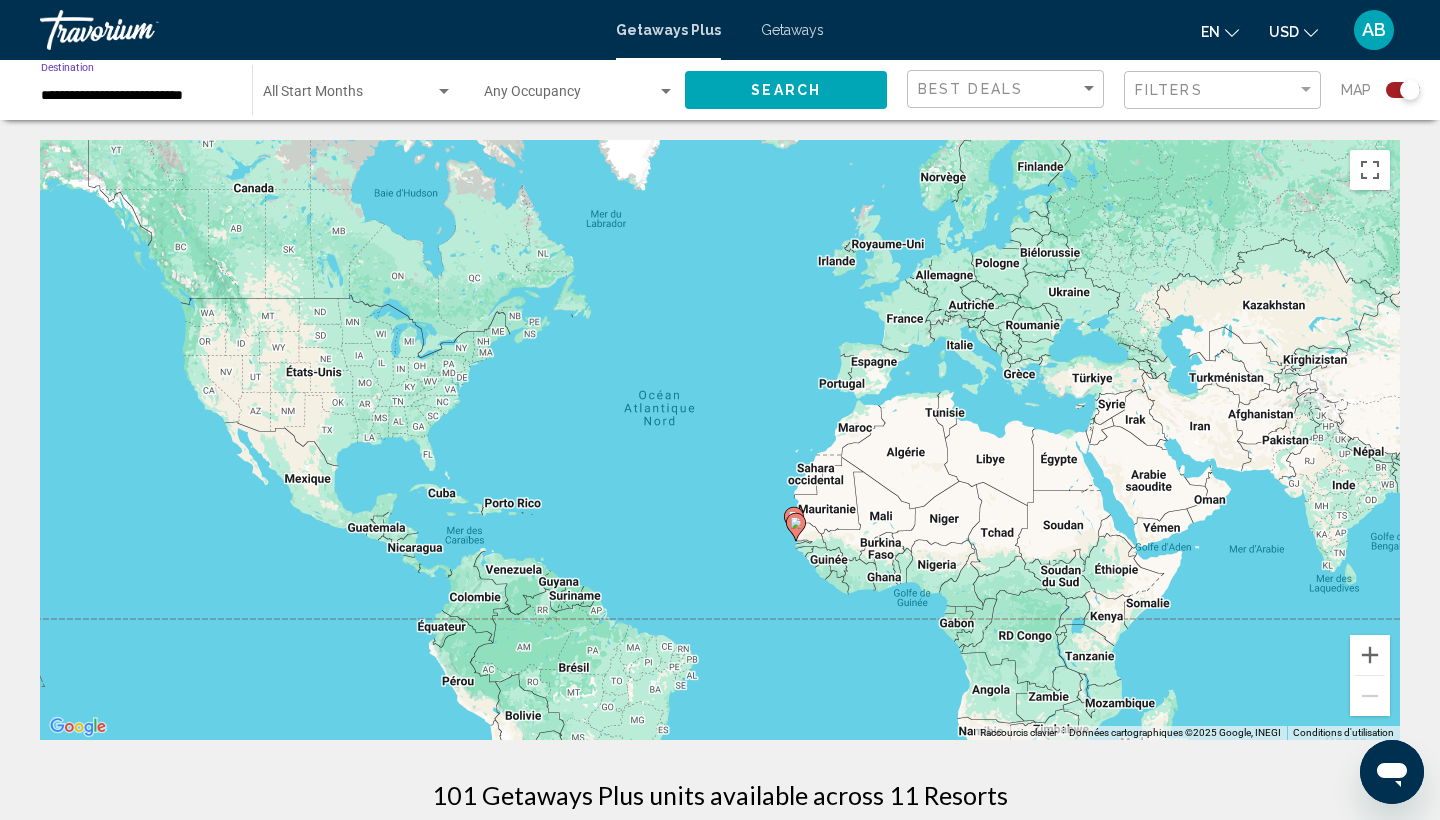 click on "**********" at bounding box center (136, 96) 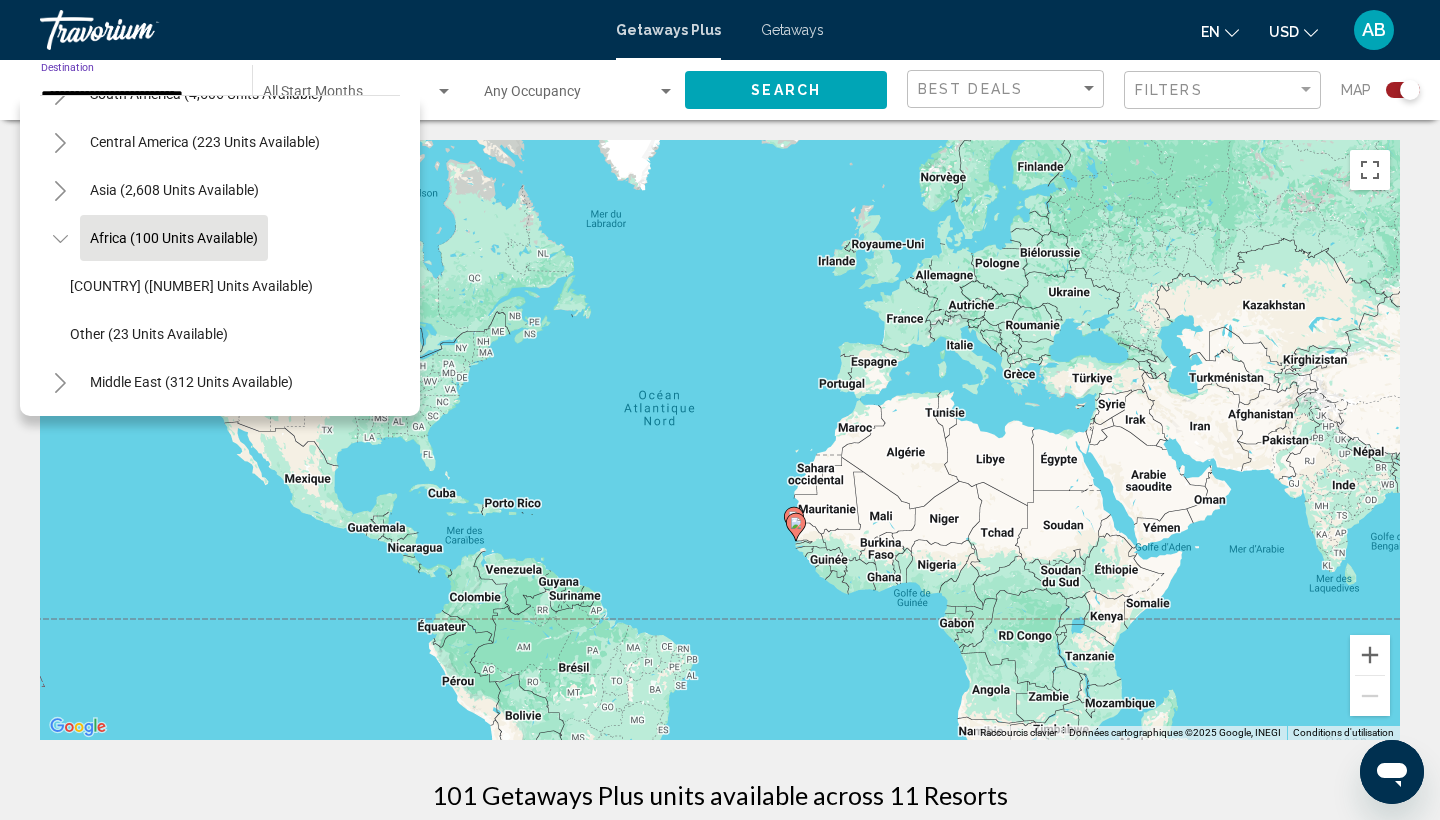 scroll, scrollTop: 420, scrollLeft: 0, axis: vertical 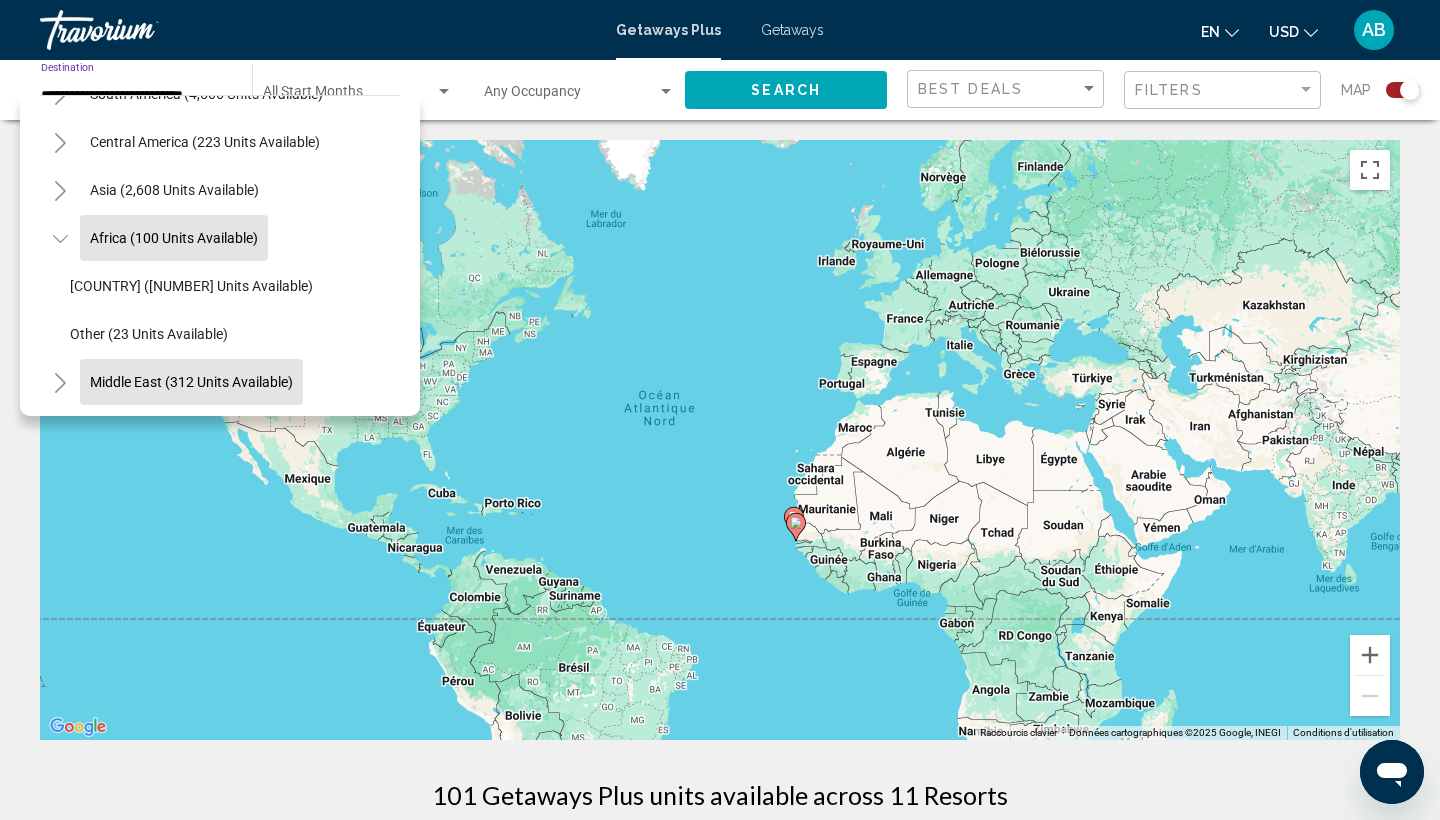 click on "Middle East (312 units available)" 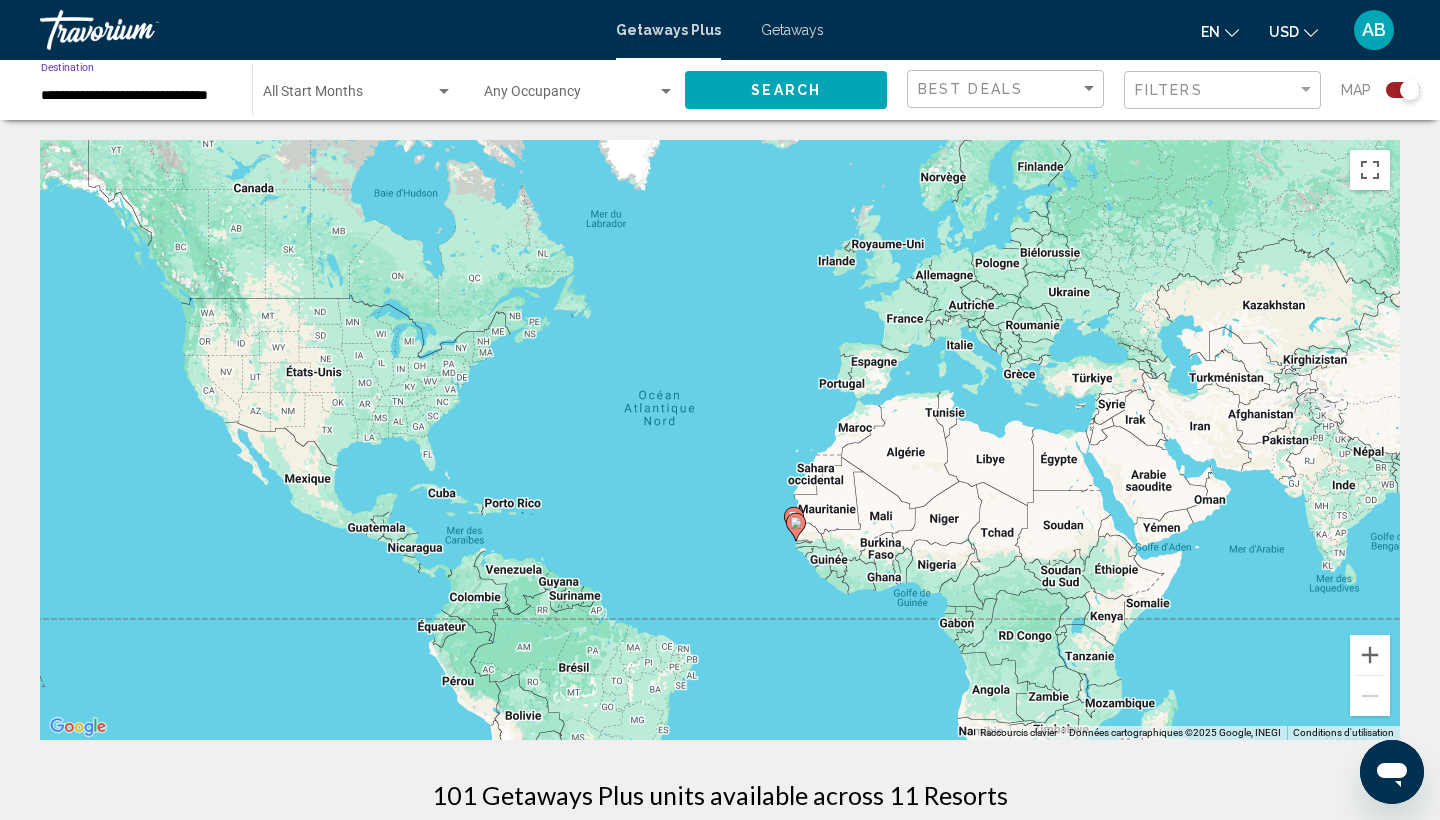 click on "**********" at bounding box center (136, 96) 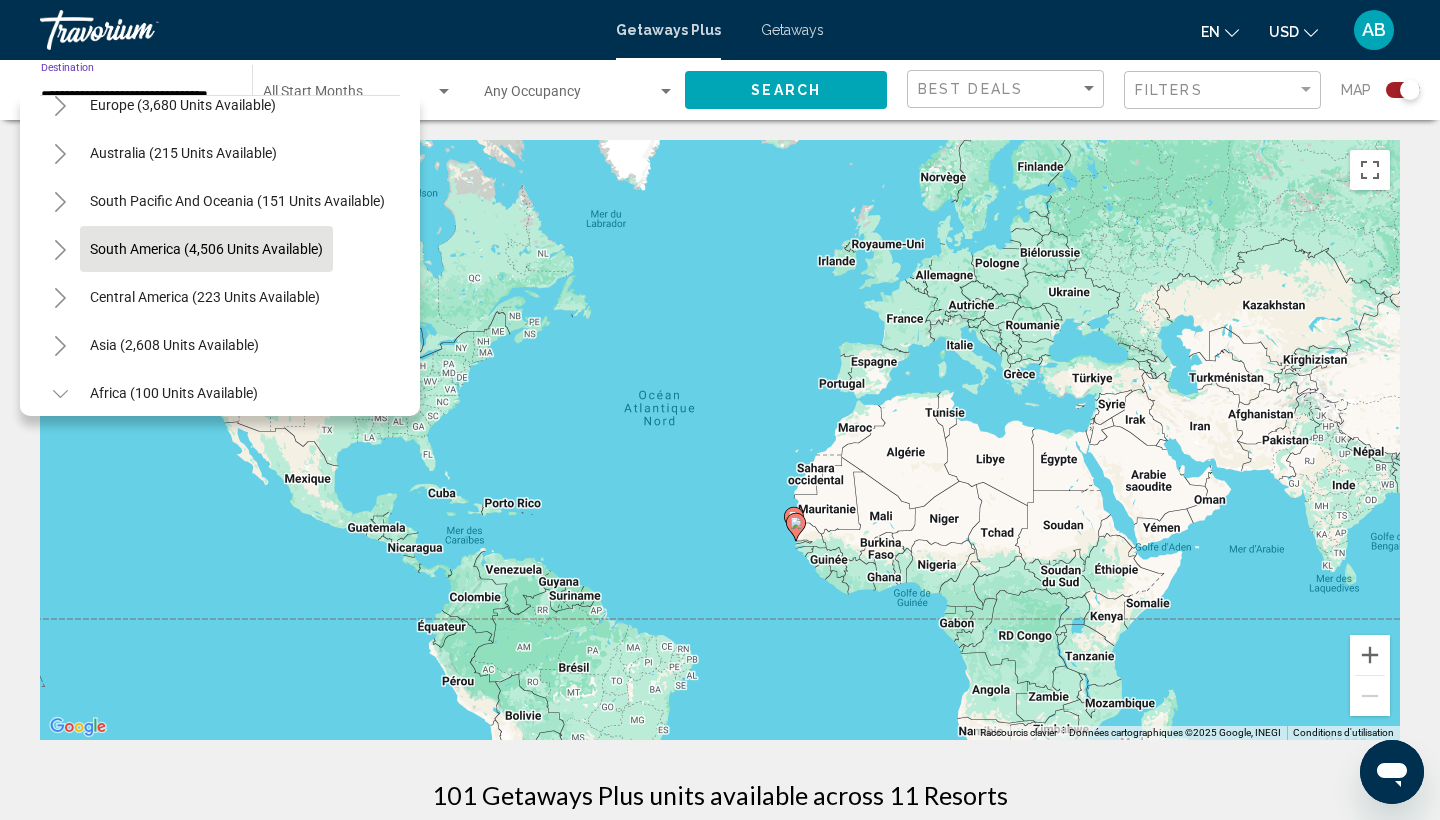 scroll, scrollTop: 229, scrollLeft: 0, axis: vertical 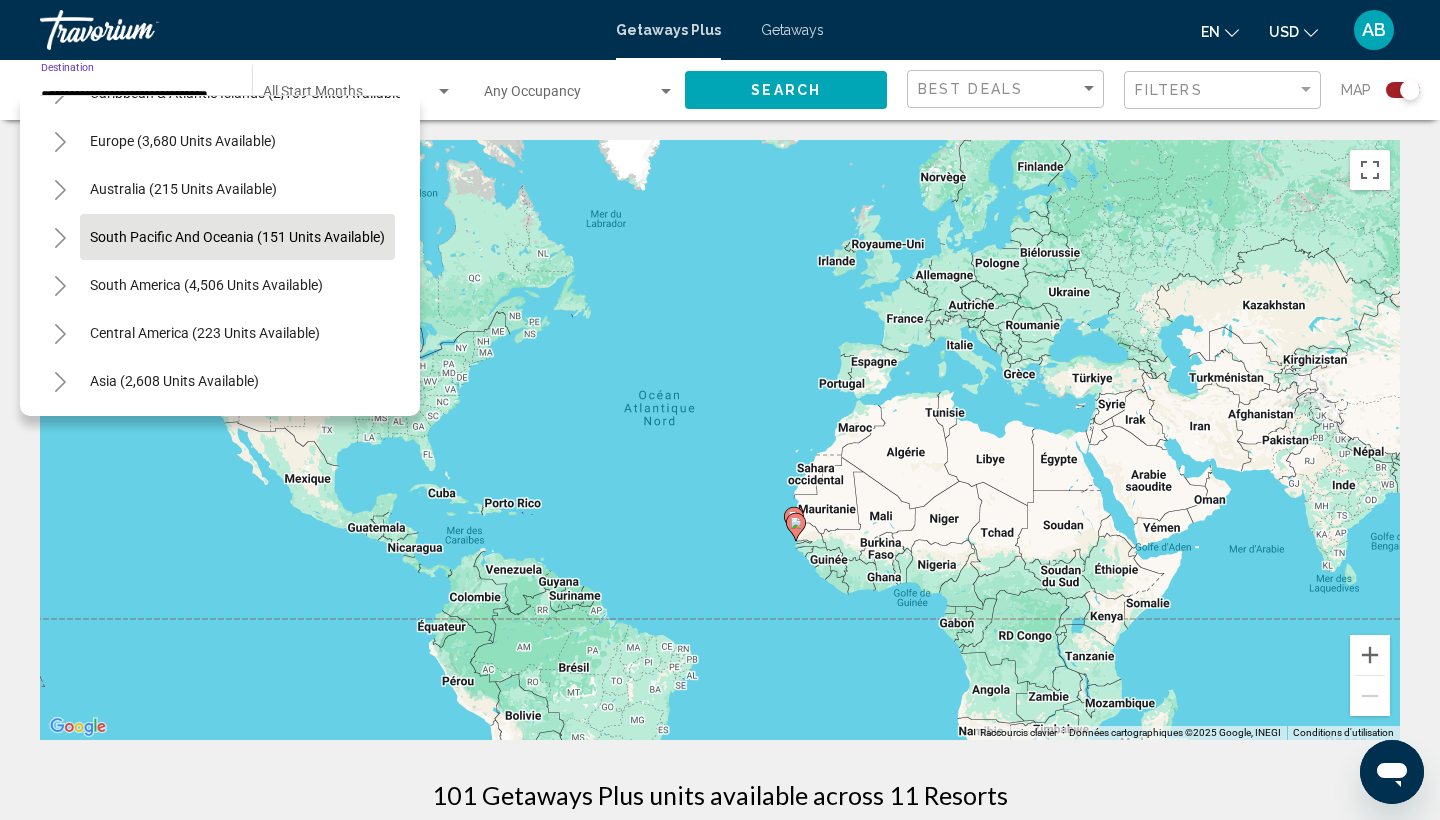 click on "South Pacific and Oceania (151 units available)" at bounding box center (206, 285) 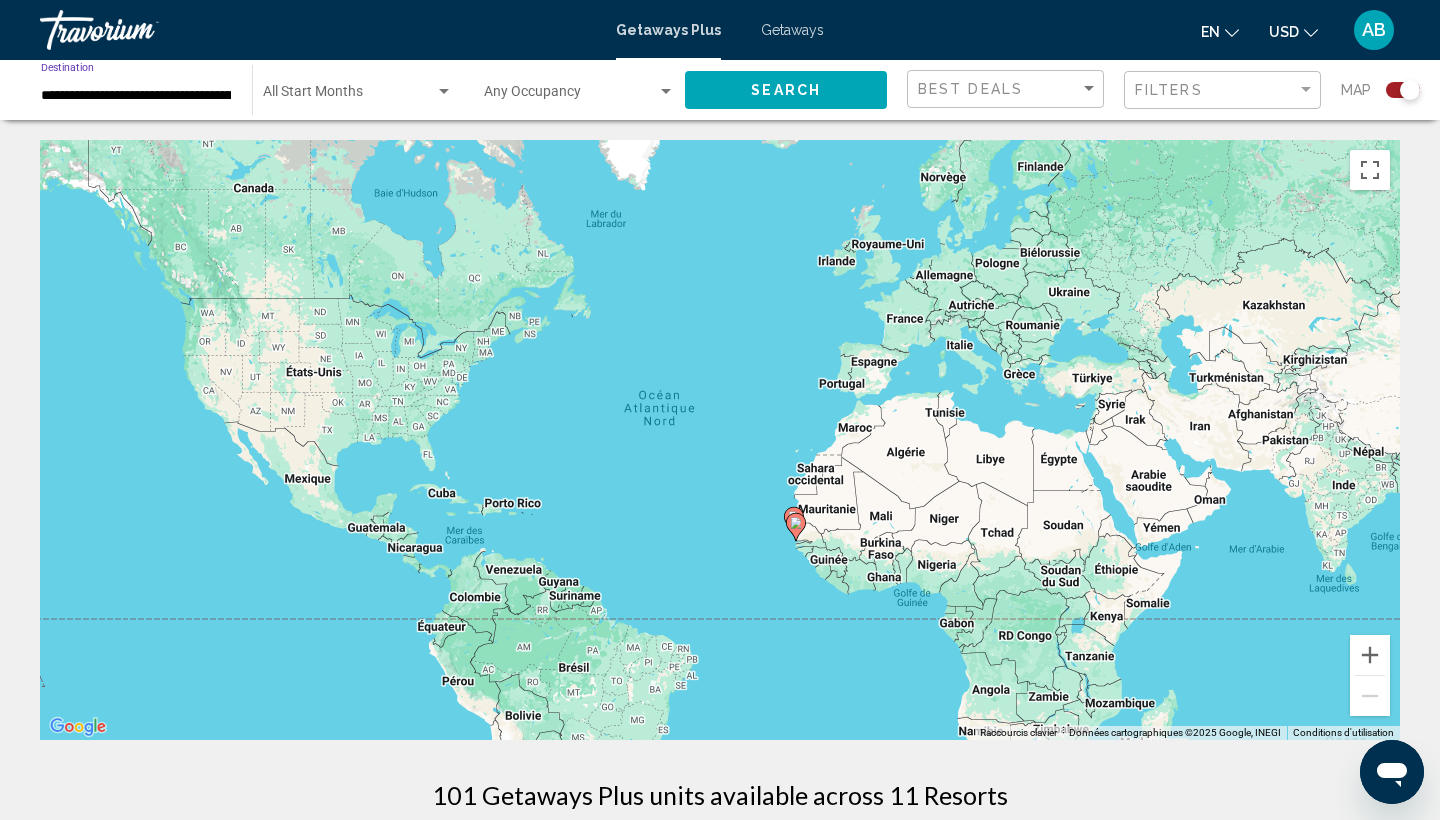 click on "**********" at bounding box center (136, 96) 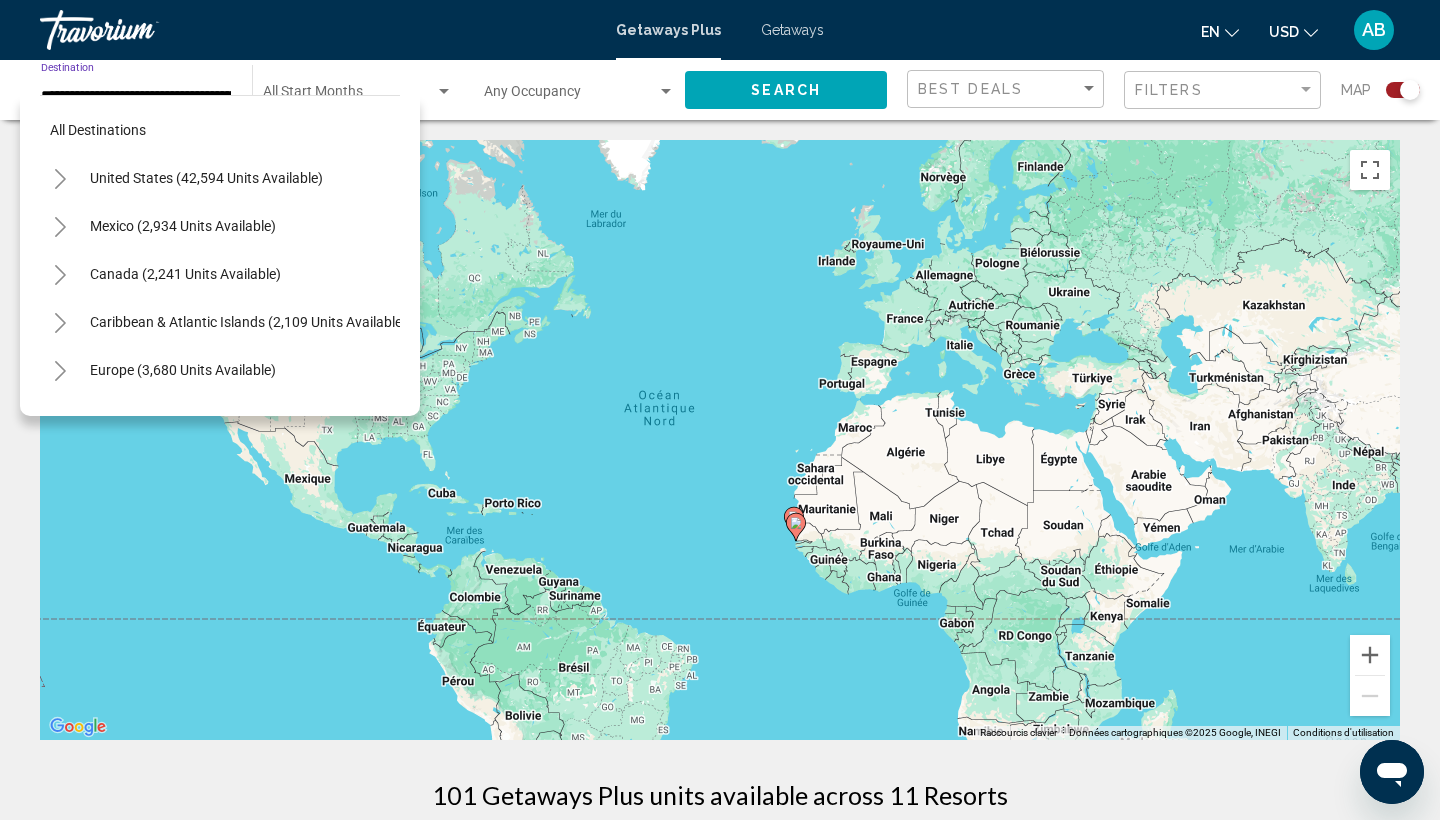 scroll, scrollTop: 215, scrollLeft: 0, axis: vertical 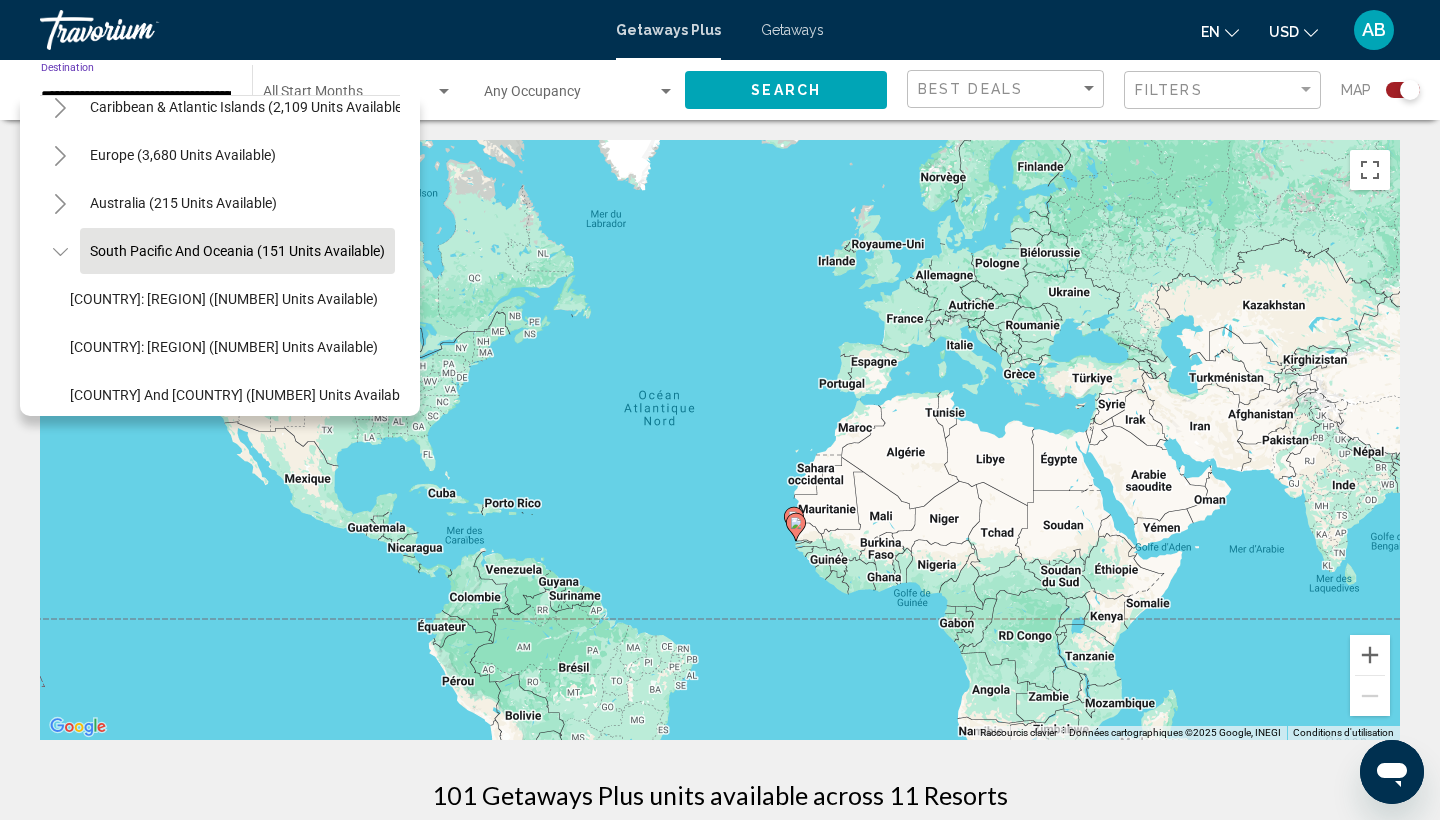click on "**********" at bounding box center [136, 96] 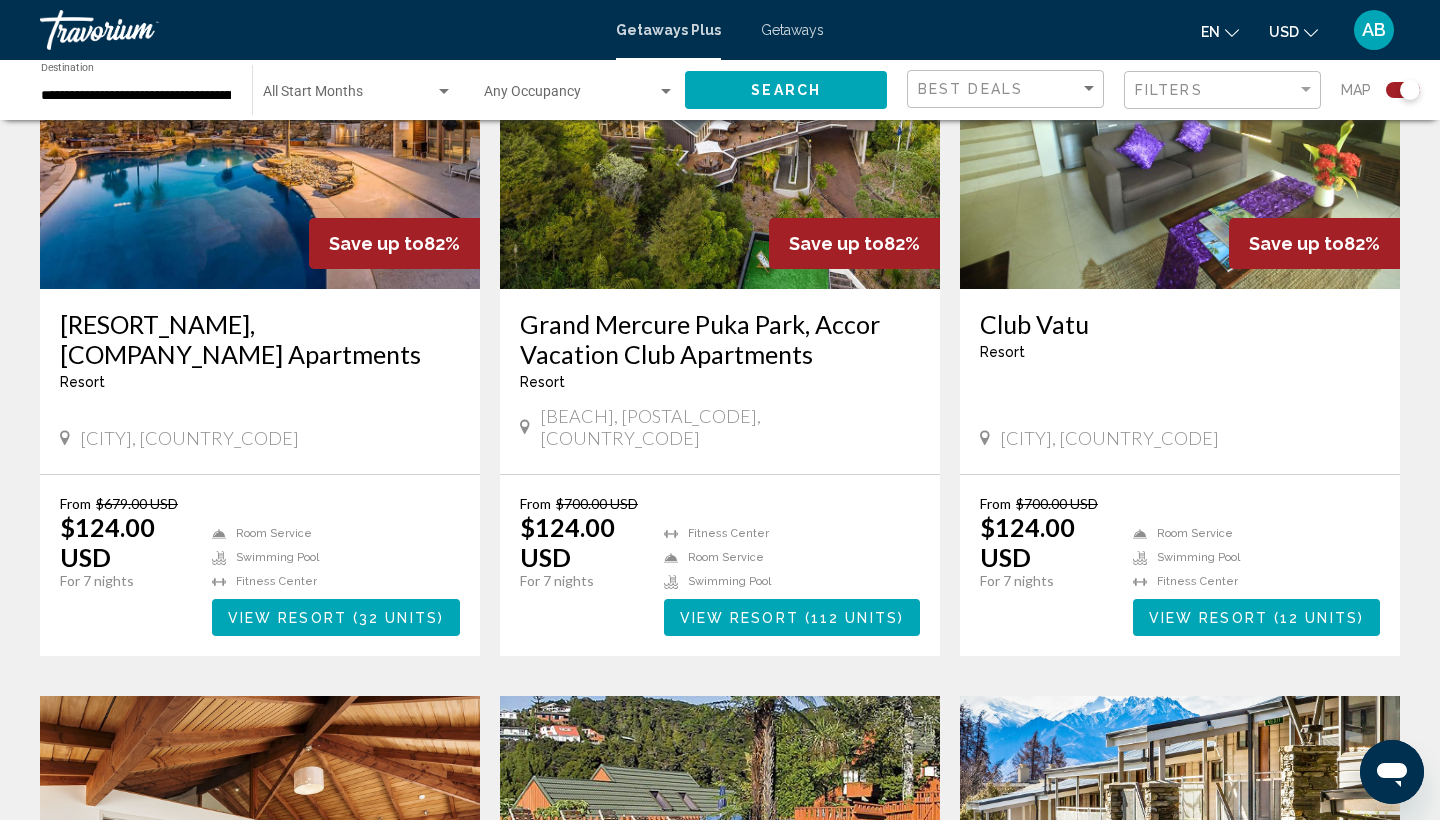 scroll, scrollTop: 697, scrollLeft: 0, axis: vertical 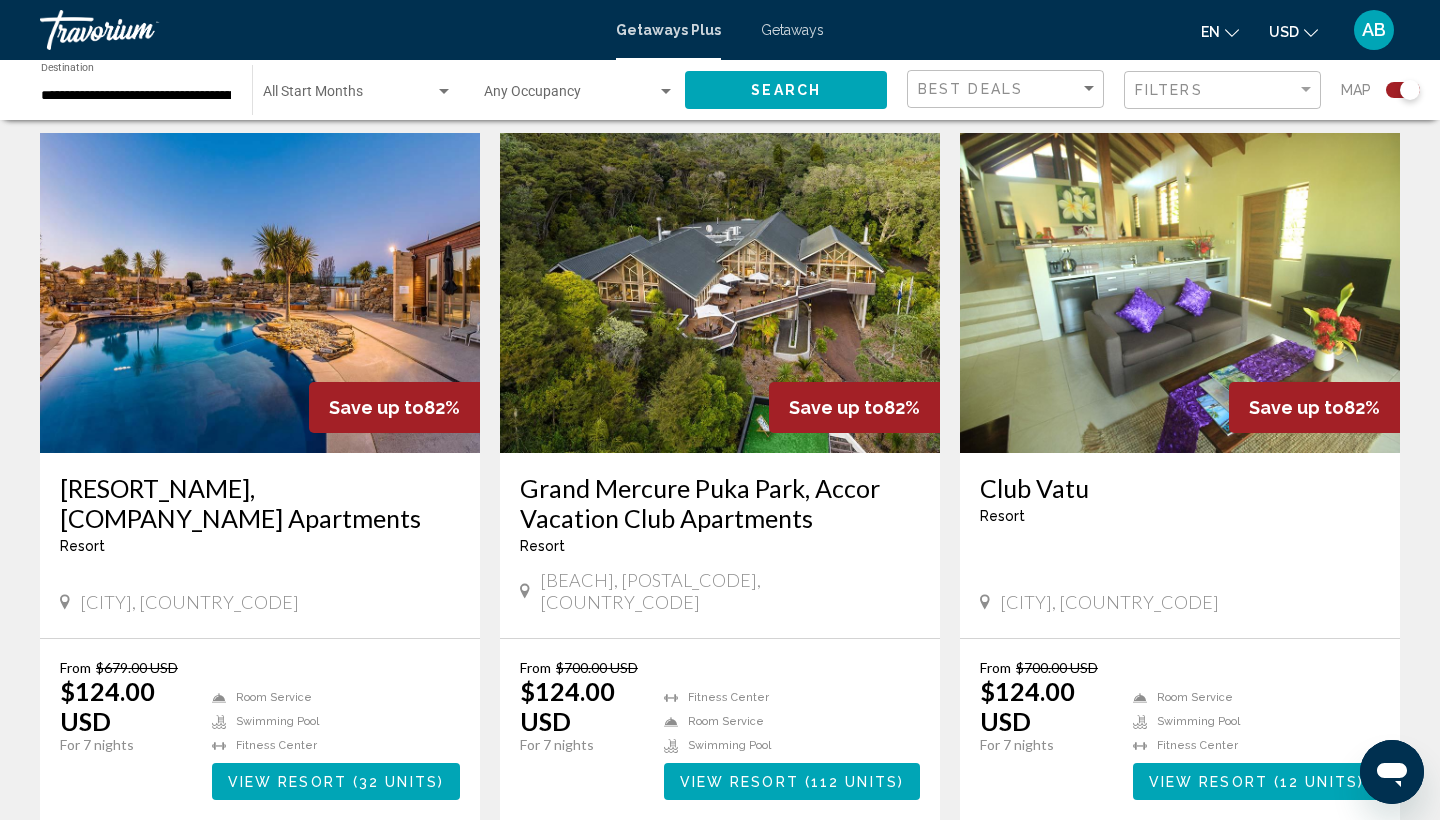 click at bounding box center [260, 293] 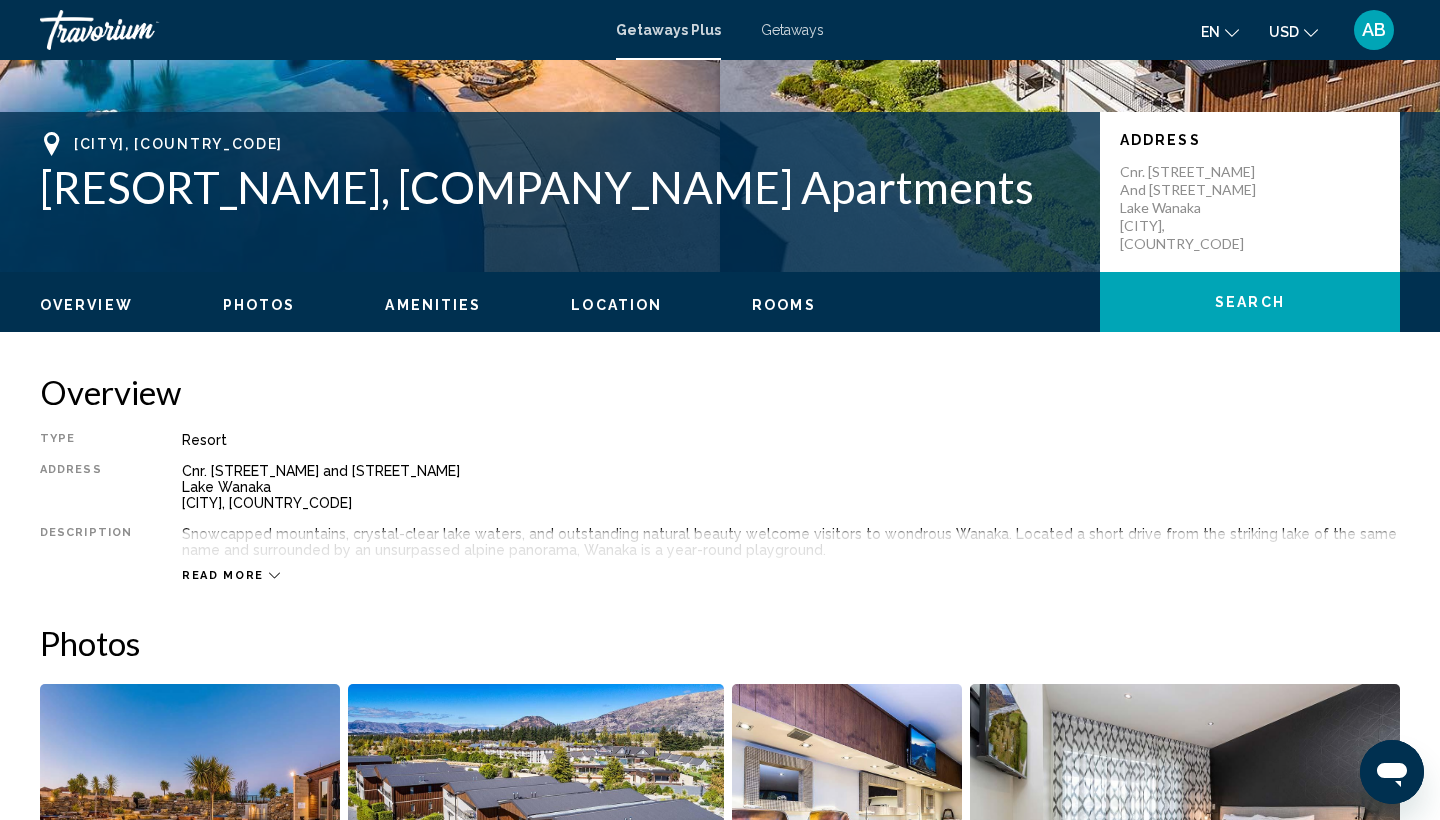 scroll, scrollTop: 318, scrollLeft: 0, axis: vertical 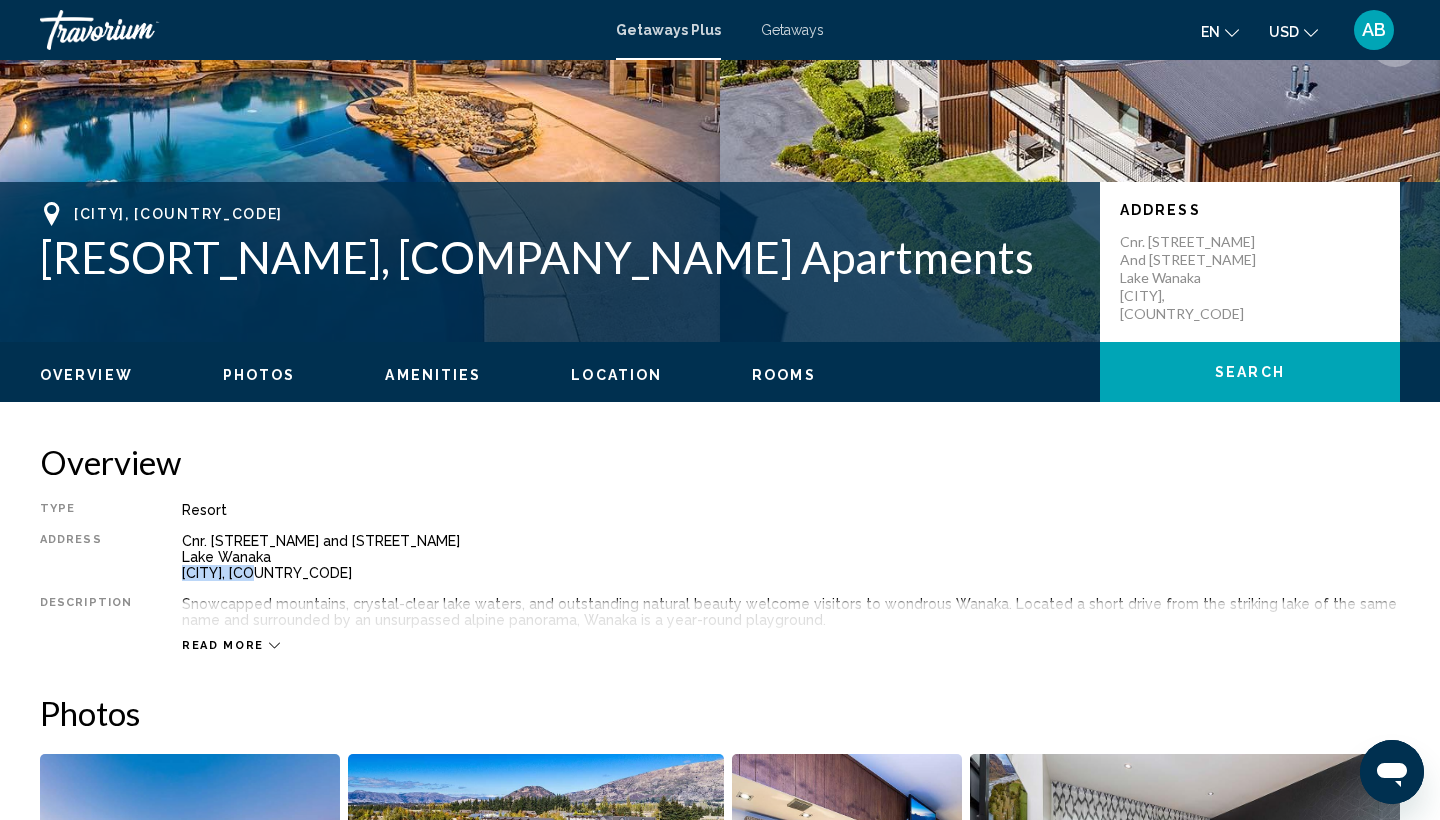 drag, startPoint x: 265, startPoint y: 573, endPoint x: 159, endPoint y: 579, distance: 106.16968 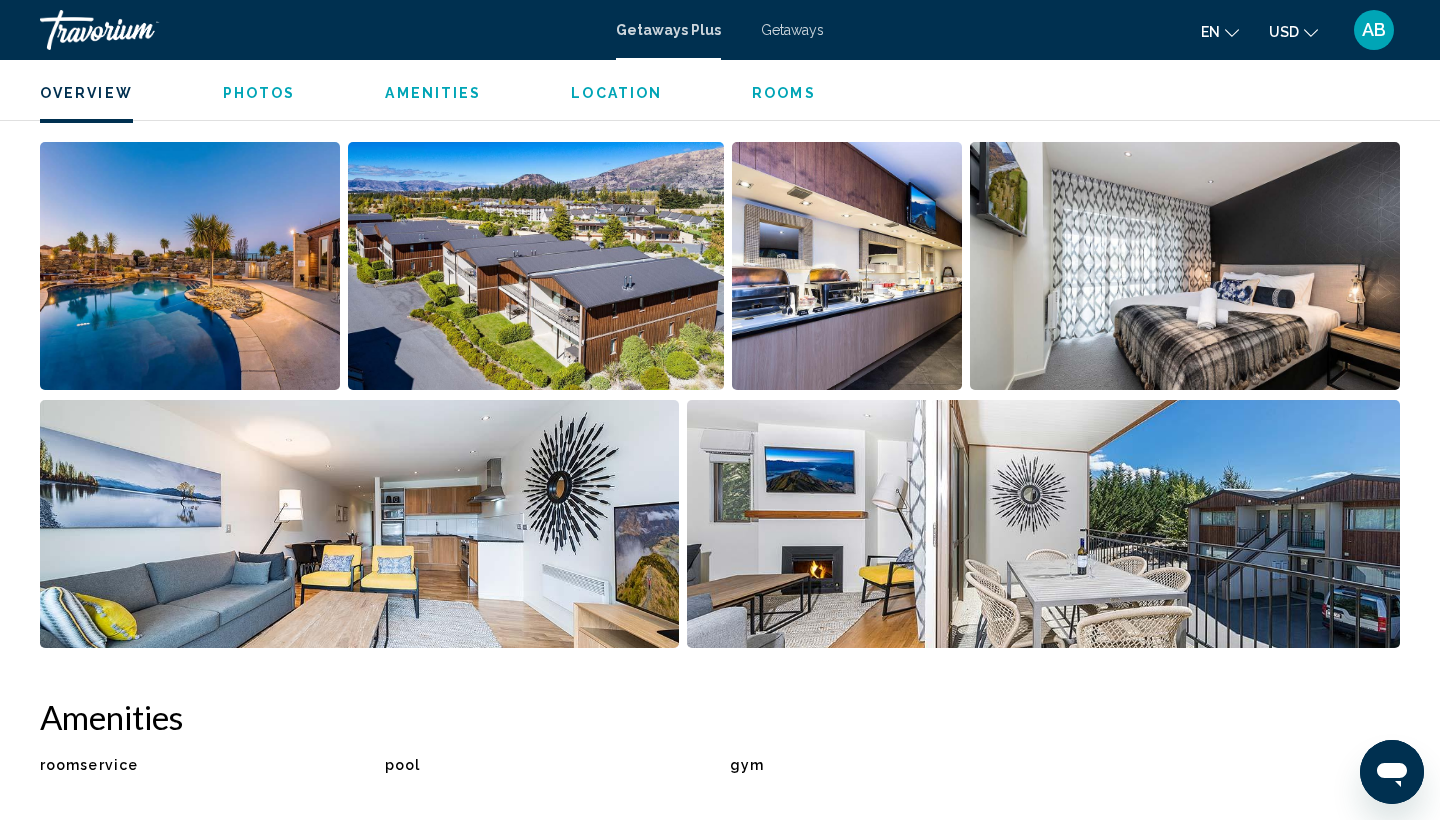 scroll, scrollTop: 1430, scrollLeft: 0, axis: vertical 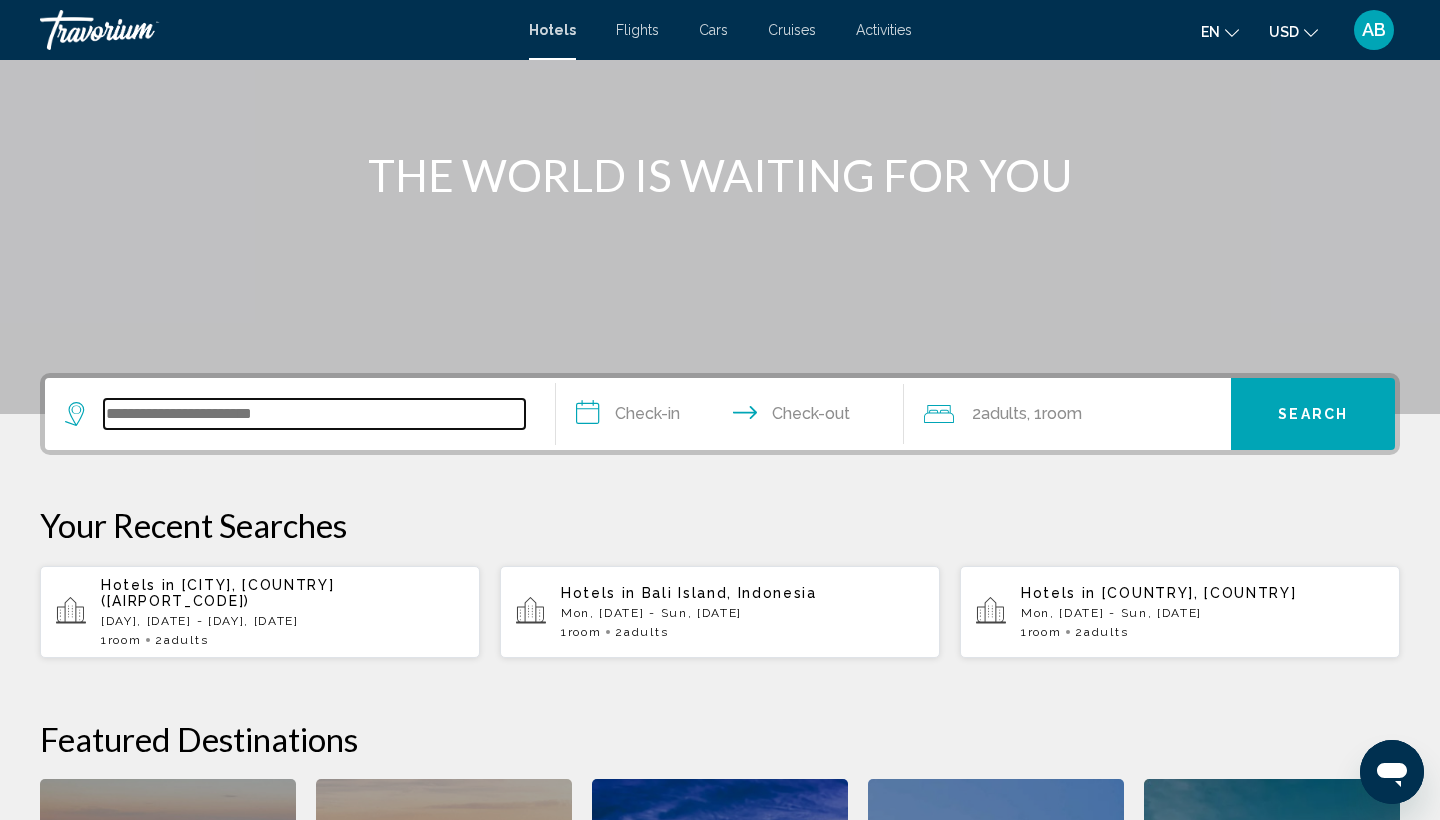 click at bounding box center (314, 414) 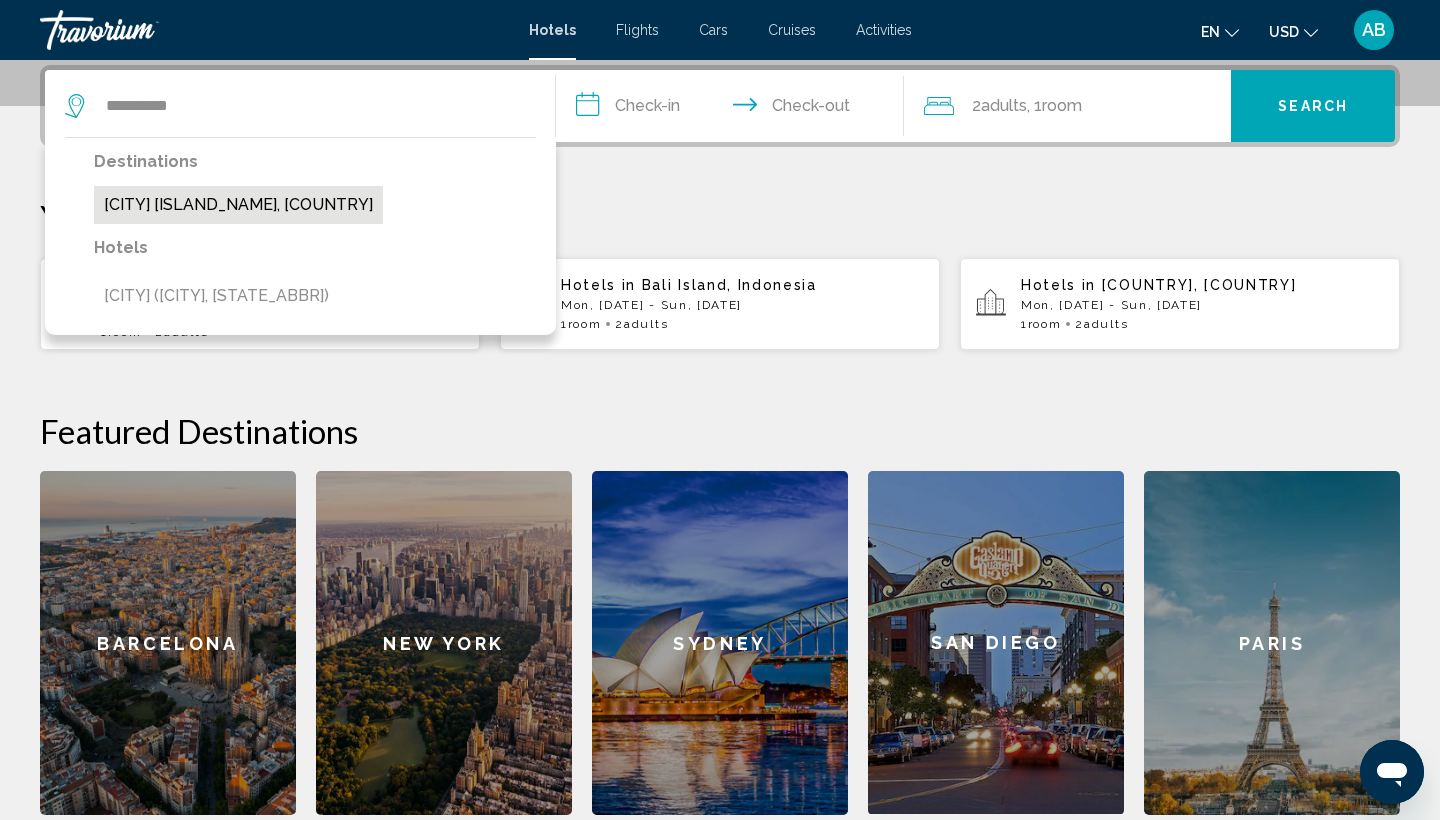 click on "[CITY] [ISLAND_NAME], [COUNTRY]" at bounding box center (238, 205) 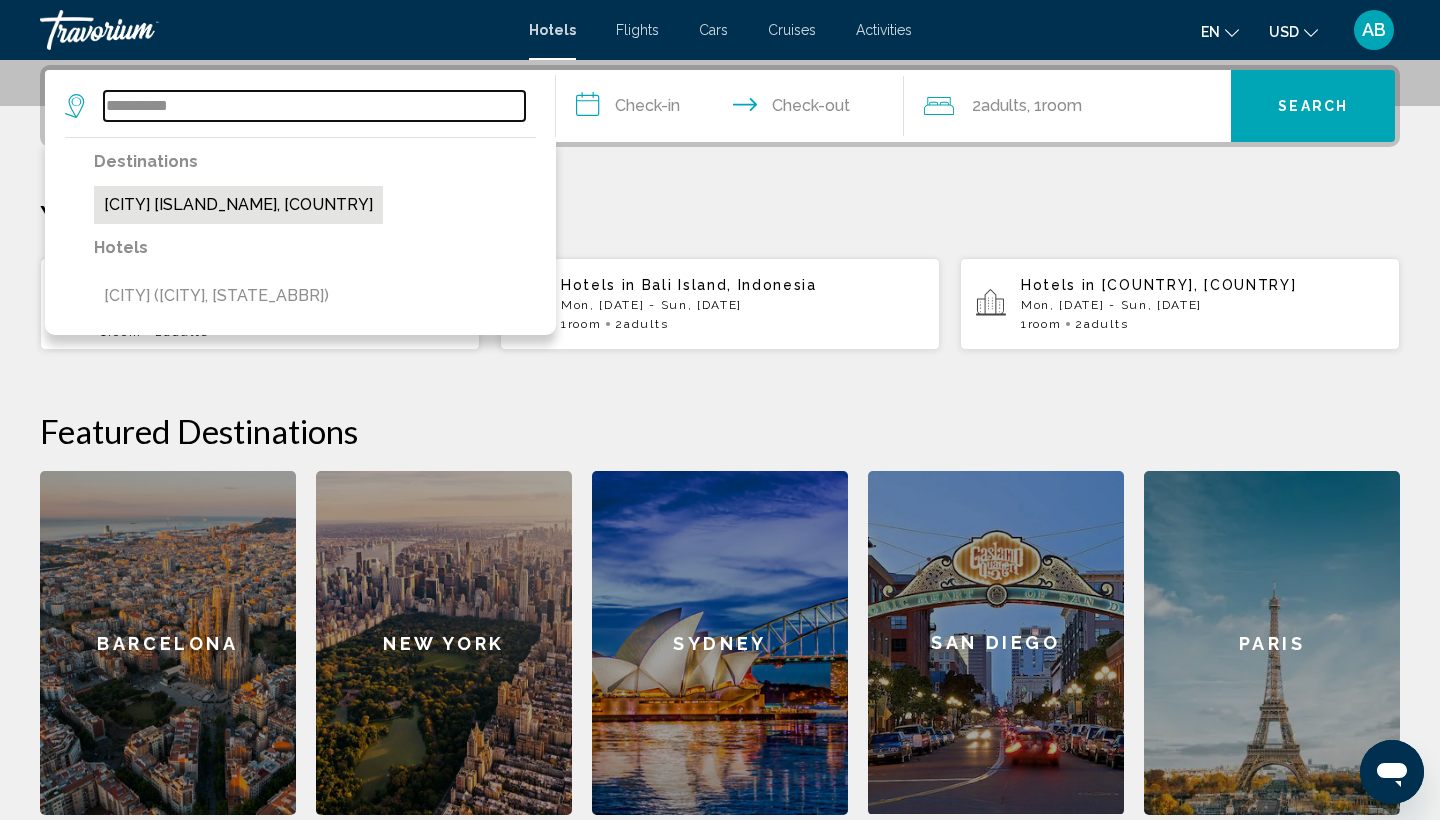 type on "**********" 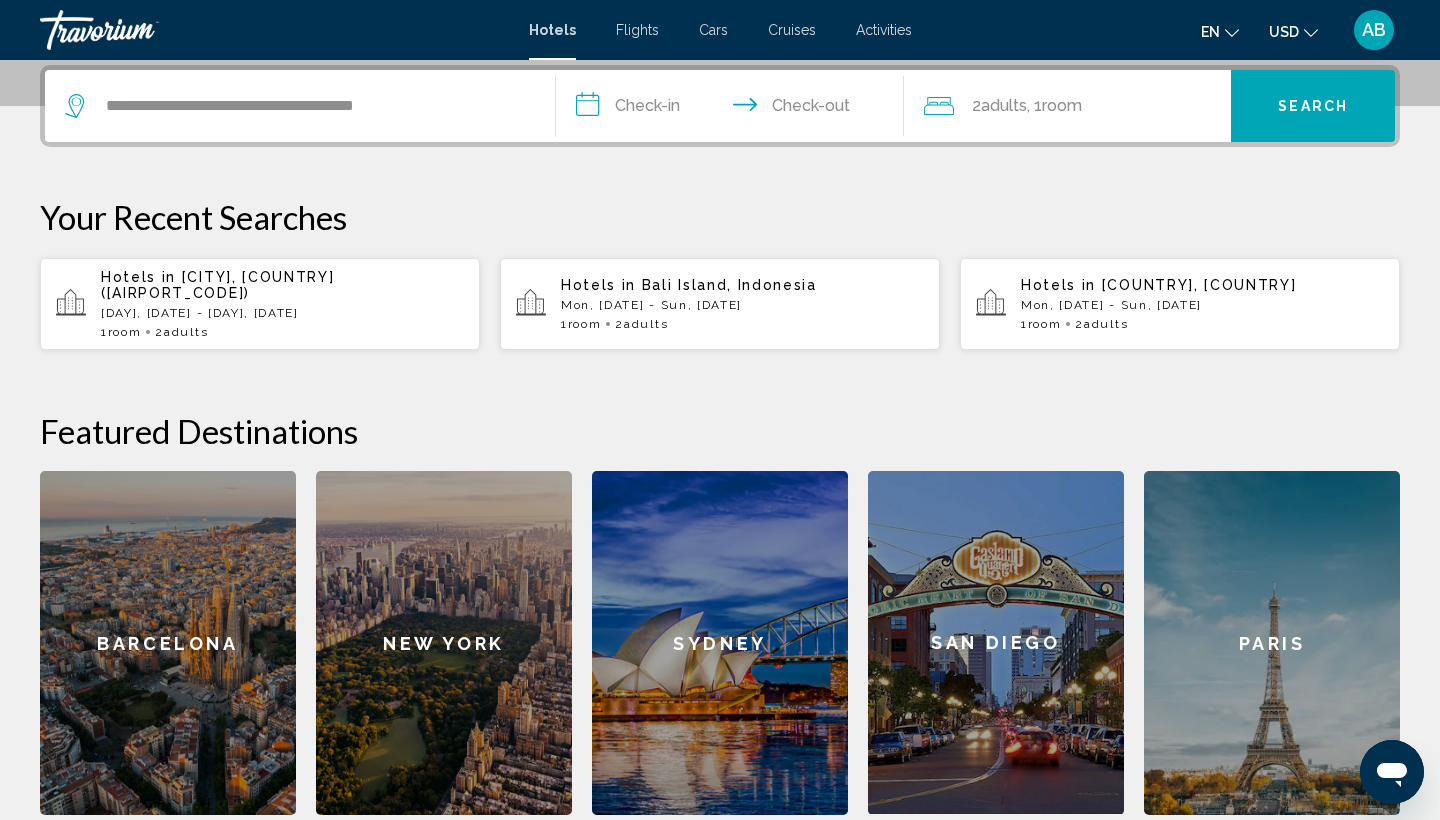 click on "**********" at bounding box center [734, 109] 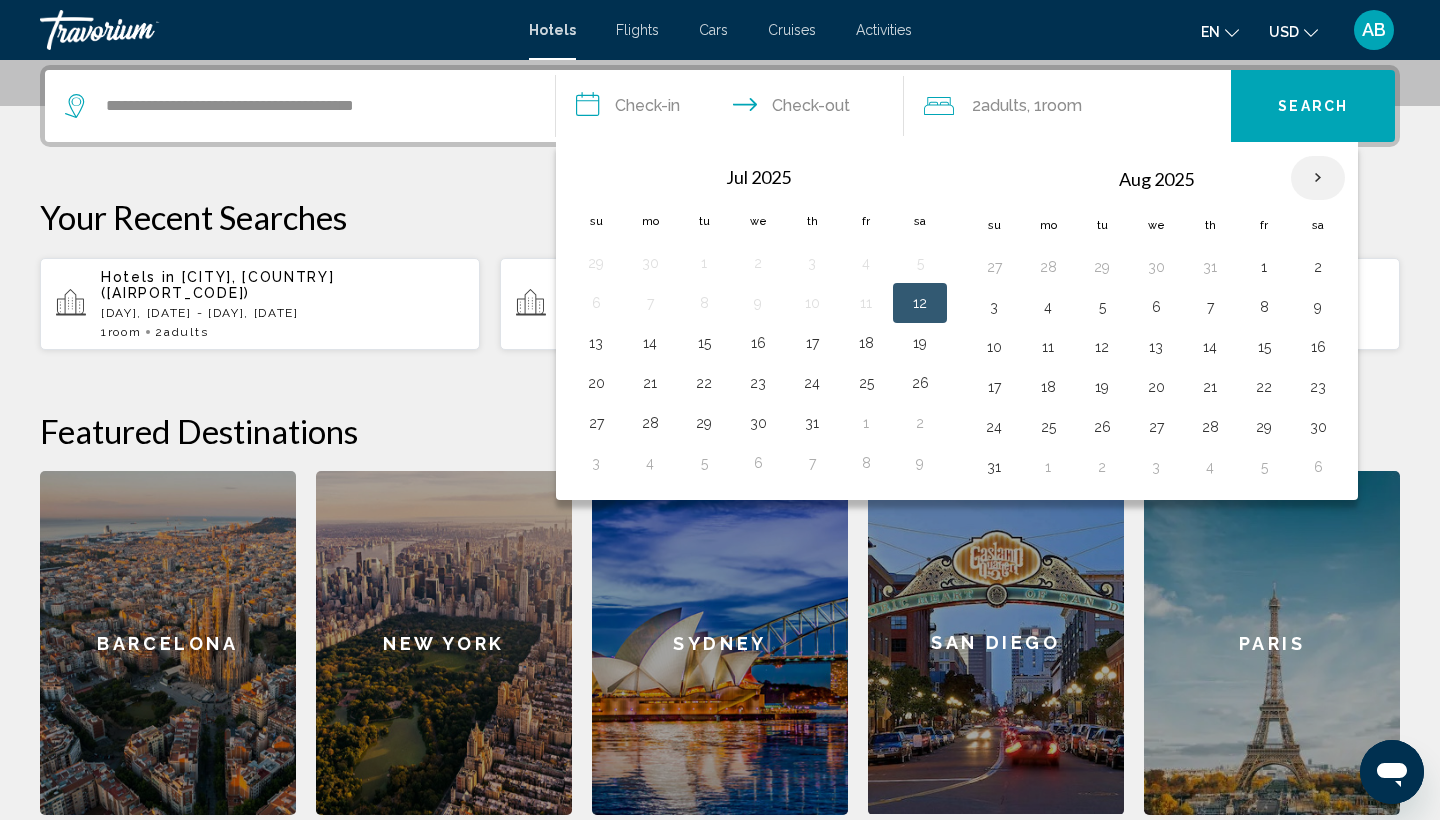 click at bounding box center (1318, 178) 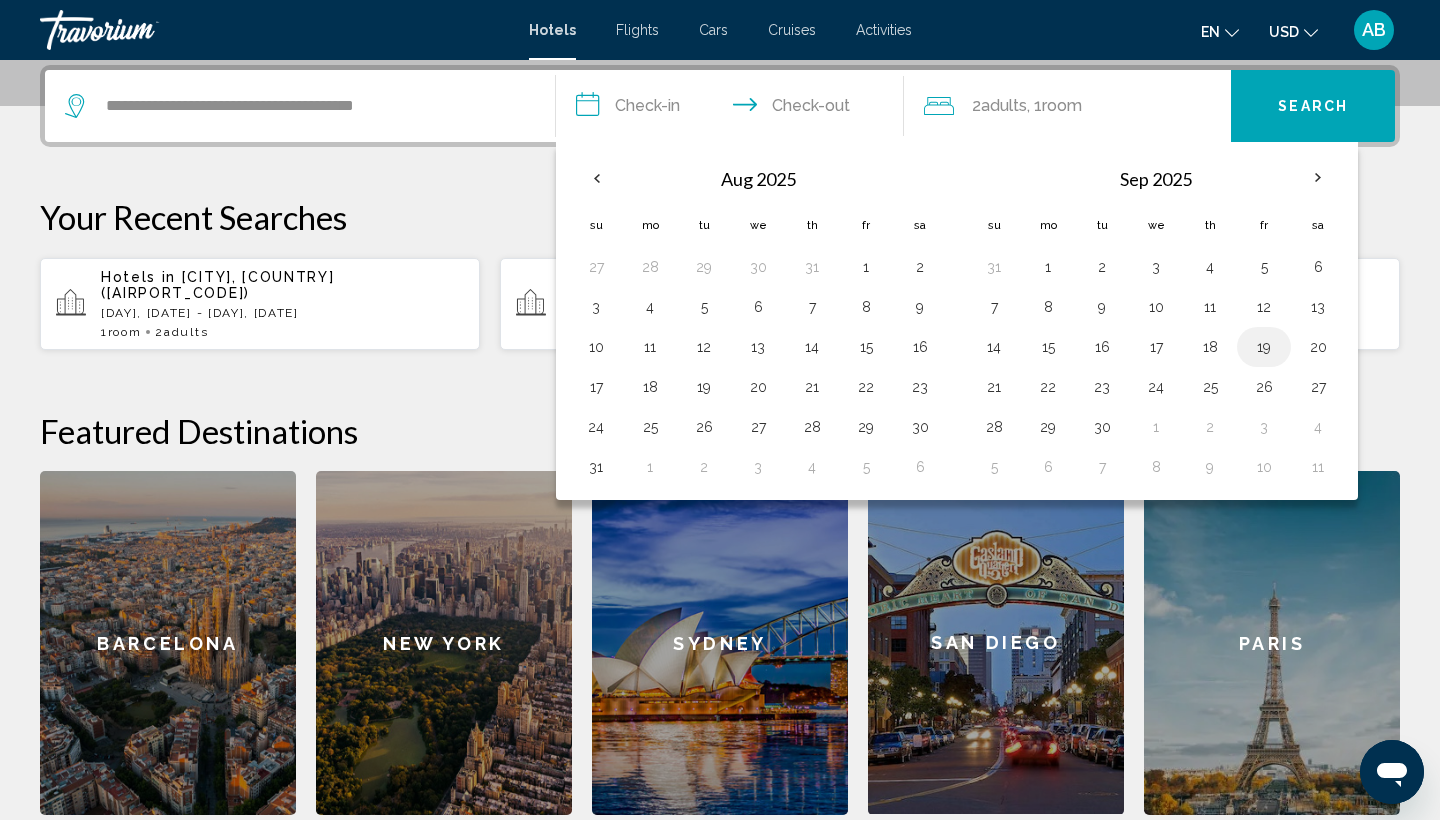 click on "19" at bounding box center [1264, 347] 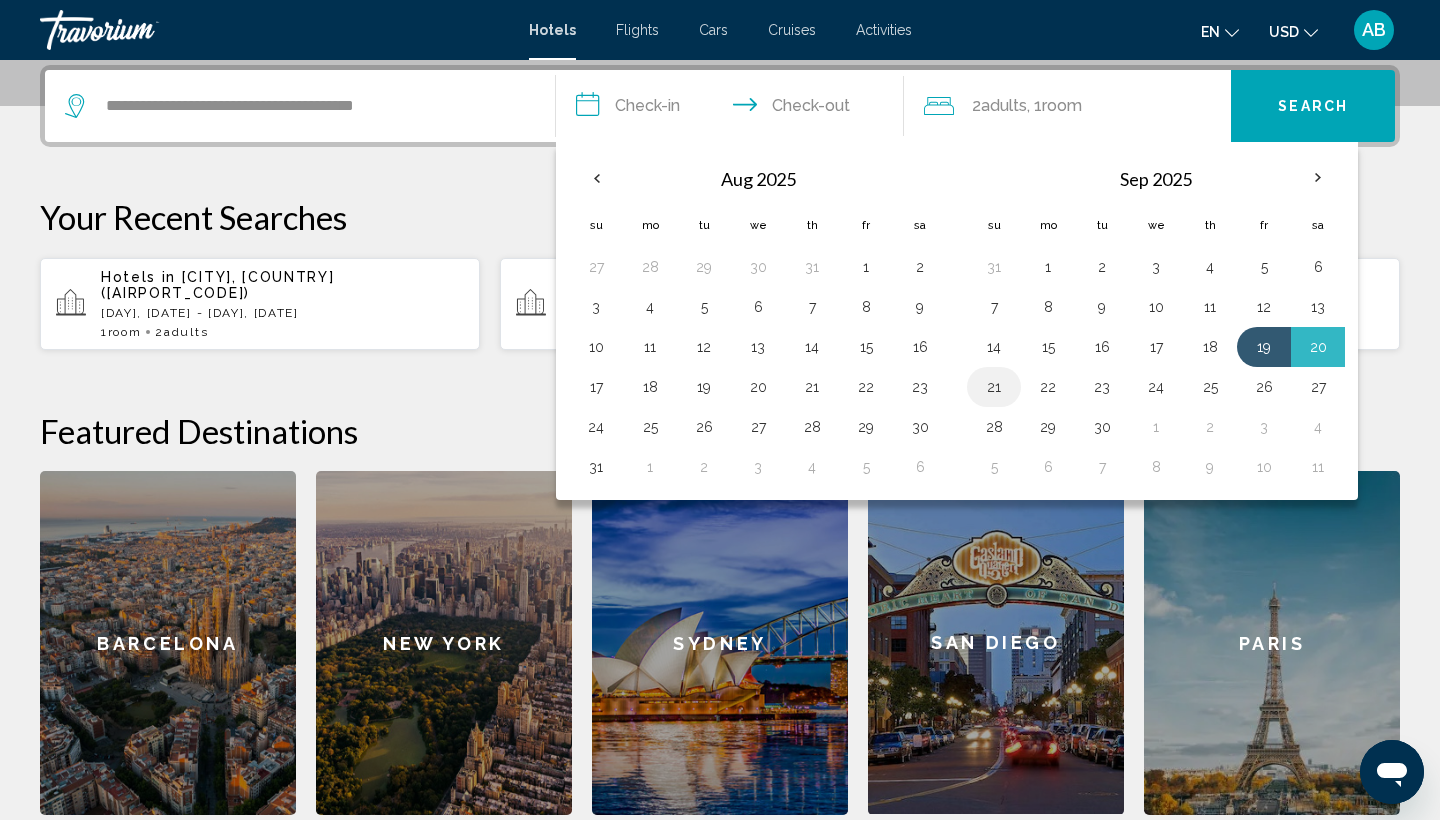 click on "21" at bounding box center [994, 387] 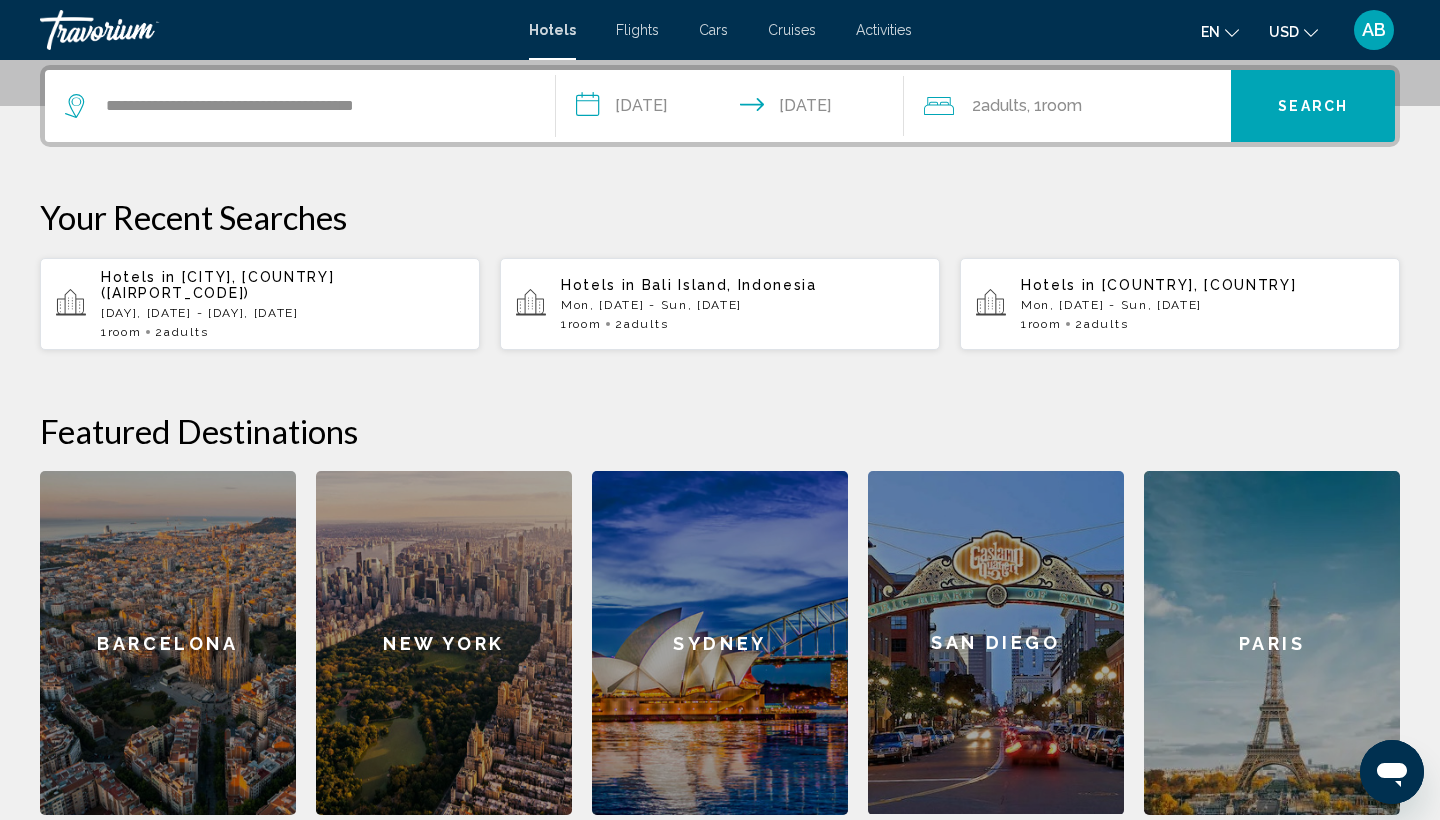click on "Search" at bounding box center (1313, 107) 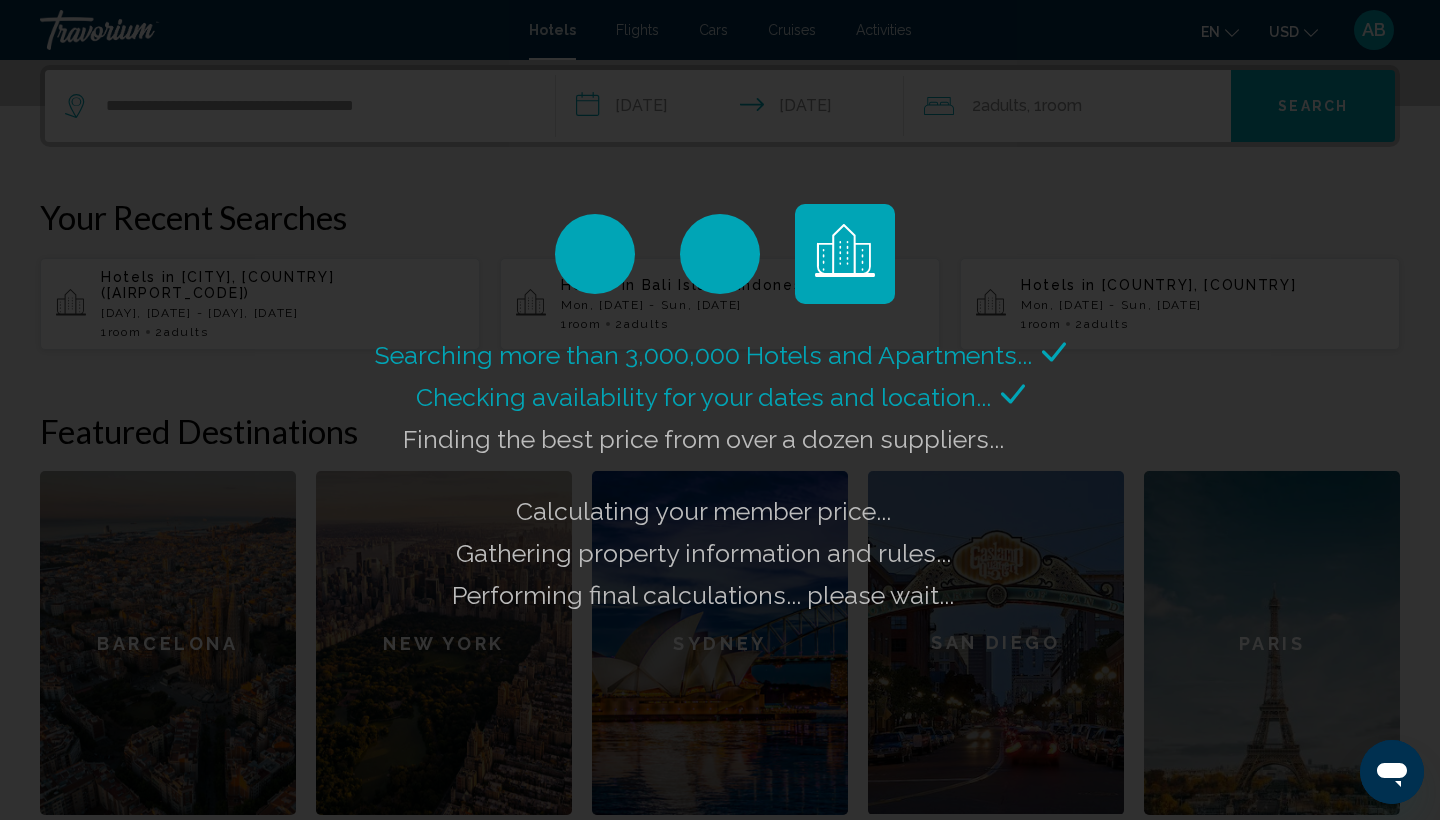 click on "Searching more than 3,000,000 Hotels and Apartments...
Checking availability for your dates and location..." 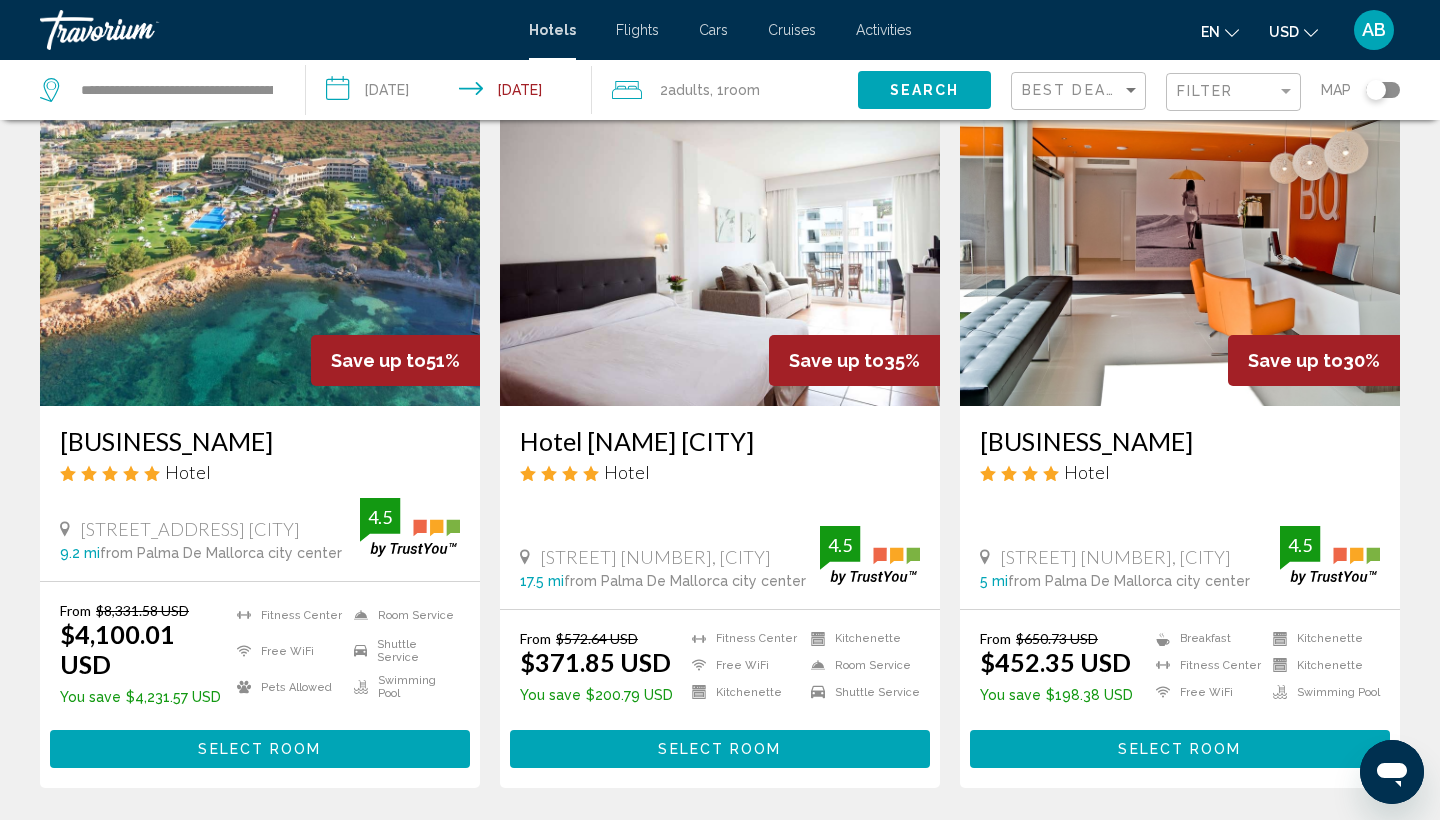 scroll, scrollTop: 123, scrollLeft: 0, axis: vertical 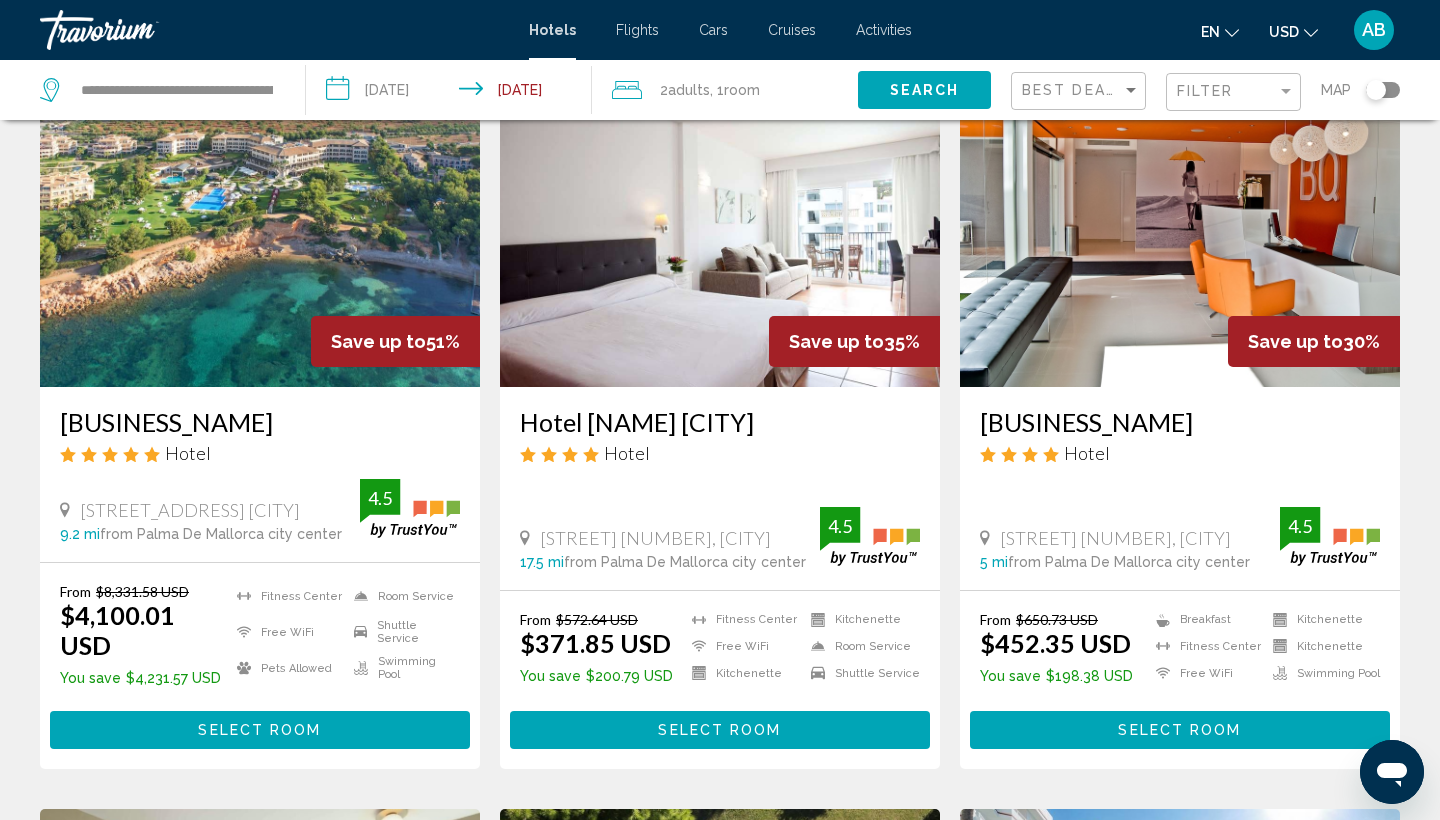 click at bounding box center (260, 227) 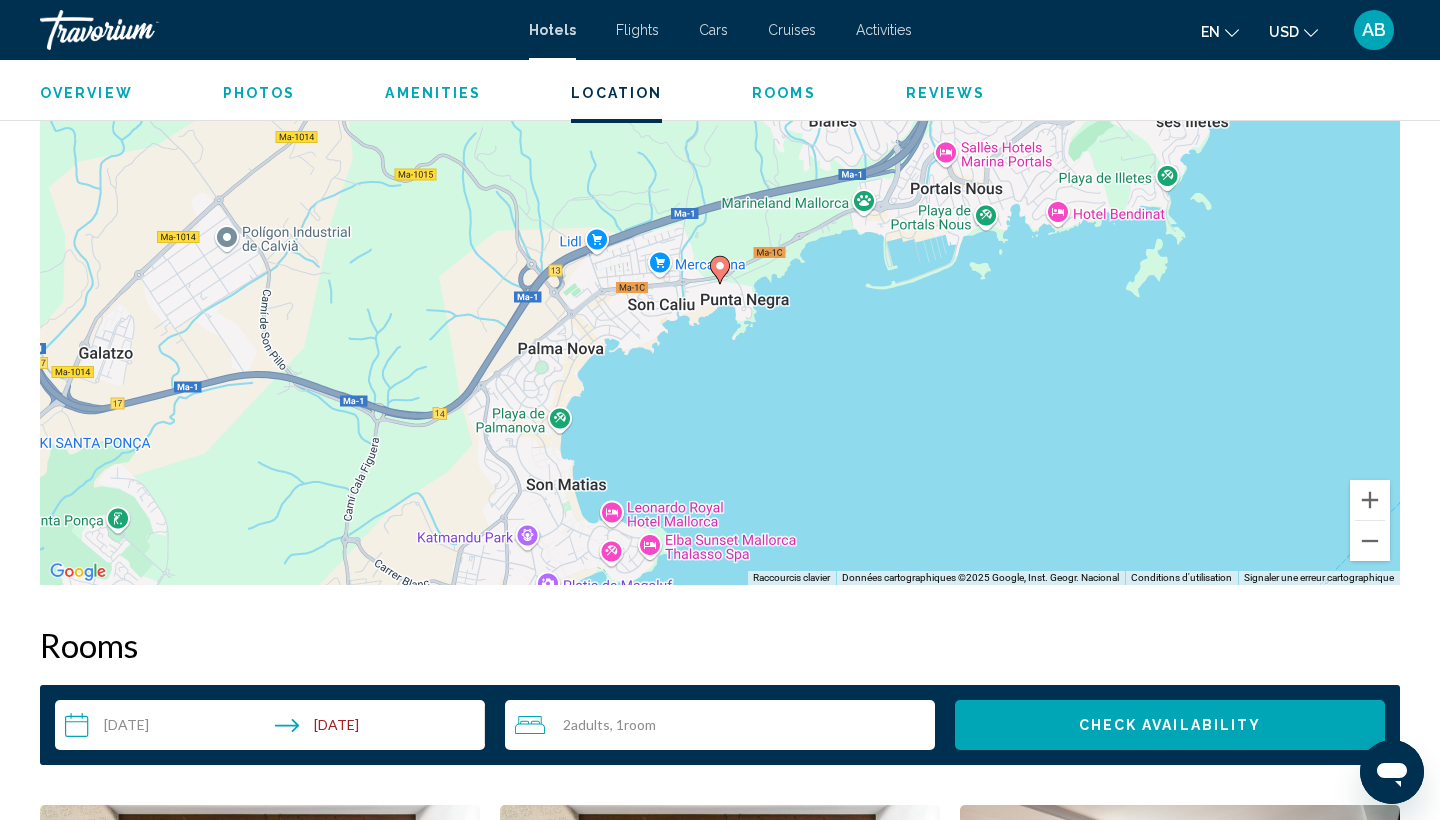 scroll, scrollTop: 2038, scrollLeft: 0, axis: vertical 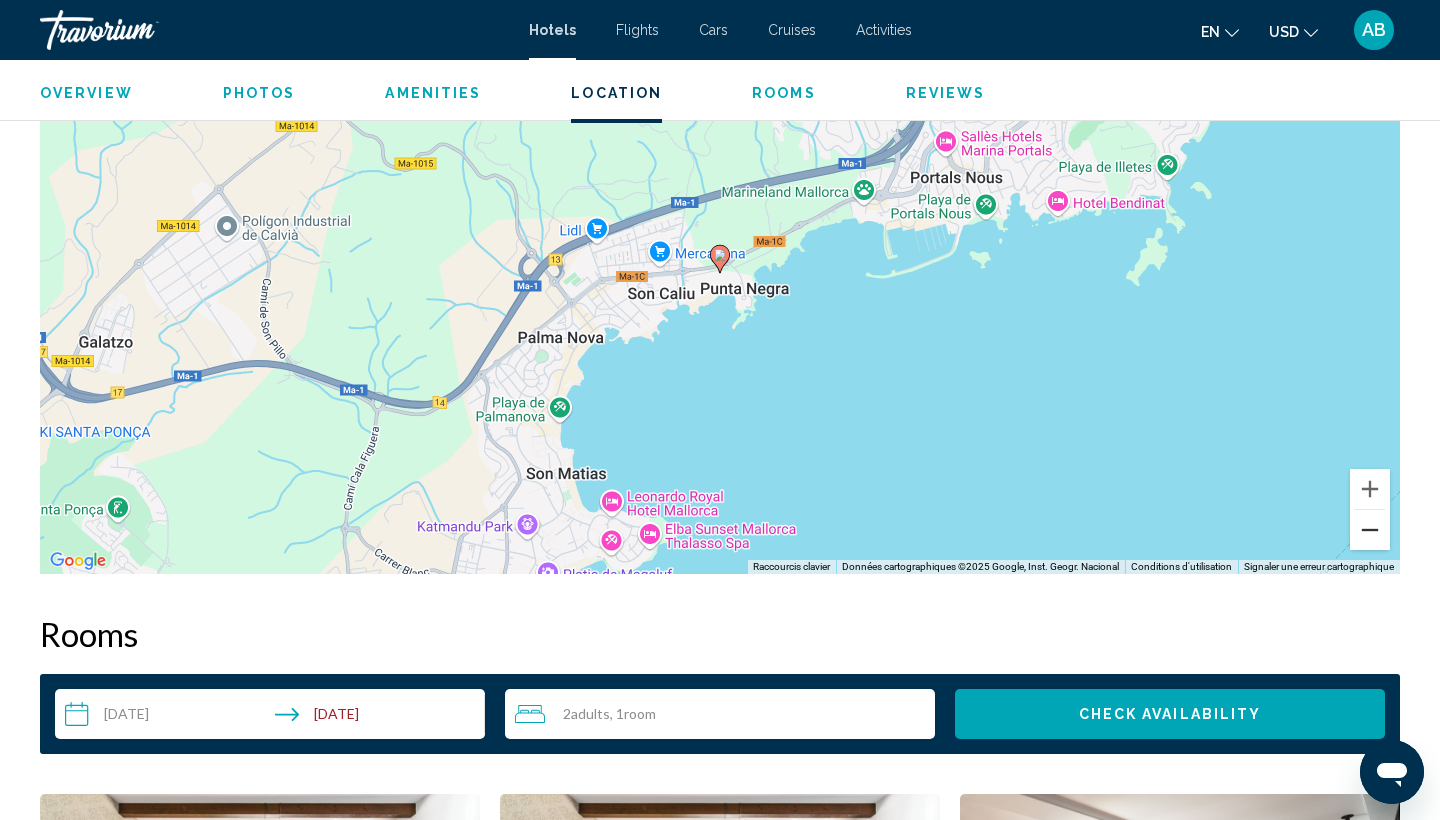 click at bounding box center [1370, 530] 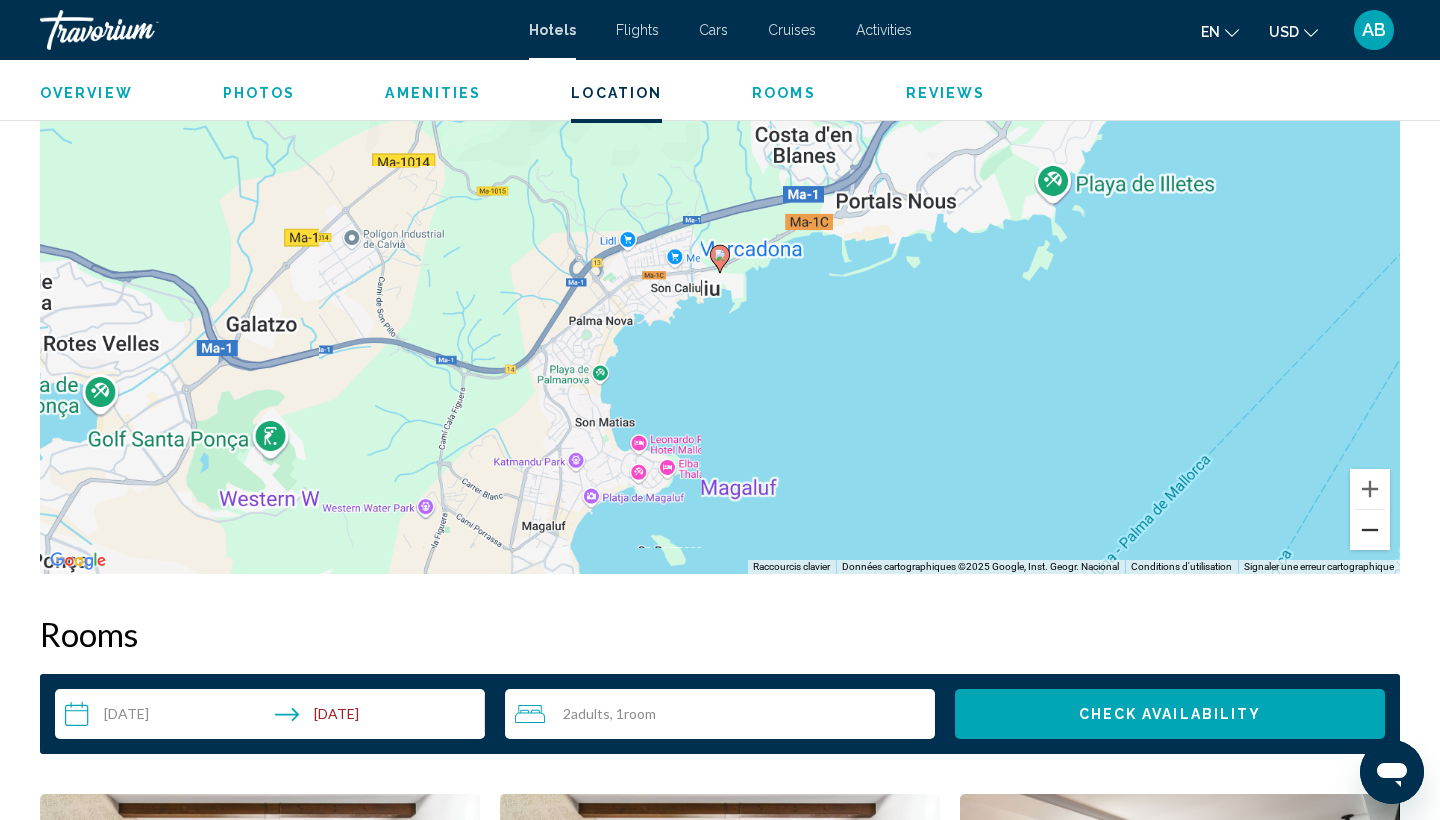 click at bounding box center (1370, 530) 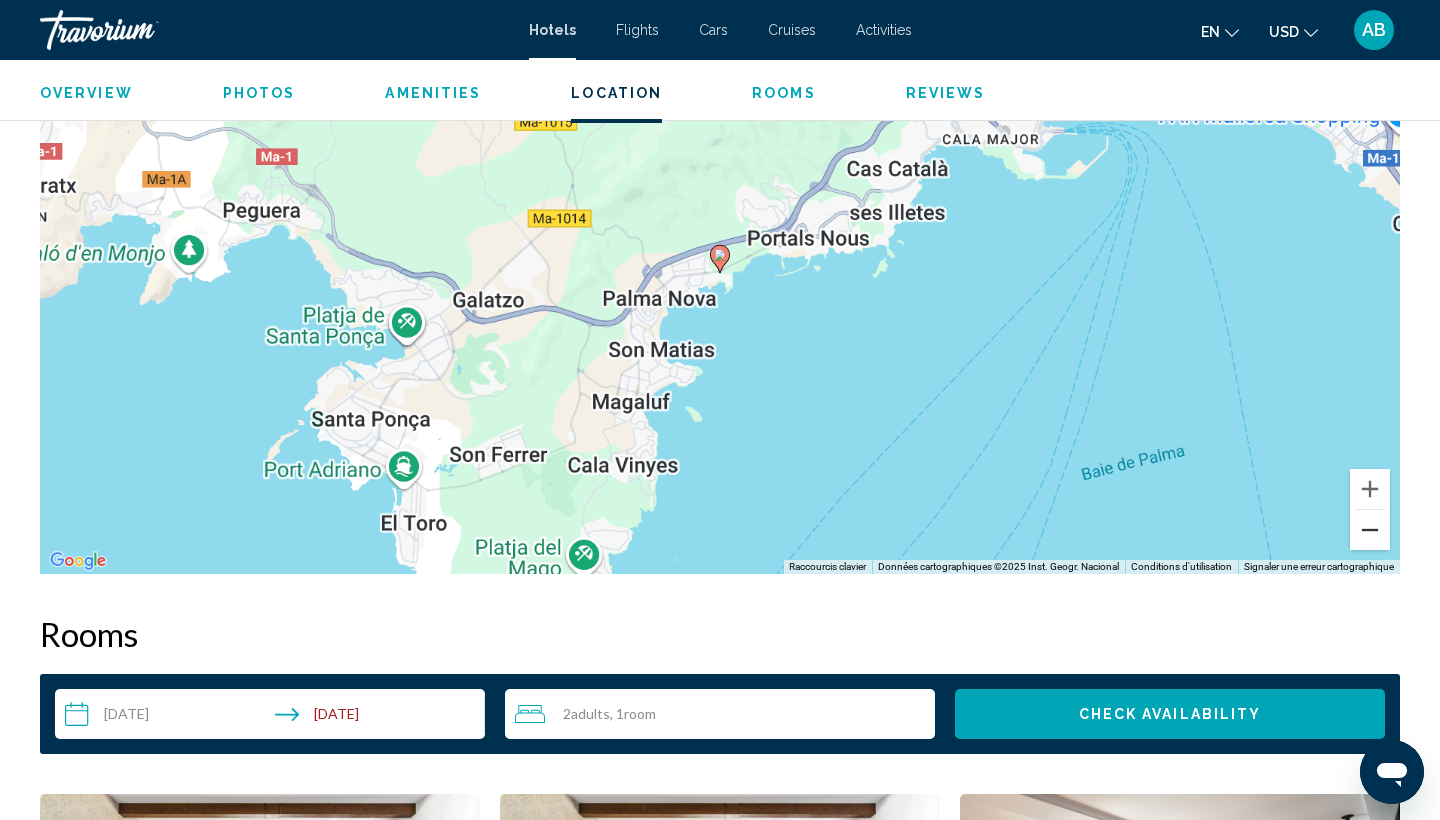 click at bounding box center [1370, 530] 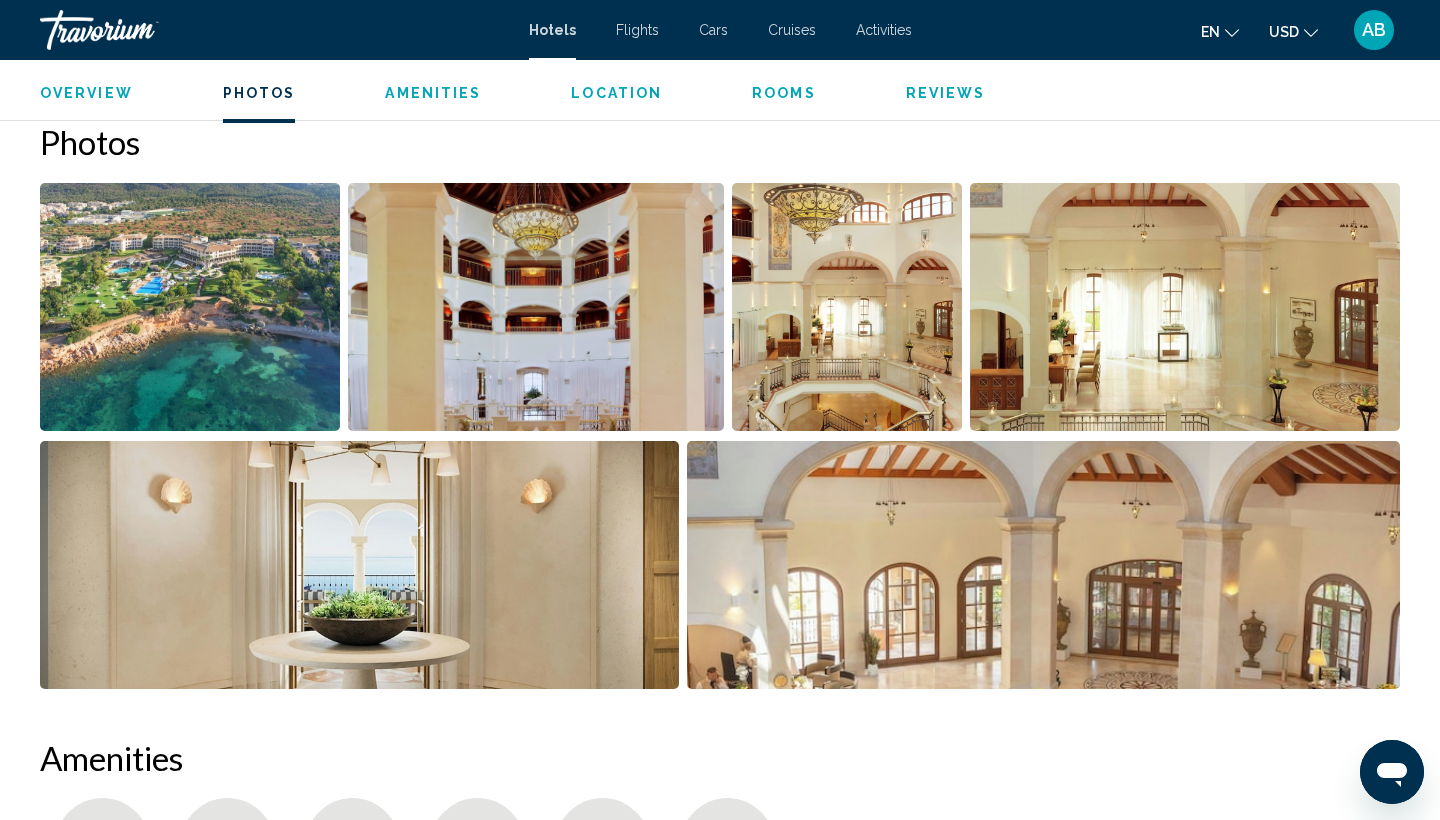 scroll, scrollTop: 973, scrollLeft: 0, axis: vertical 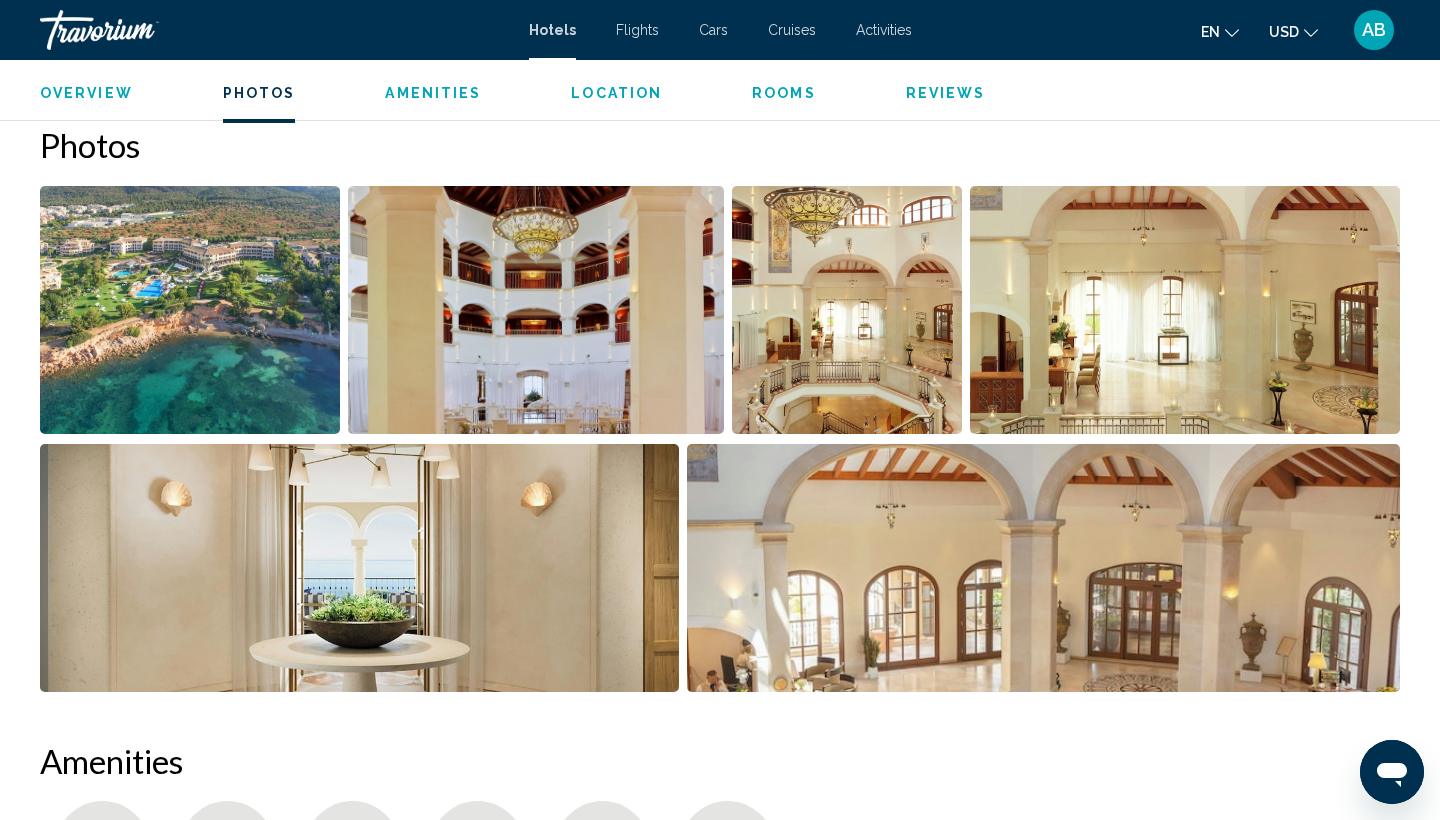 click at bounding box center [847, 310] 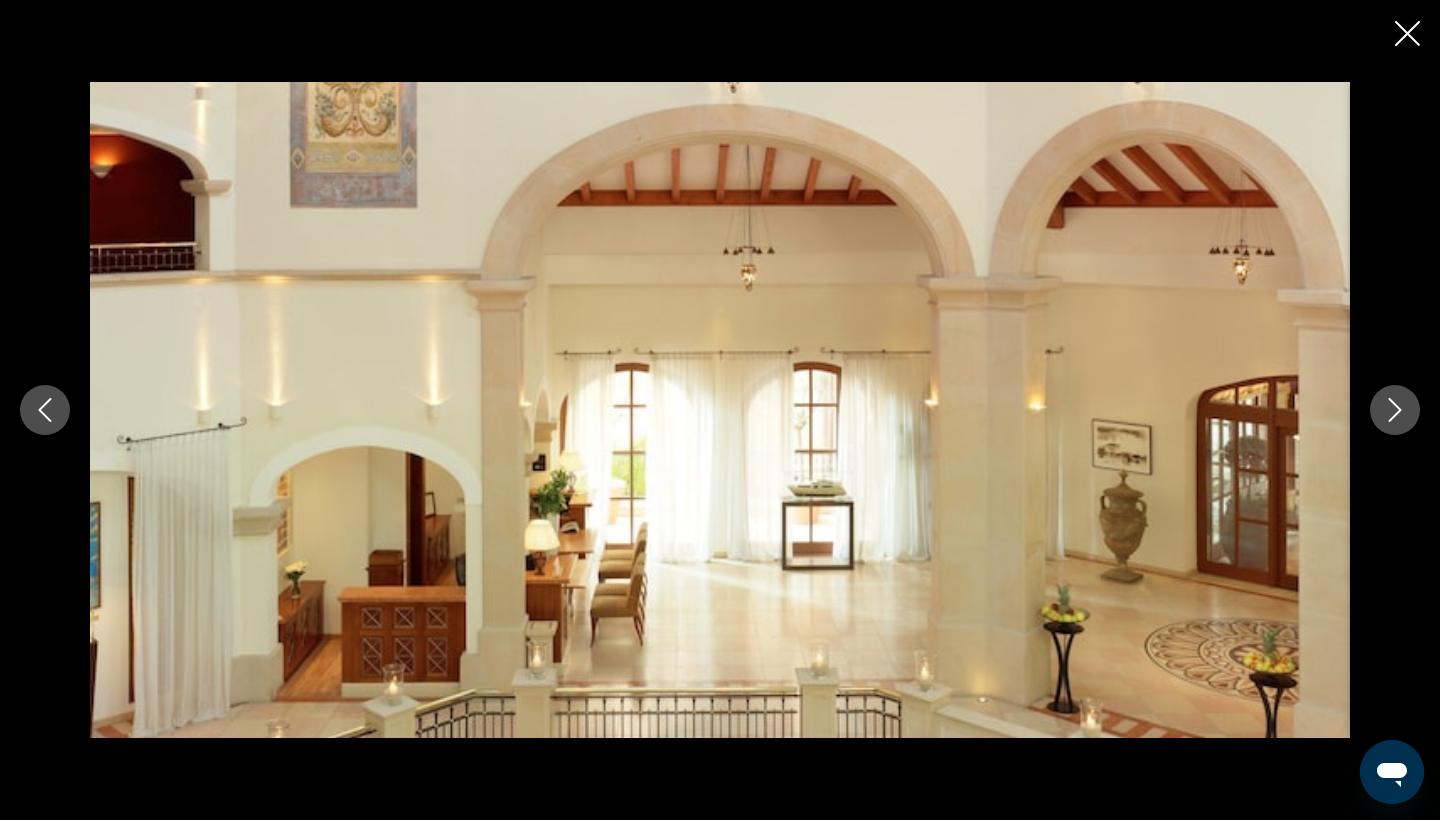 type 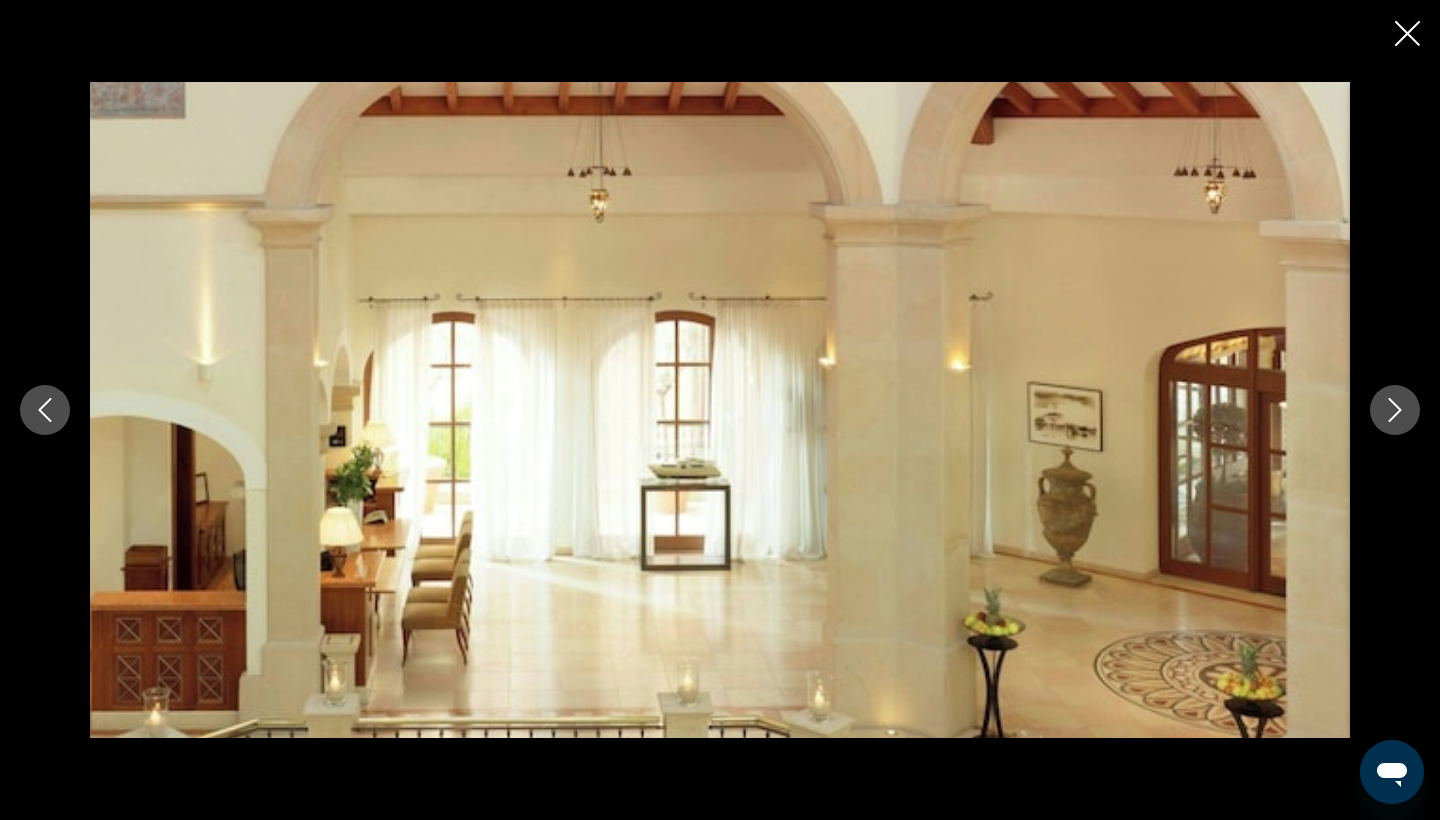 click at bounding box center [1395, 410] 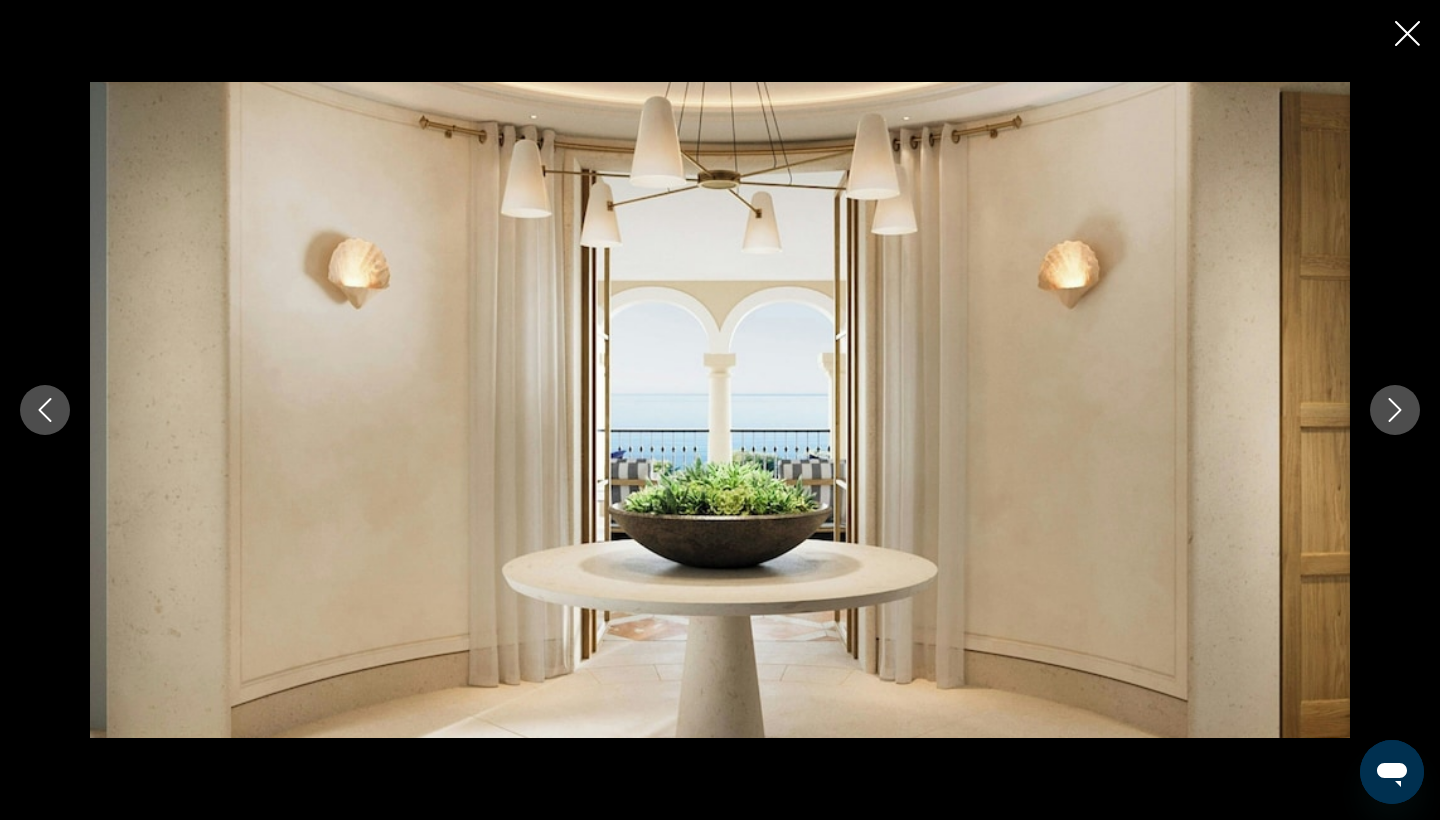 click at bounding box center [1395, 410] 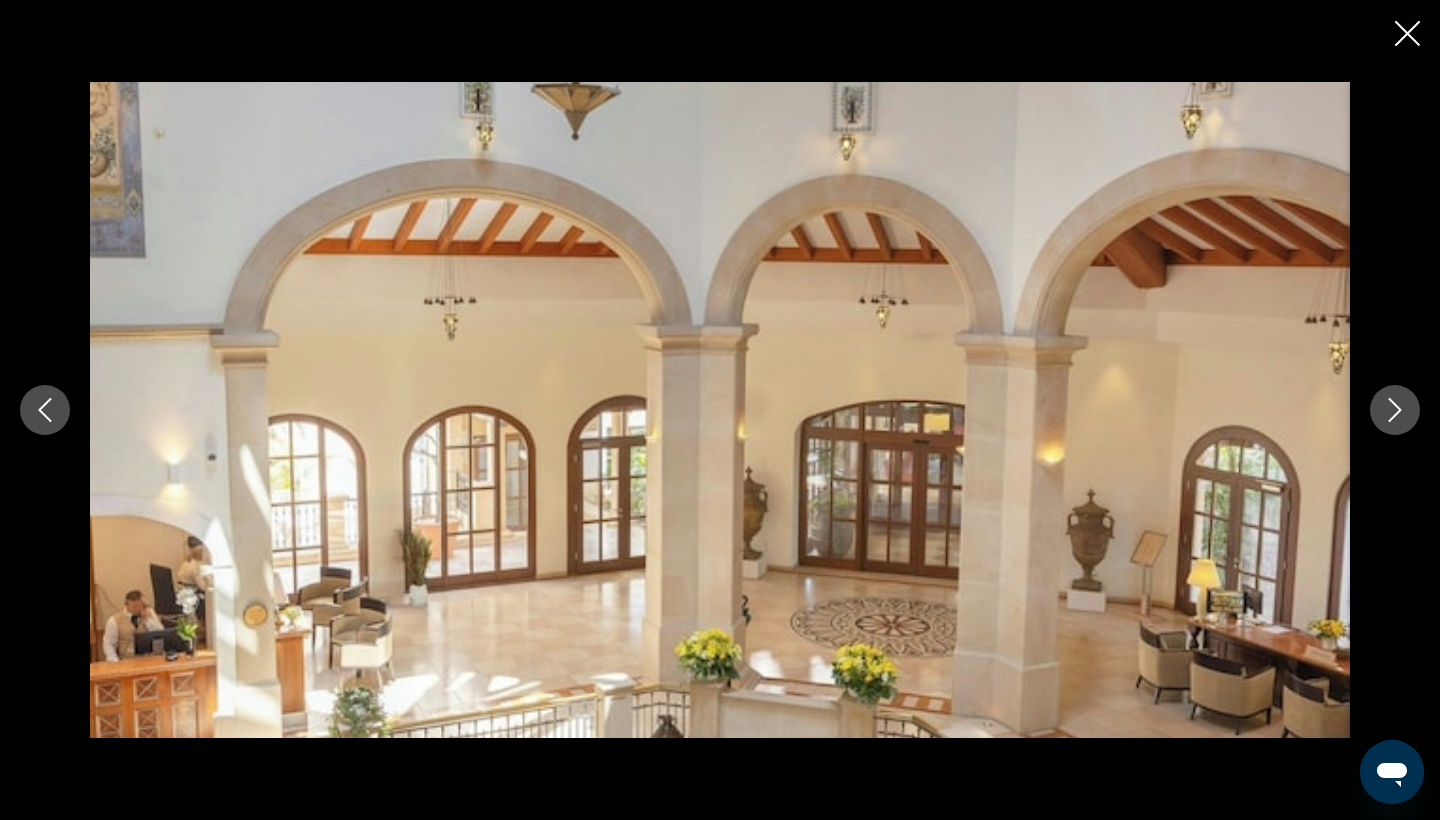 click at bounding box center [1395, 410] 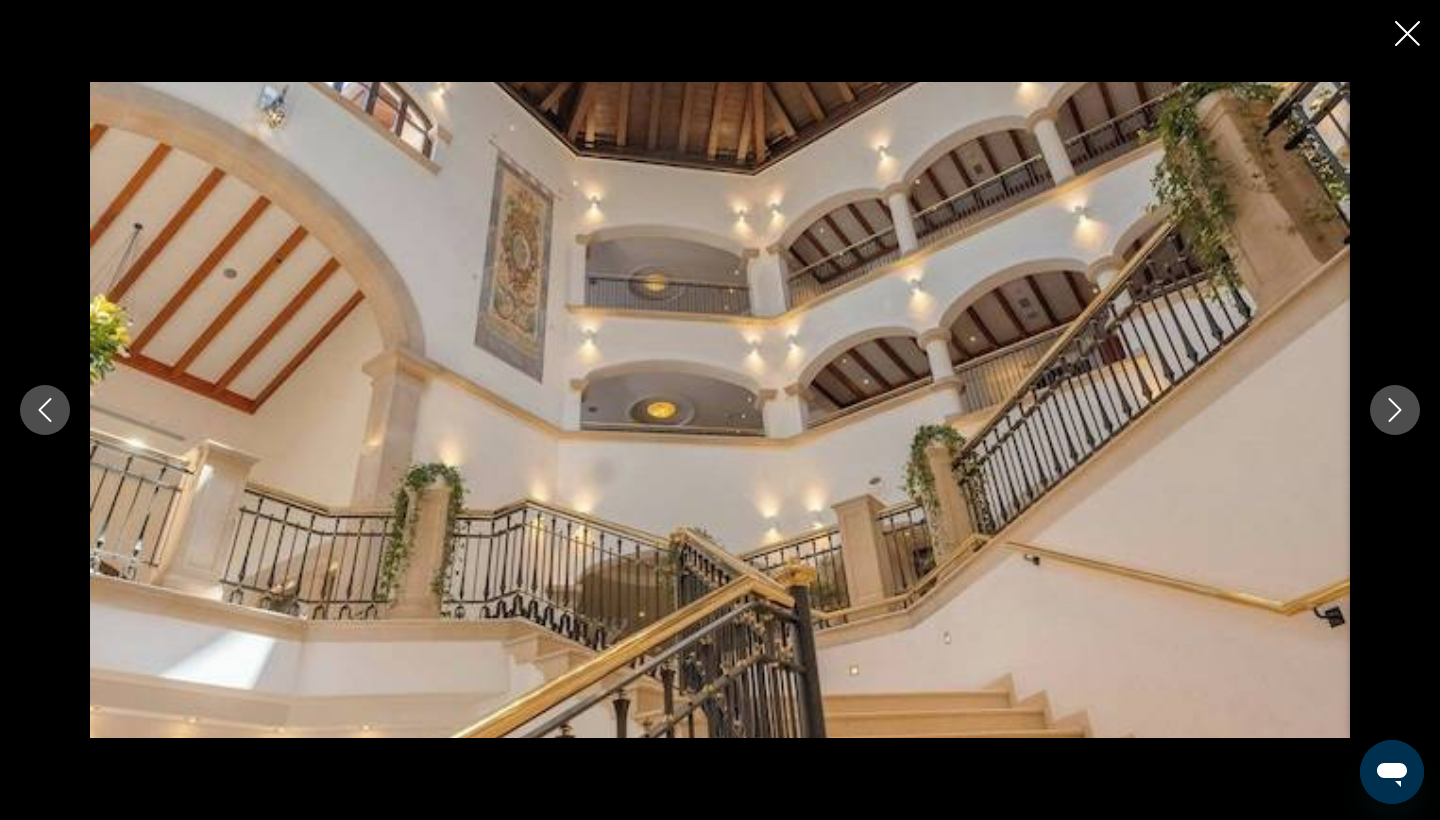 click at bounding box center (1395, 410) 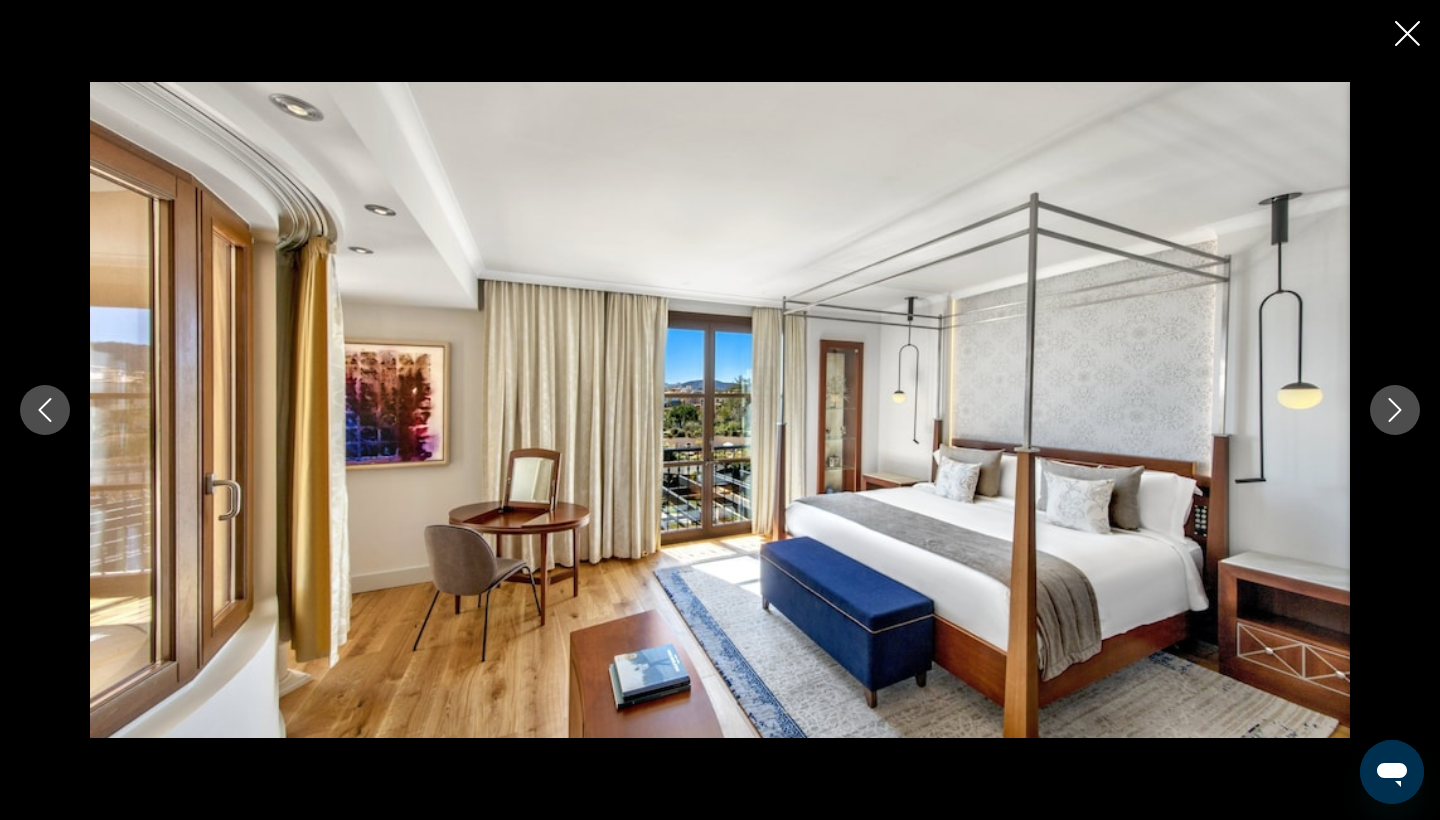 click at bounding box center [1395, 410] 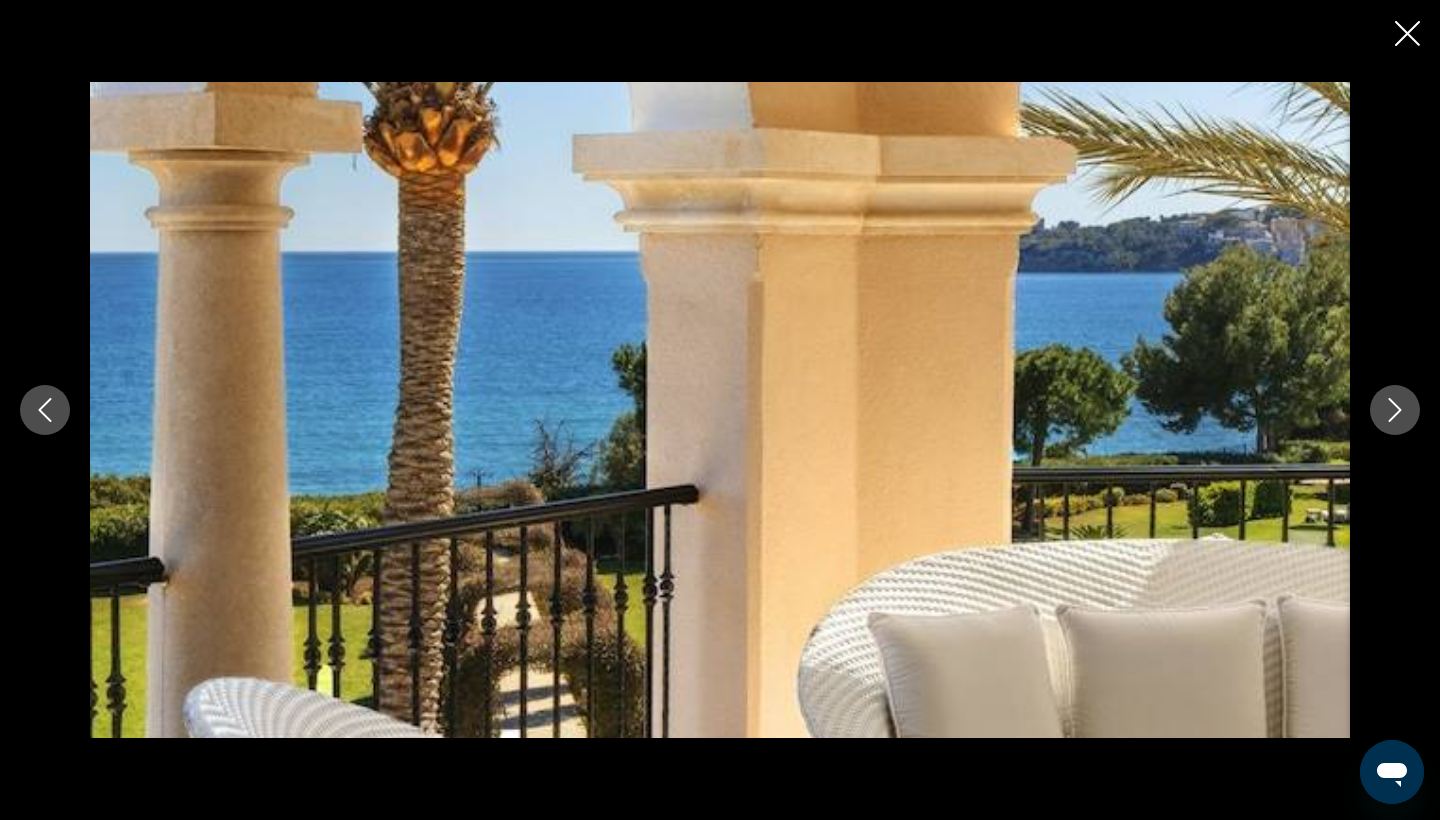click at bounding box center (1395, 410) 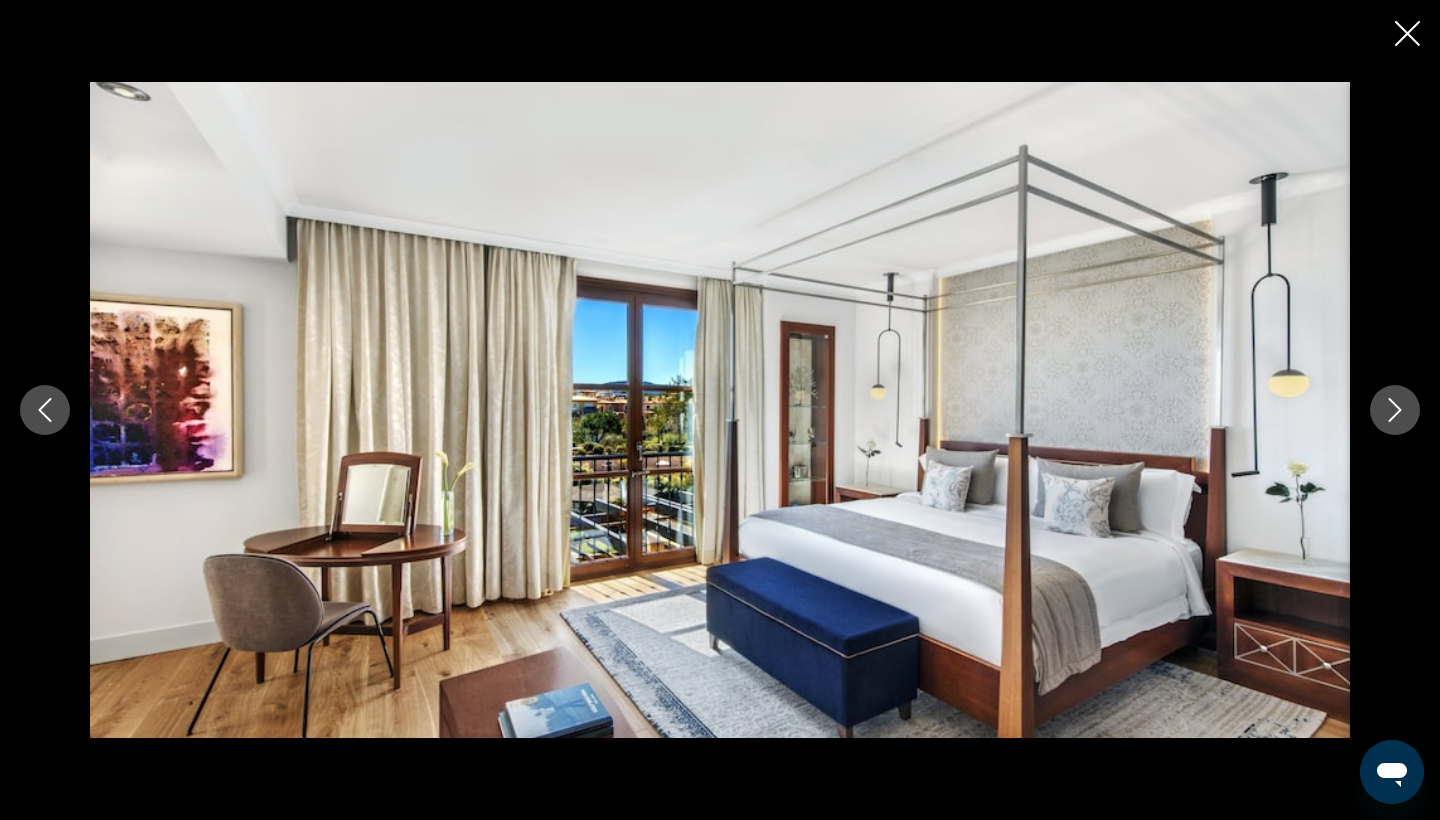 click at bounding box center (1395, 410) 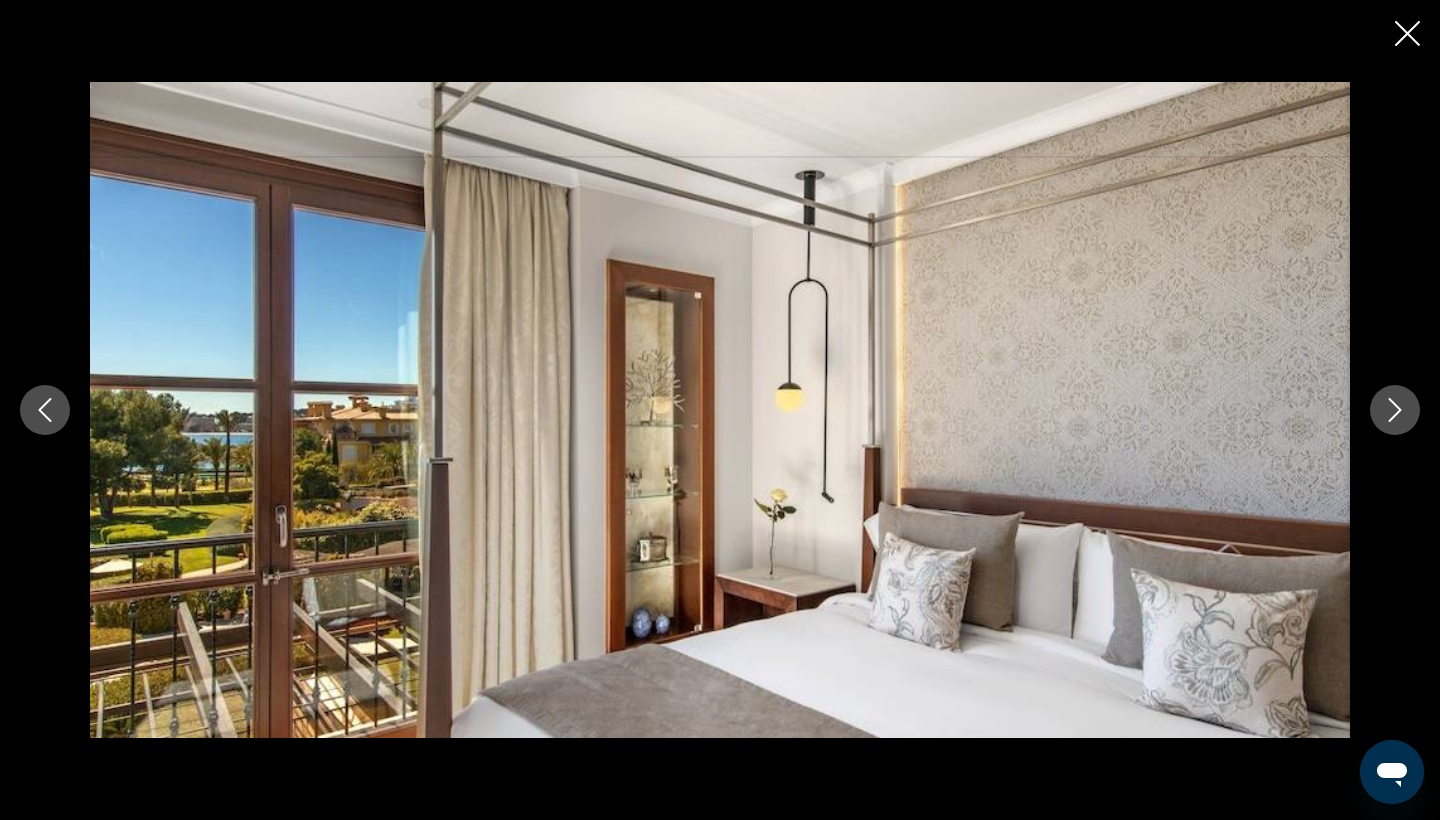 click at bounding box center (1395, 410) 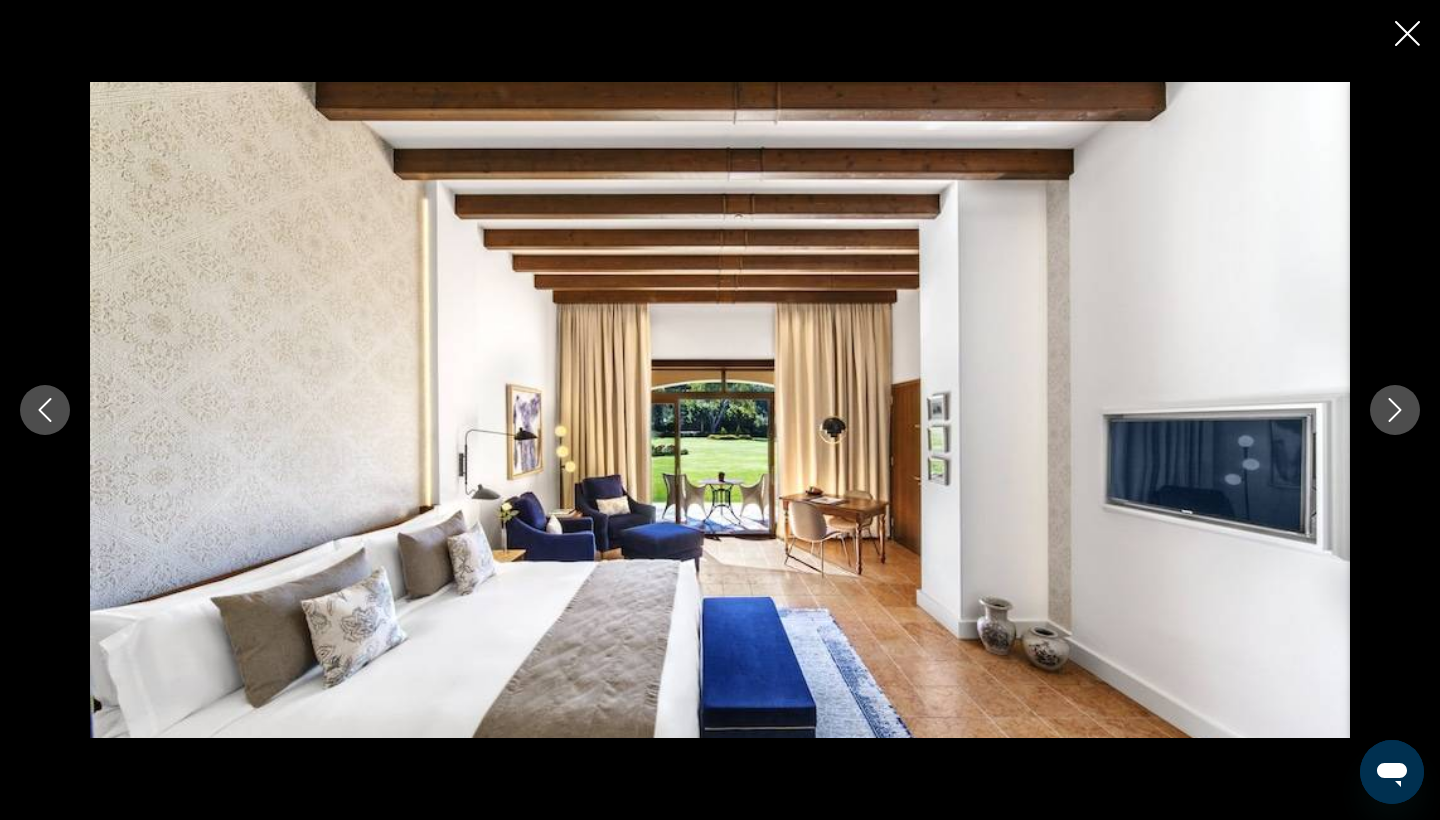 click at bounding box center (1395, 410) 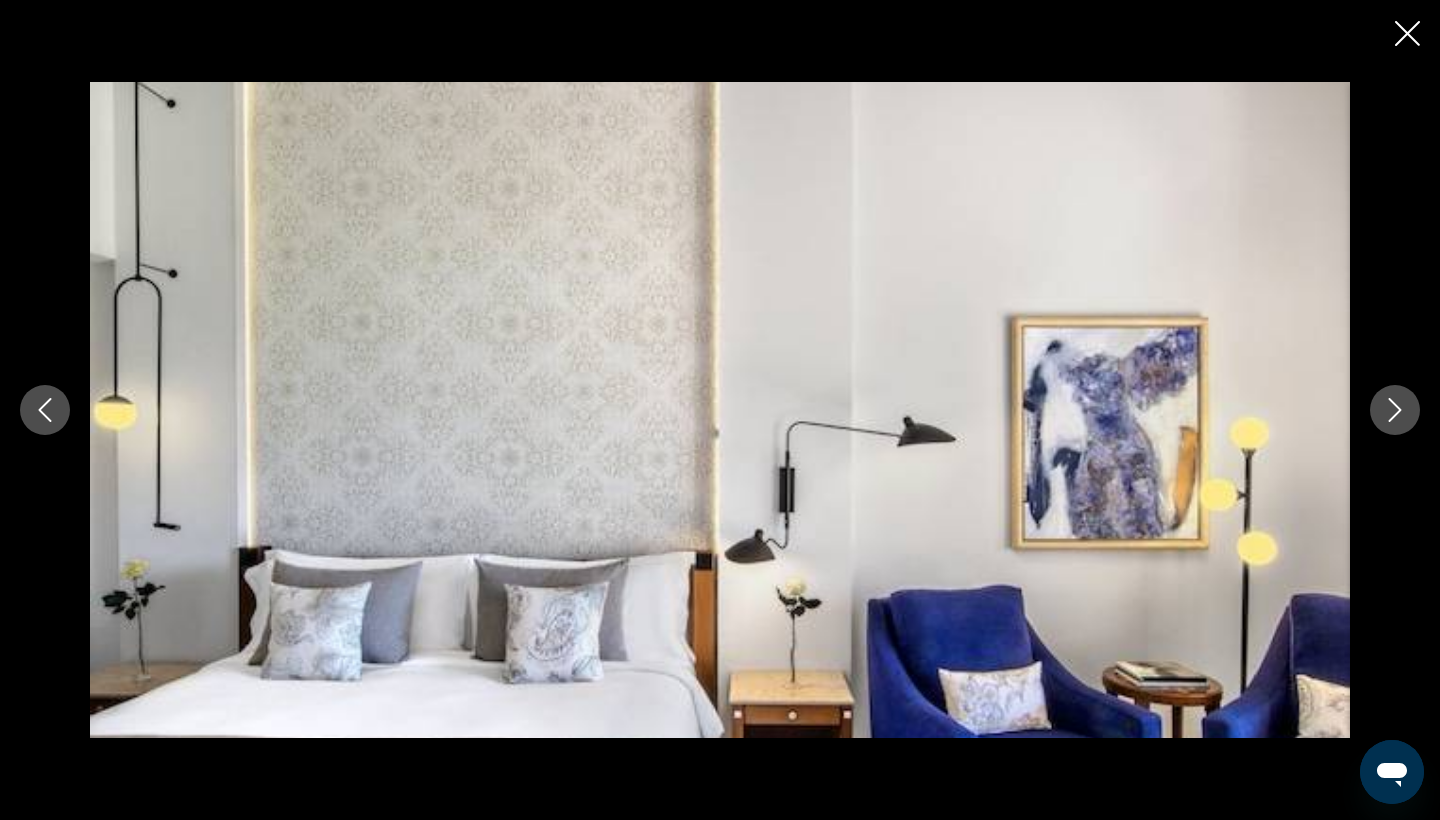 click at bounding box center (1395, 410) 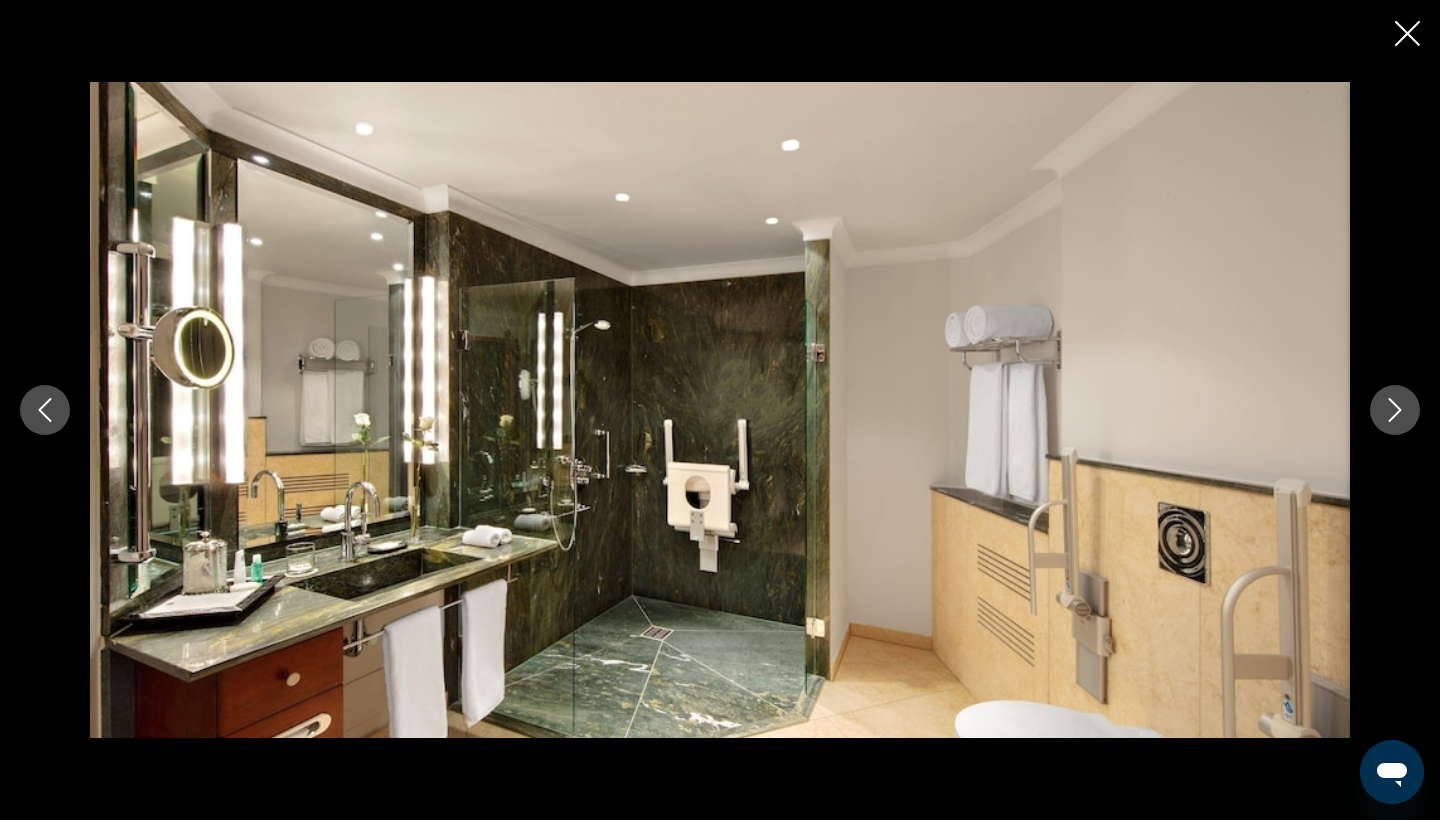 click at bounding box center (1395, 410) 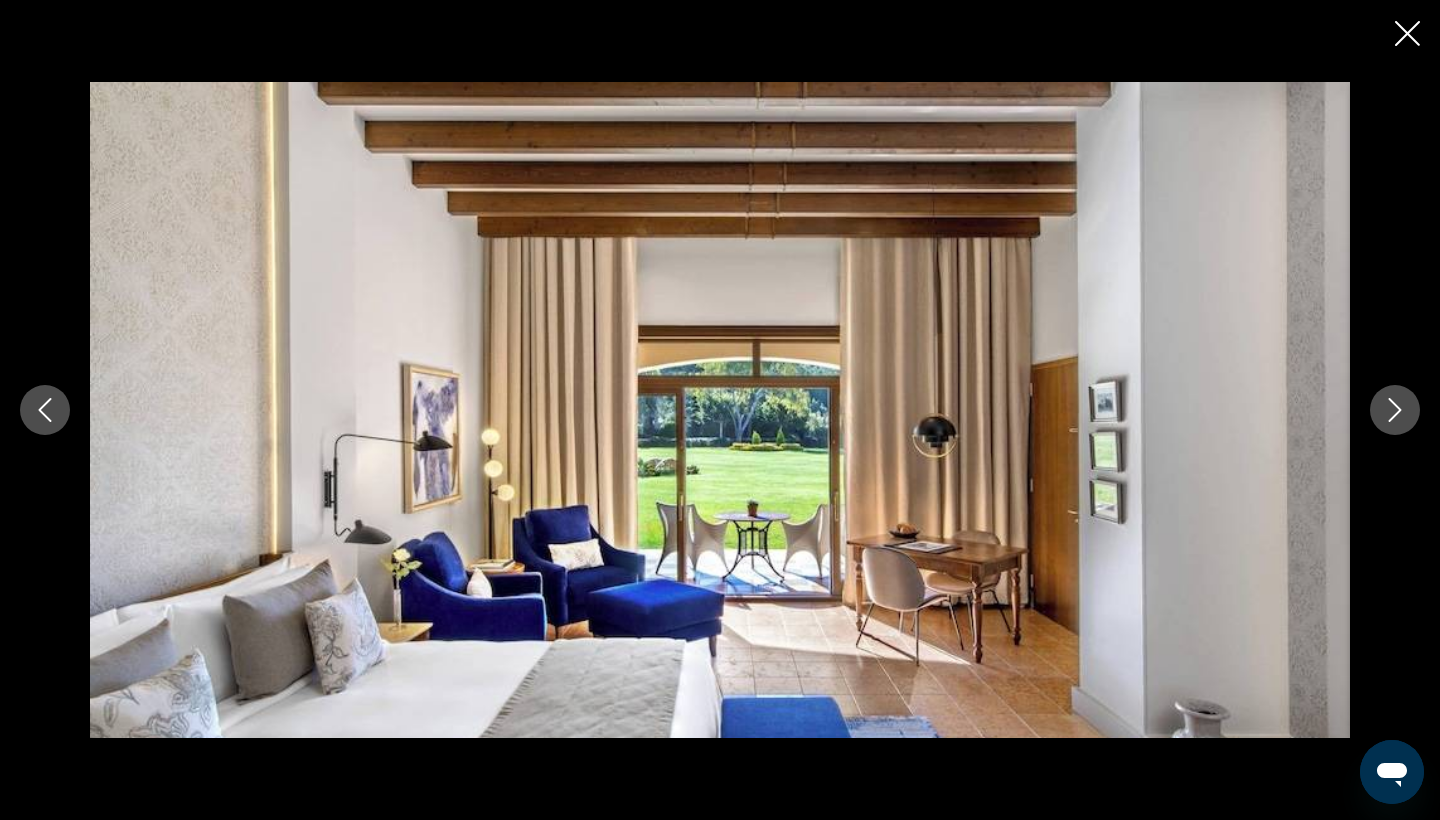 click at bounding box center (1395, 410) 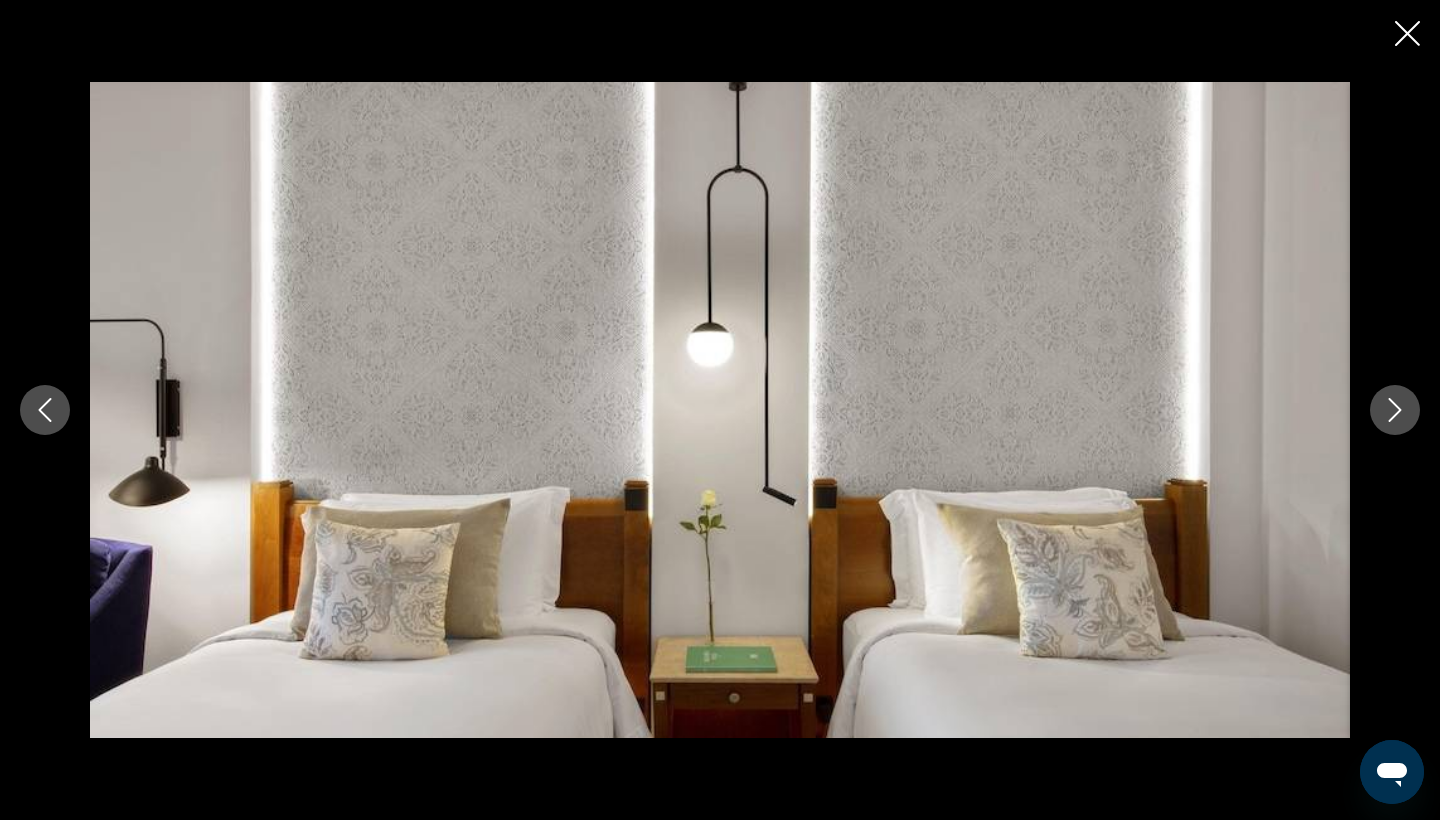 click at bounding box center (1395, 410) 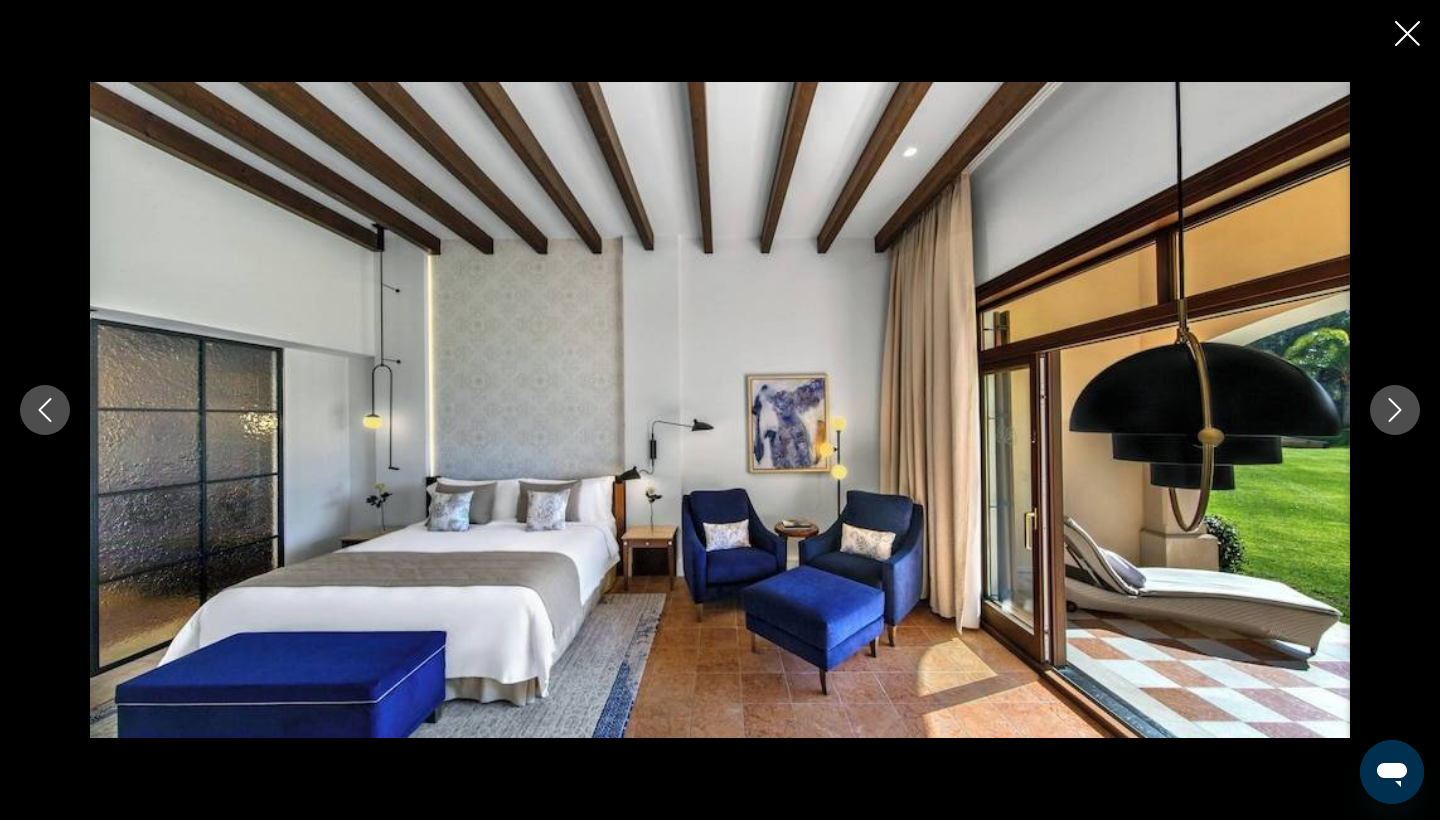 click at bounding box center [1395, 410] 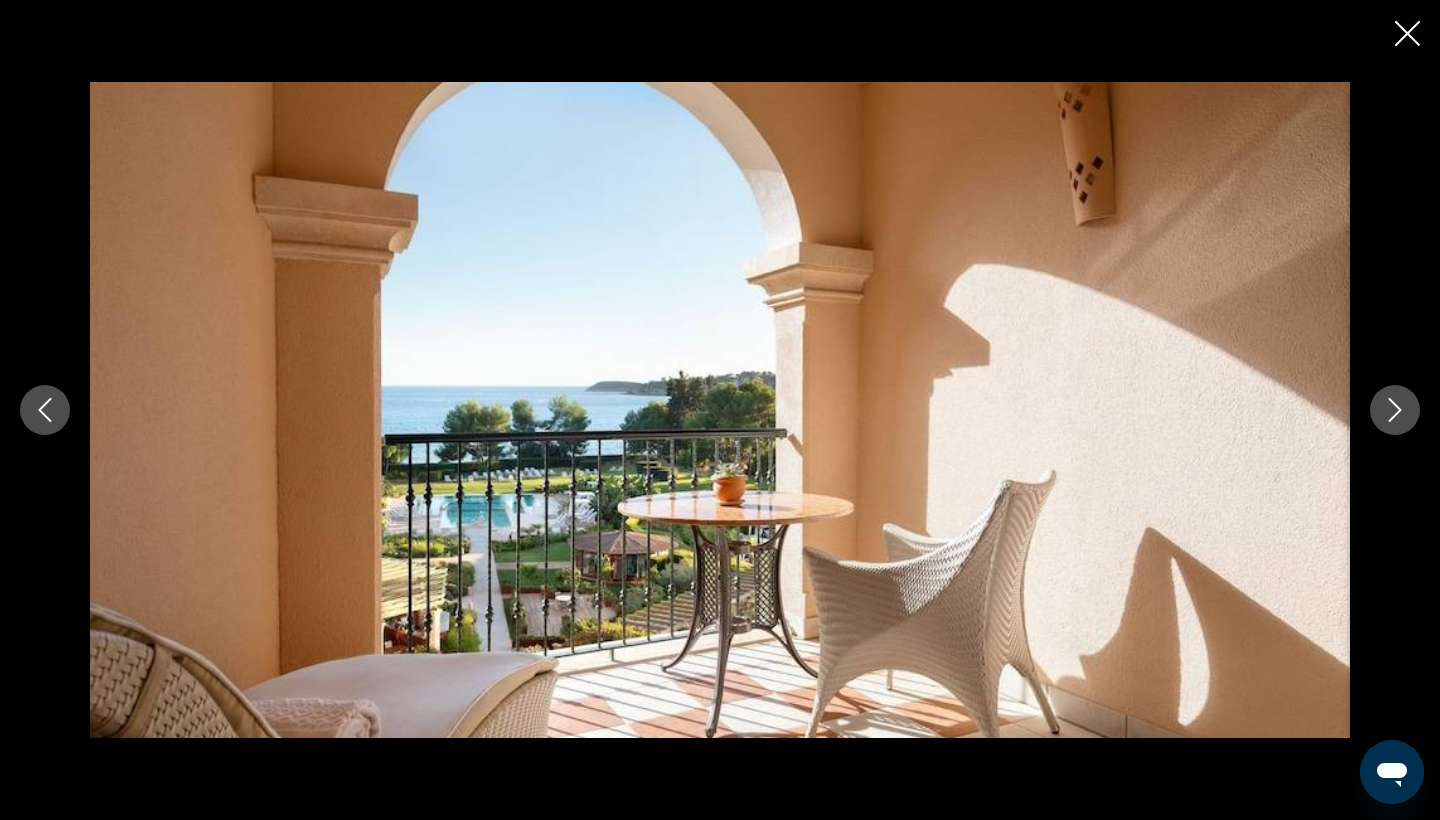 click at bounding box center (1395, 410) 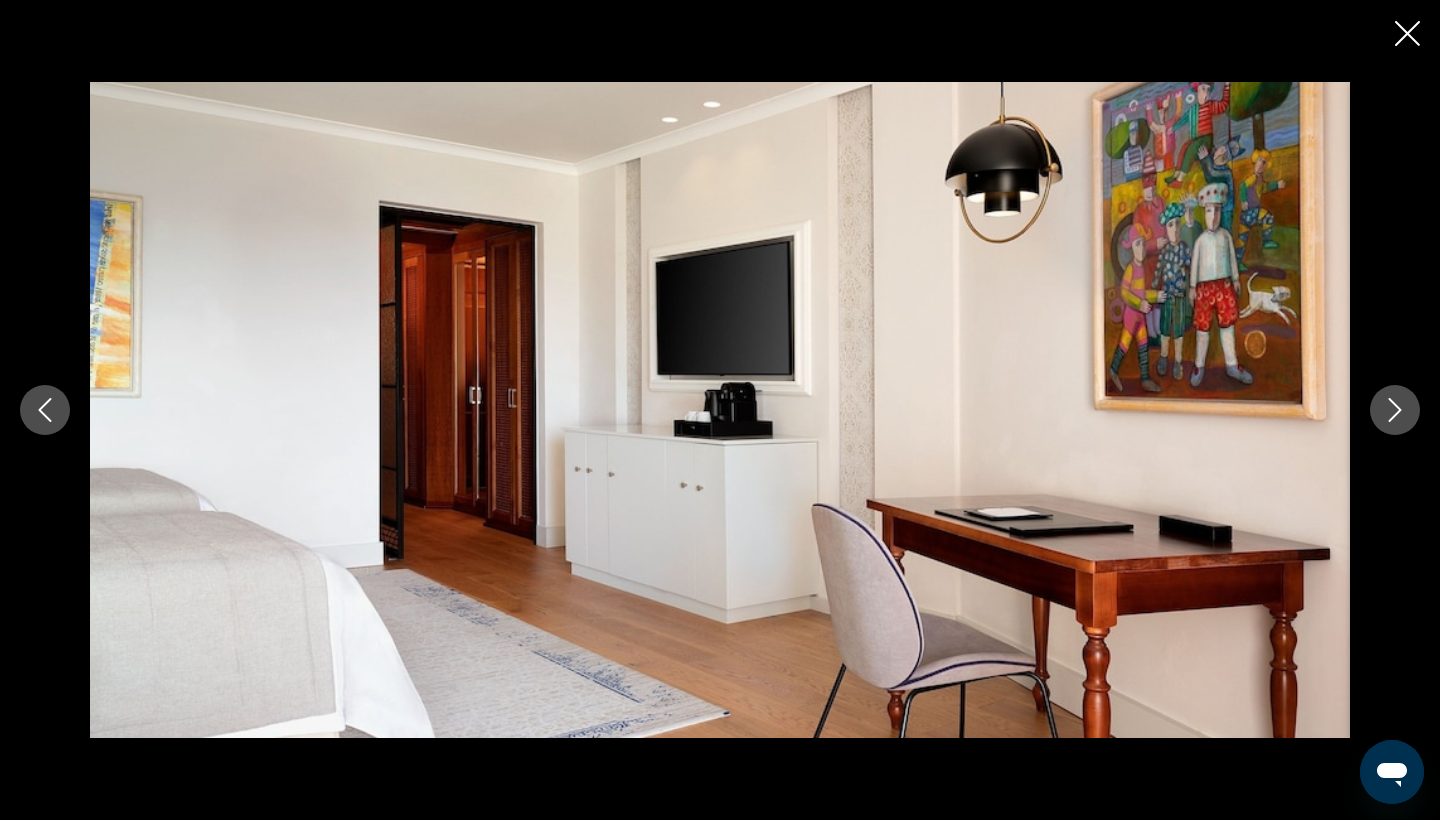 click at bounding box center (1395, 410) 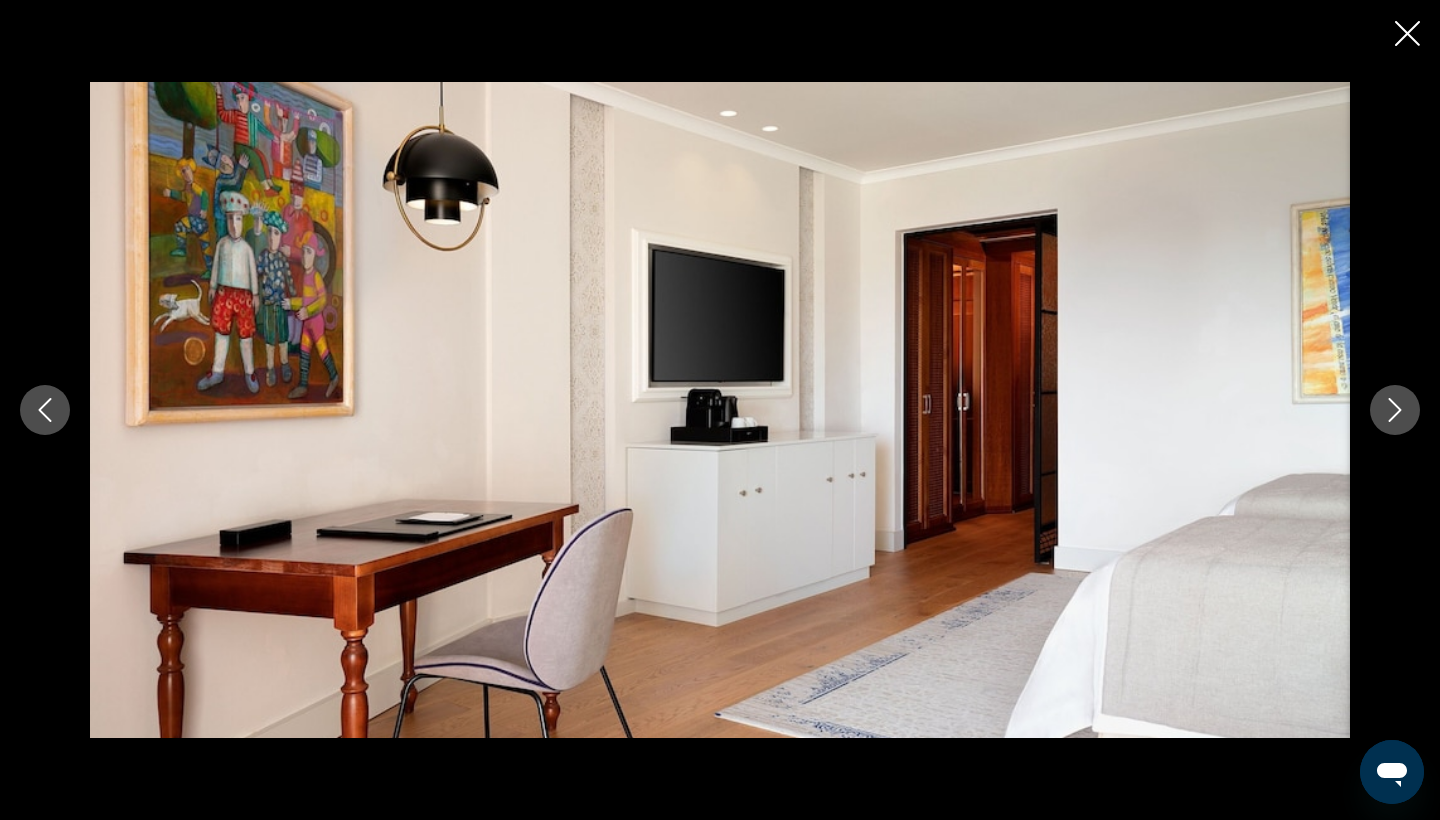 click at bounding box center [1395, 410] 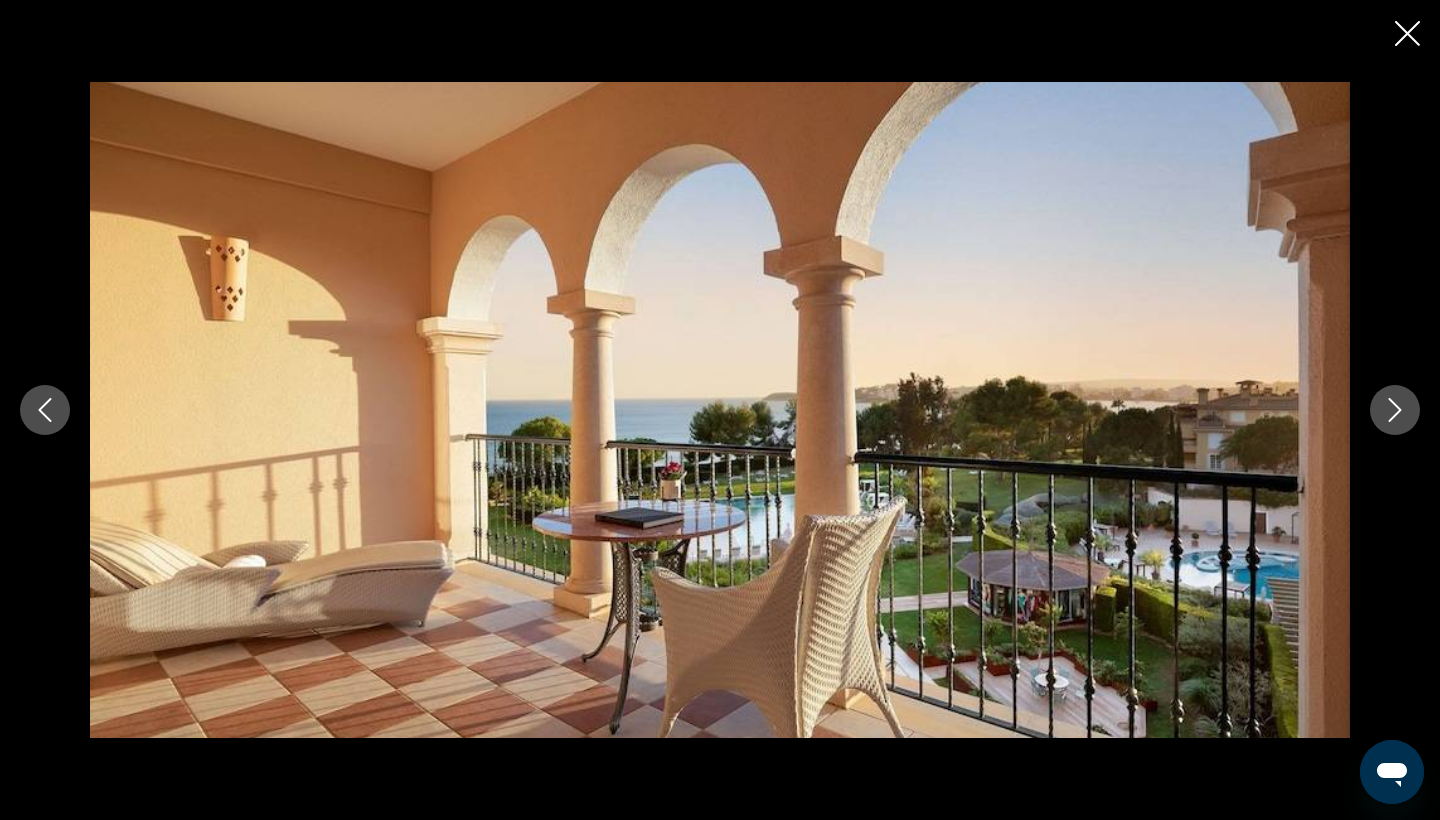 click at bounding box center [1395, 410] 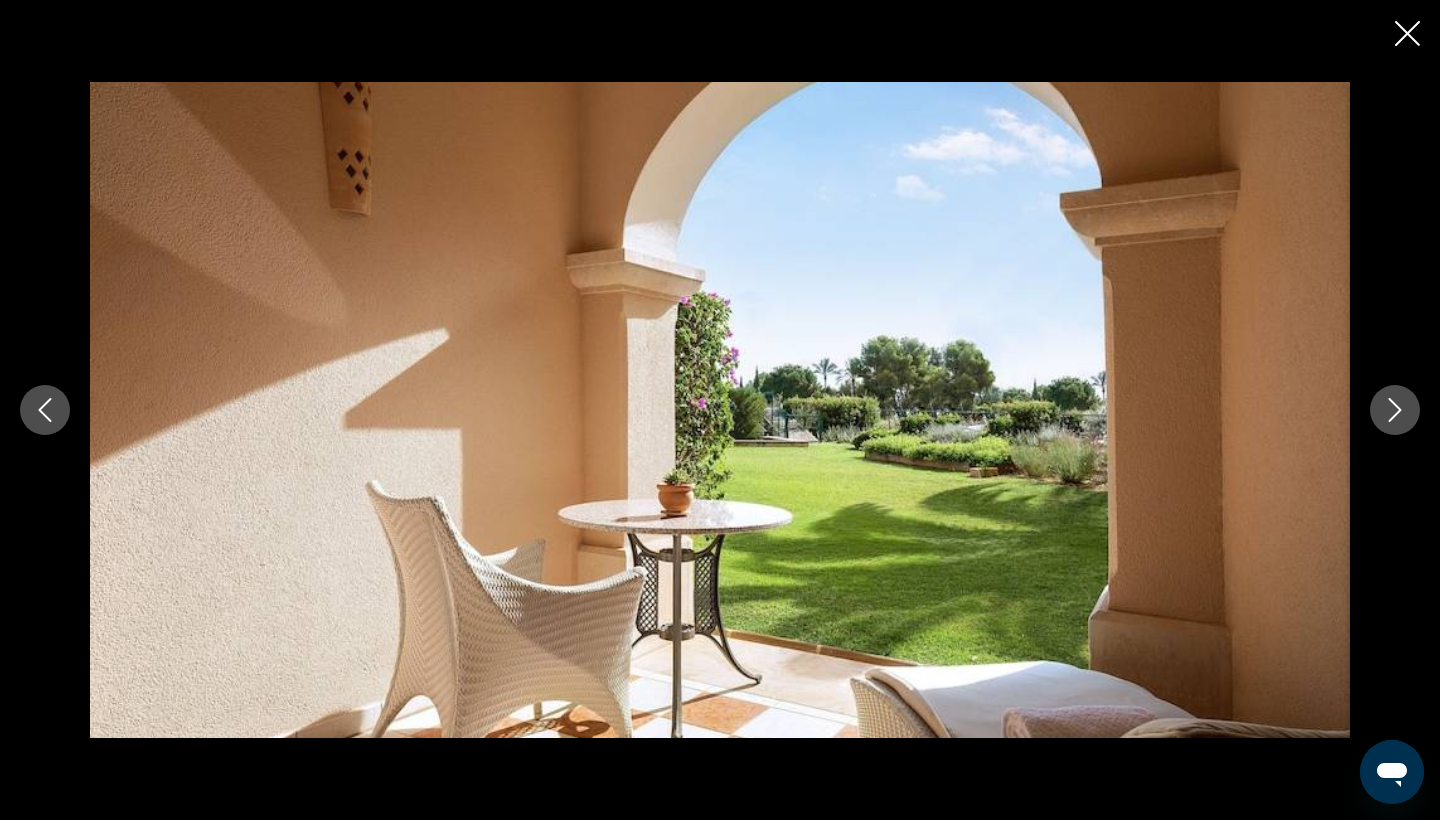 click at bounding box center (1395, 410) 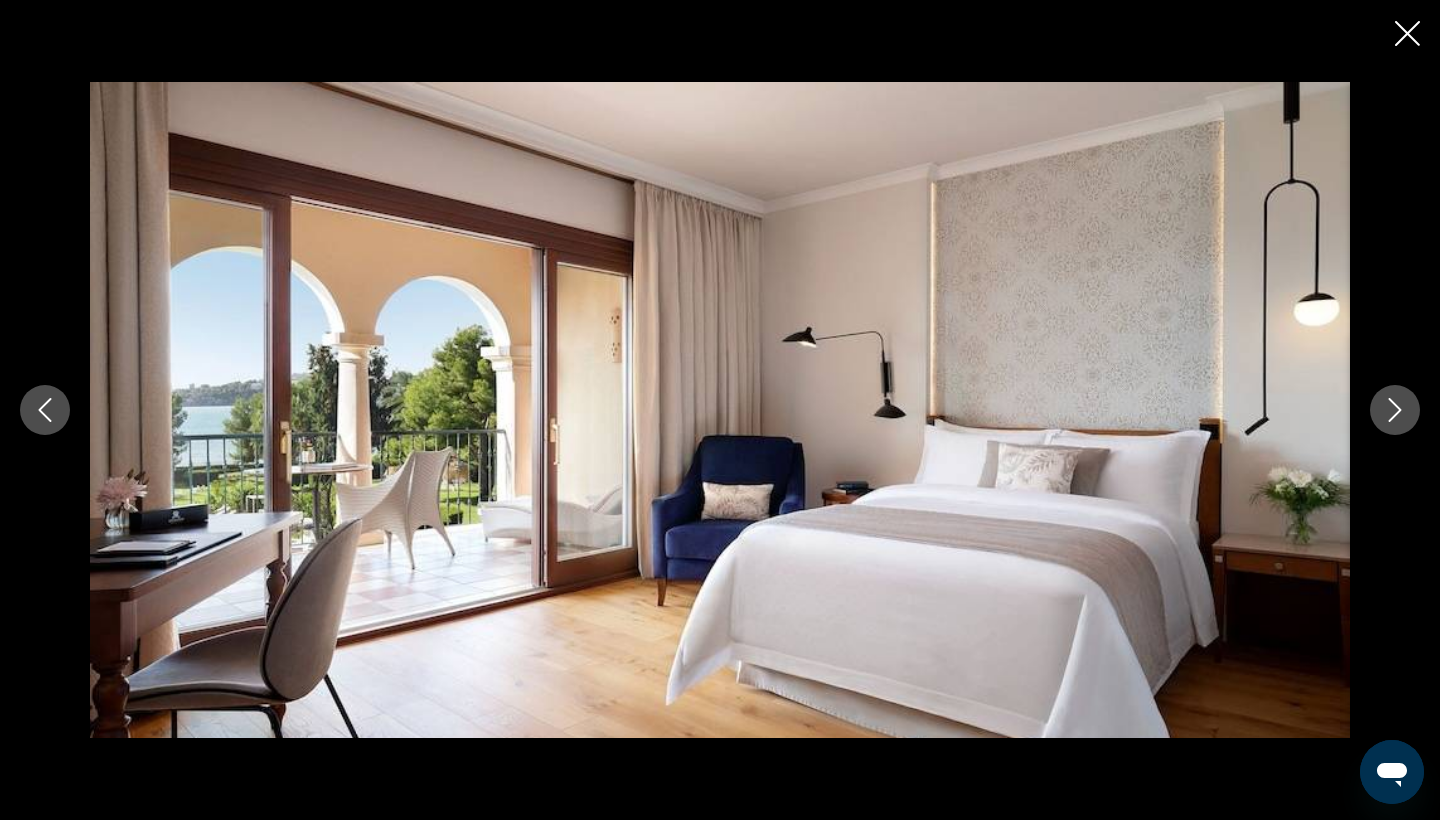click at bounding box center (1395, 410) 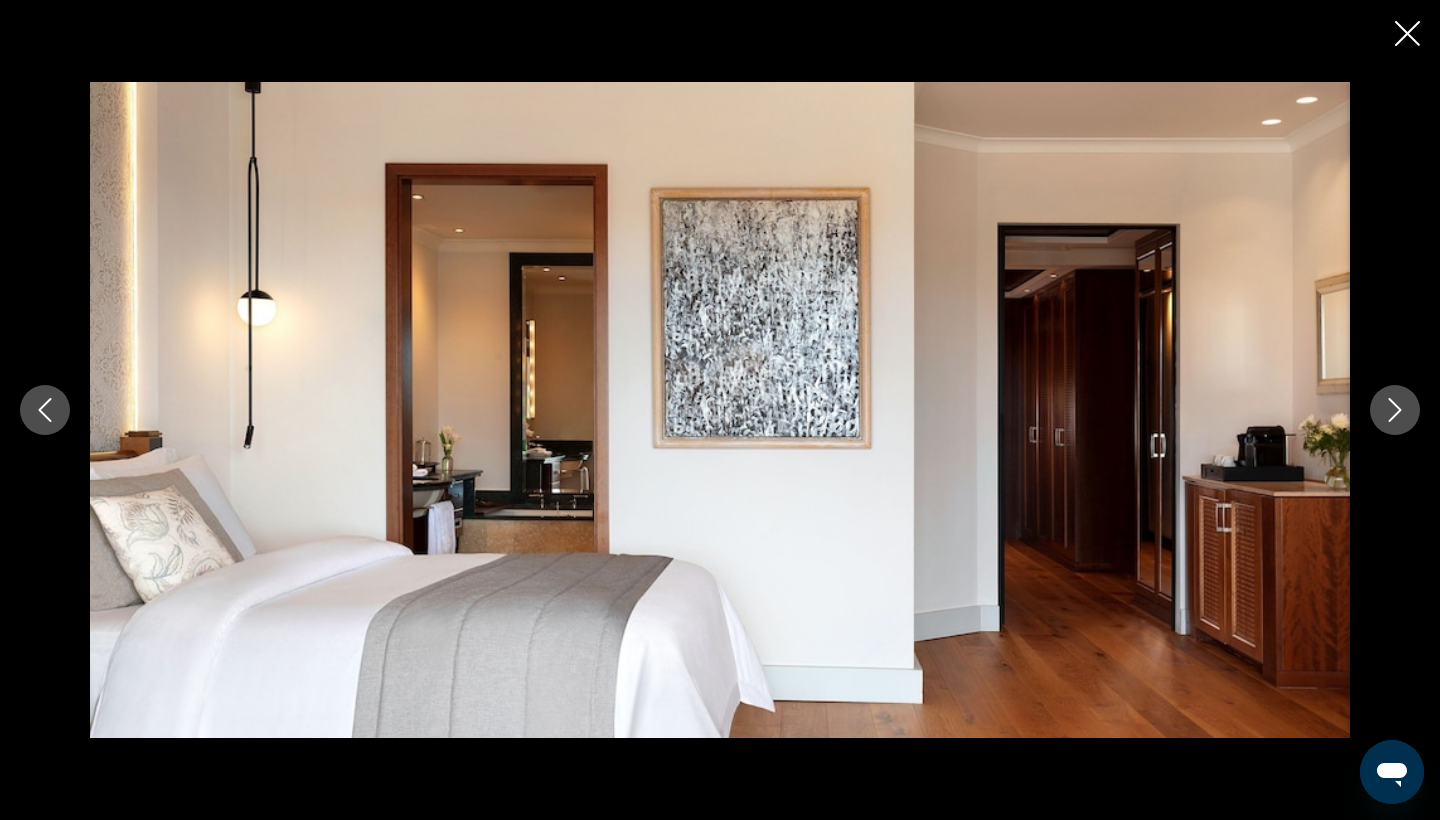 click at bounding box center (1395, 410) 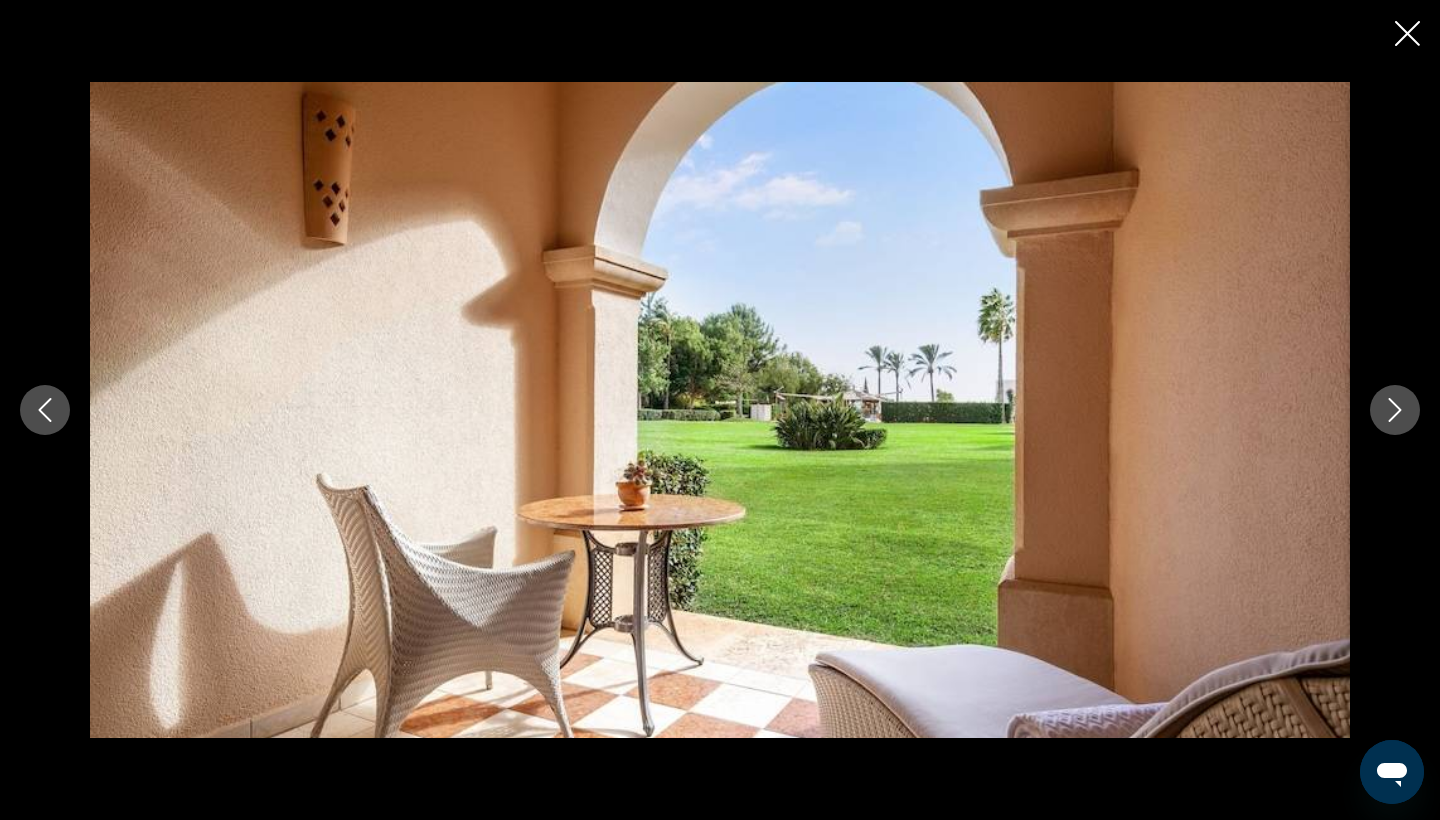 click at bounding box center (1395, 410) 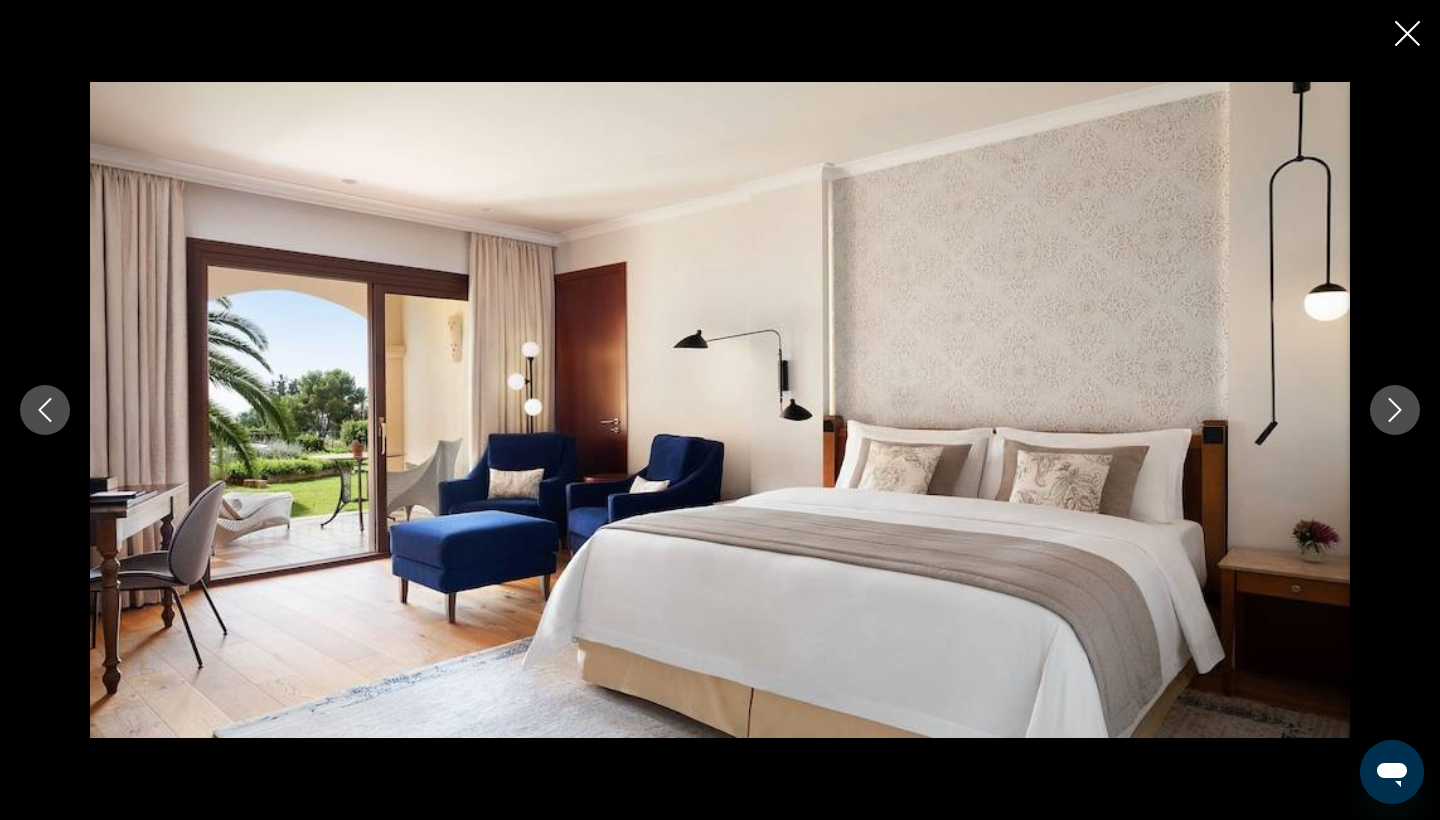 click at bounding box center [1395, 410] 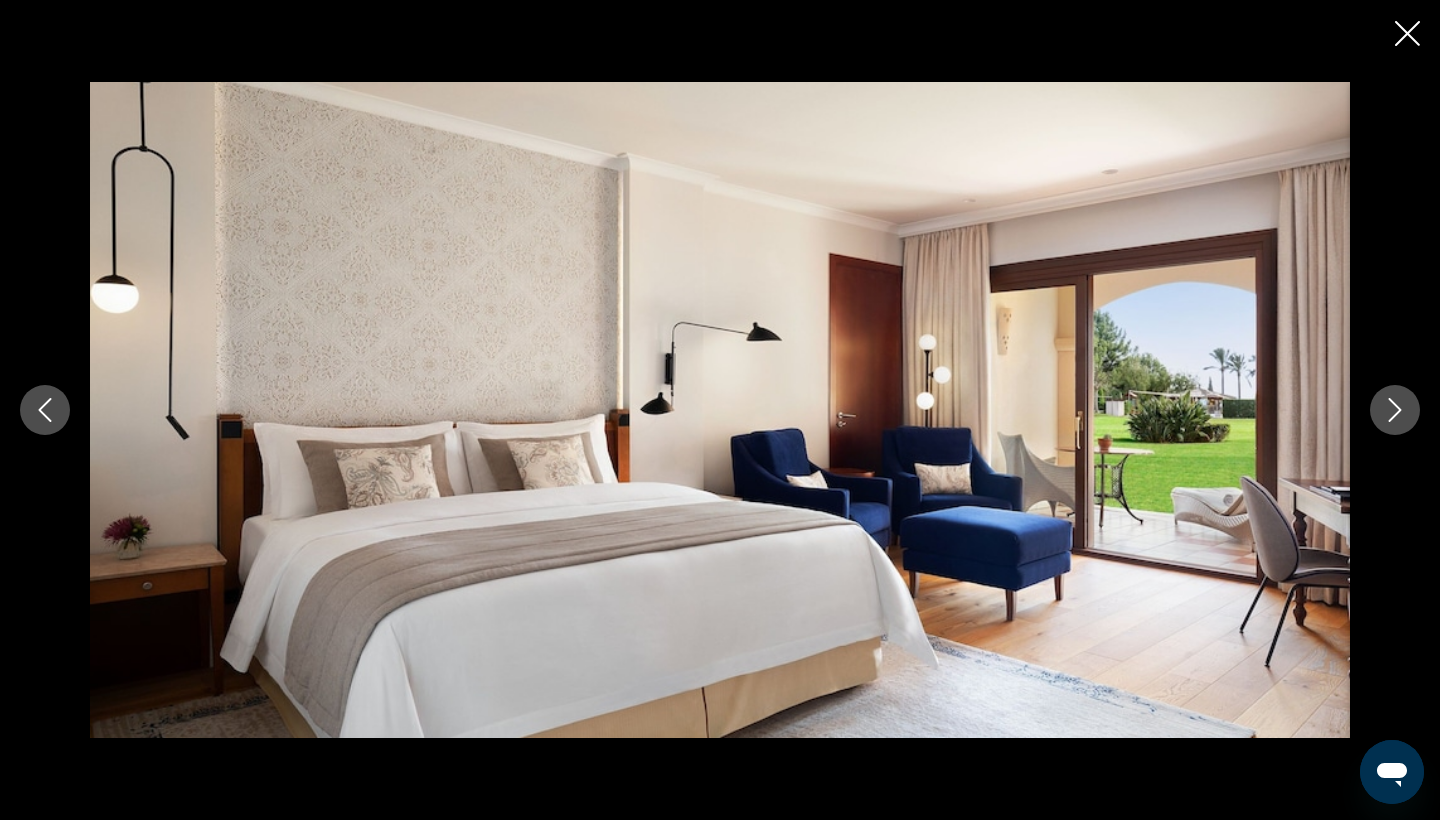 click at bounding box center (1395, 410) 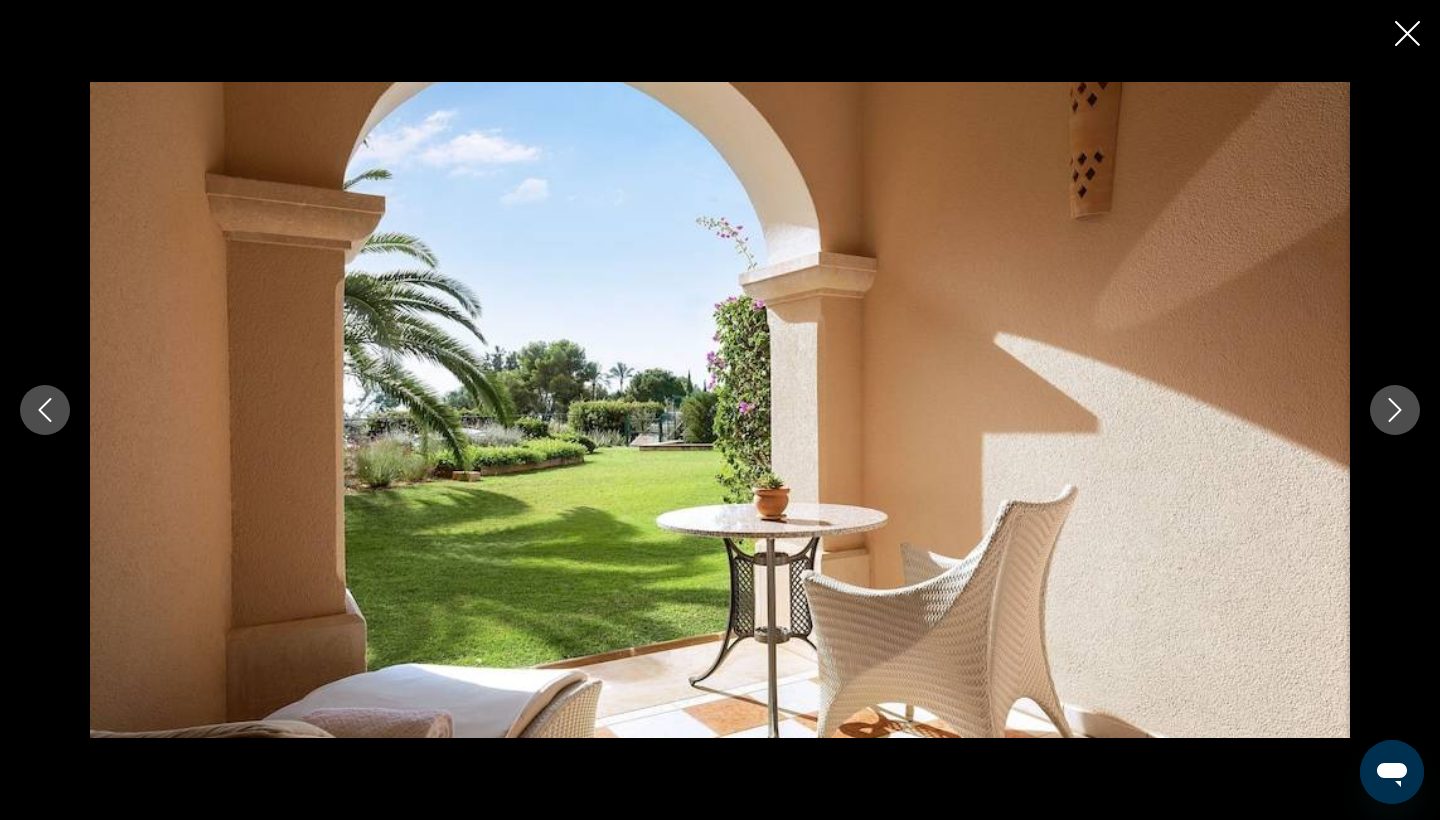 click at bounding box center (1395, 410) 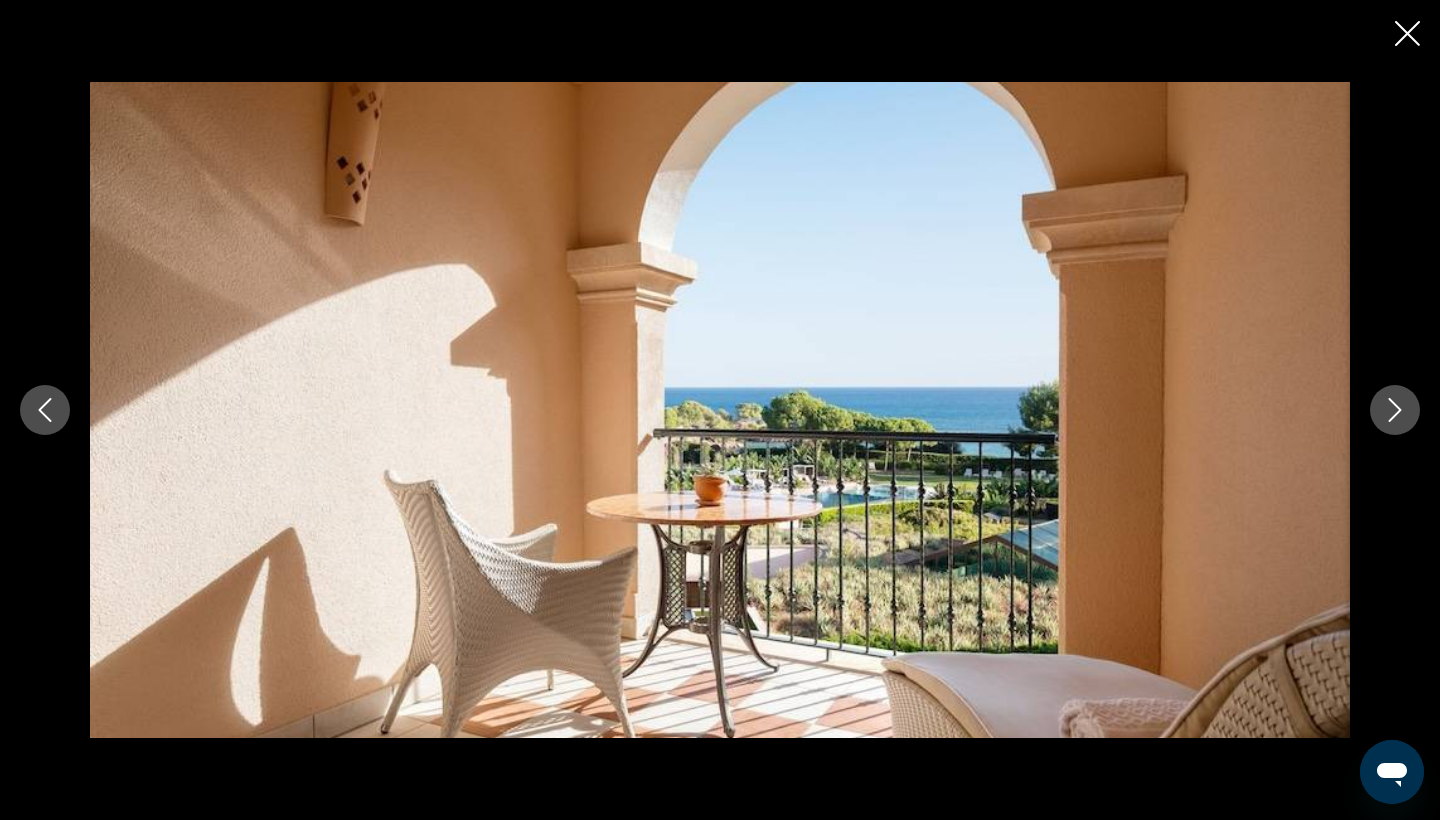 click at bounding box center (1395, 410) 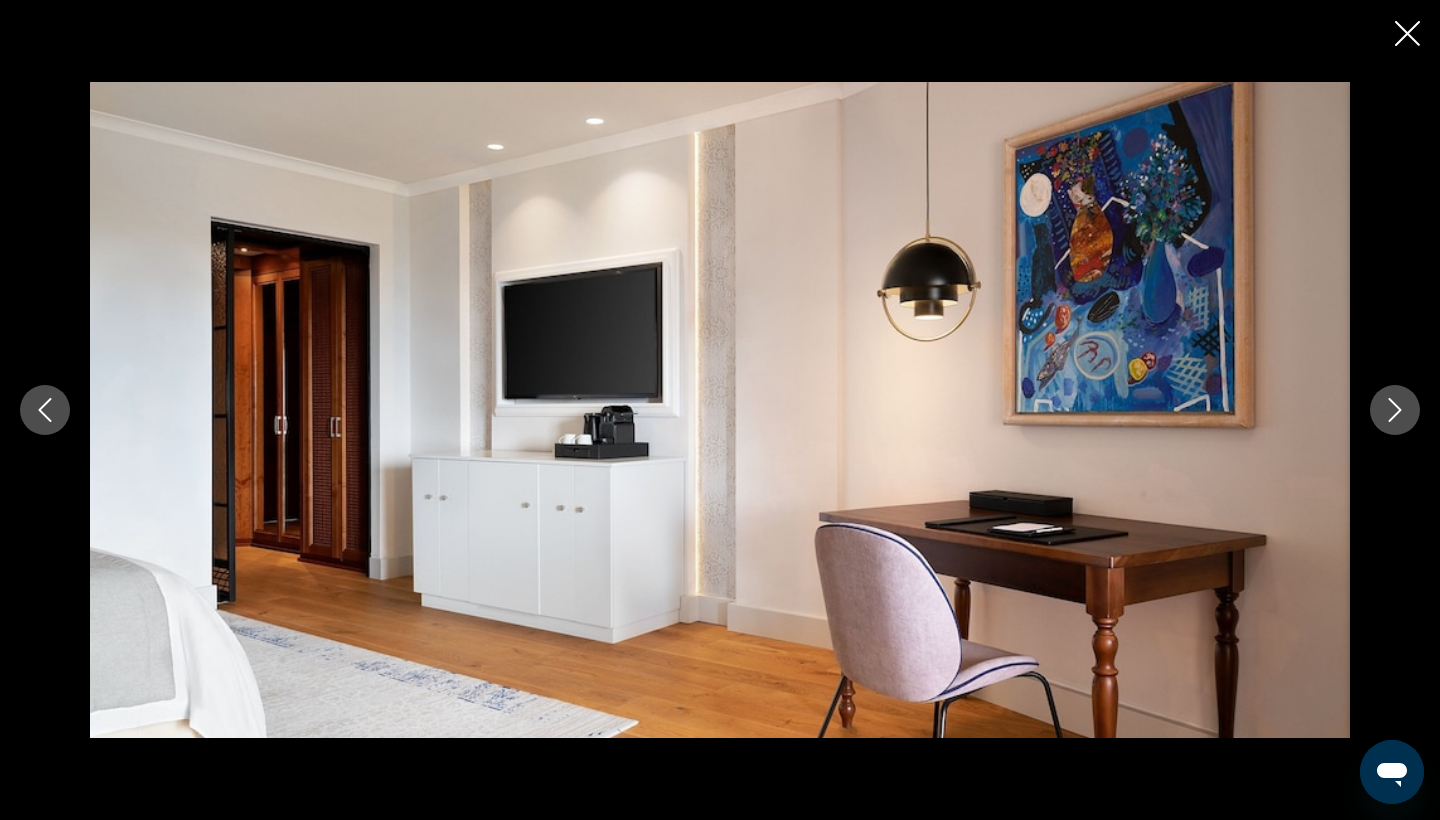 click at bounding box center [1395, 410] 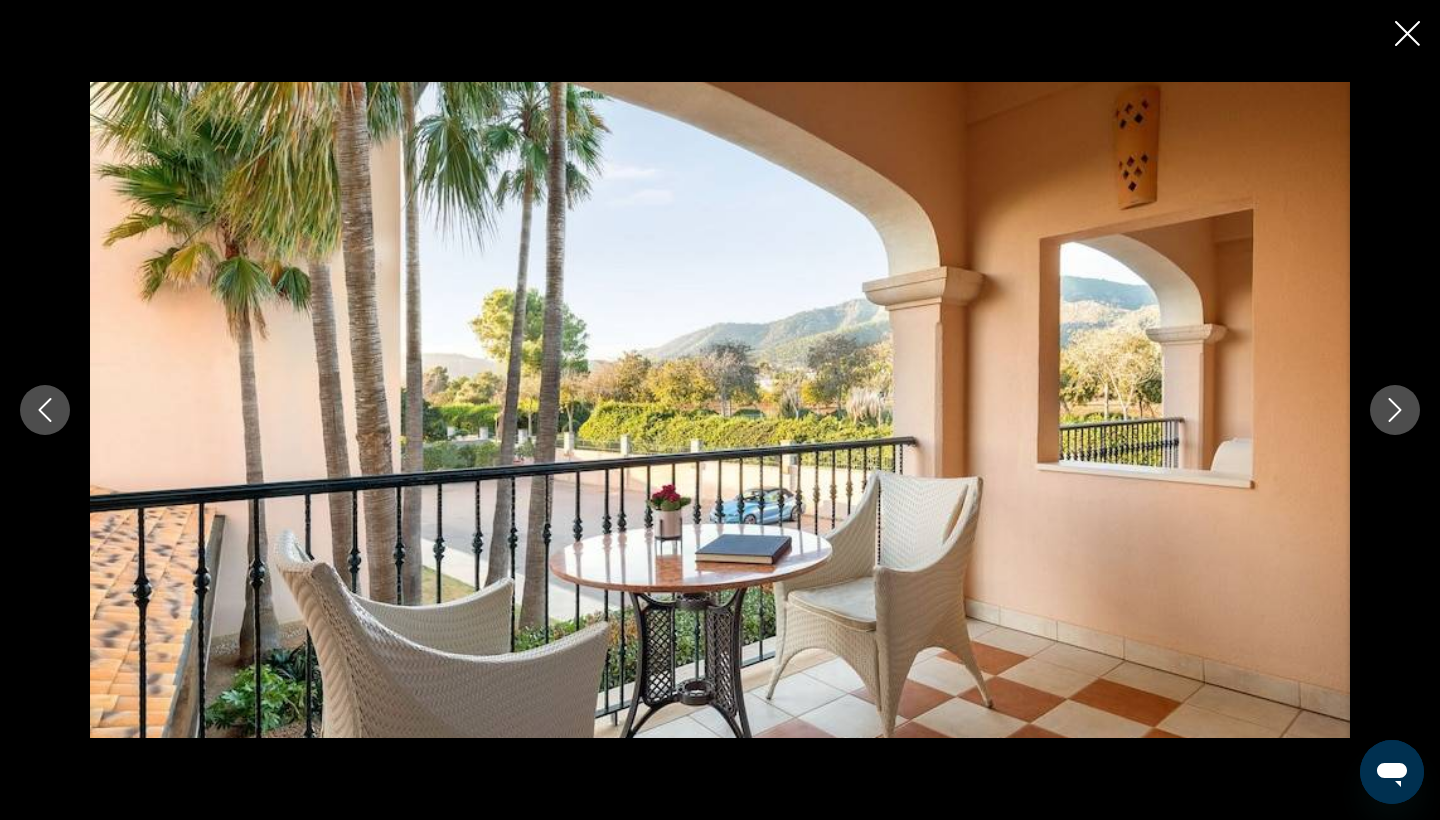 click at bounding box center [1395, 410] 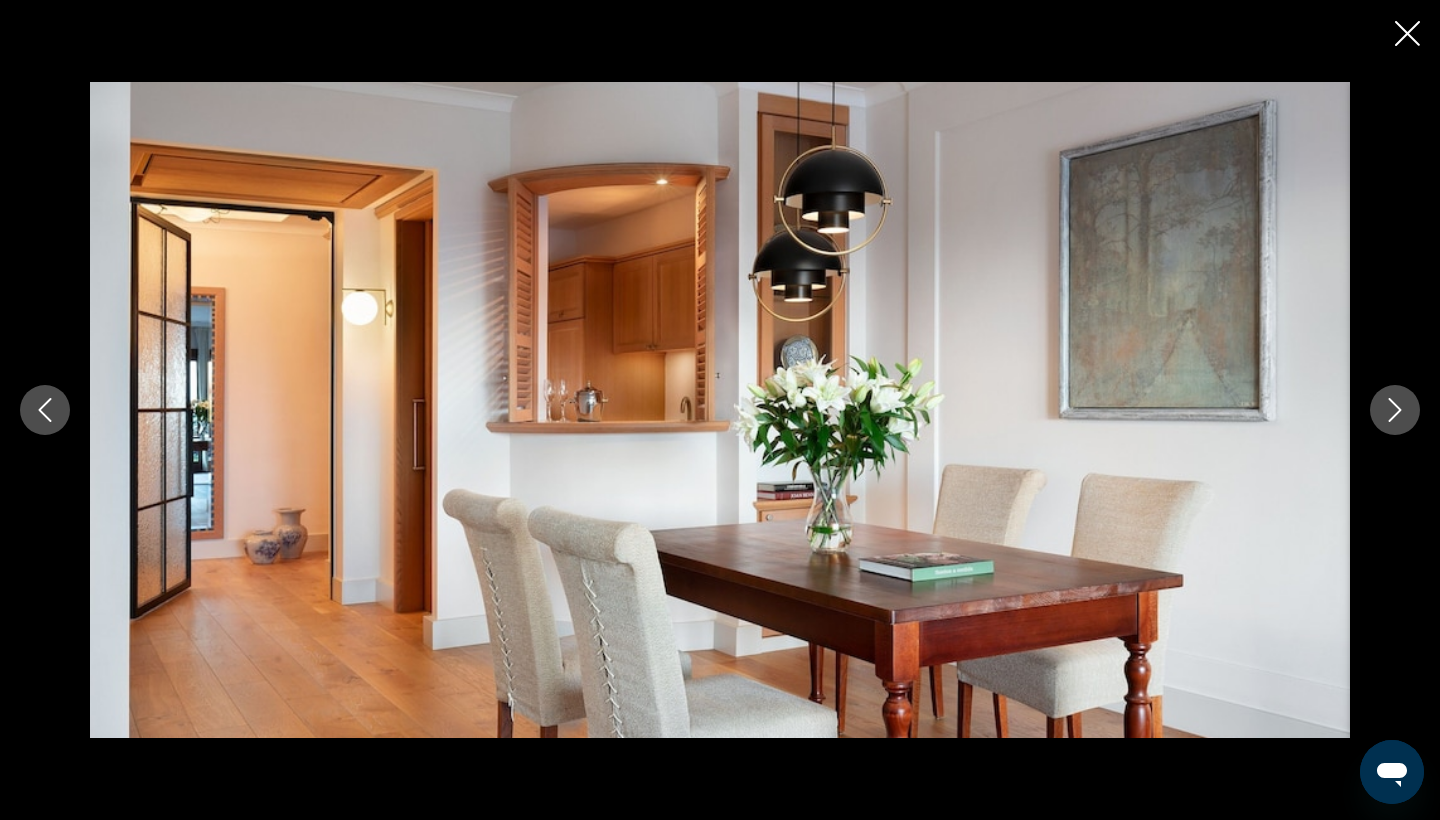 click at bounding box center [1395, 410] 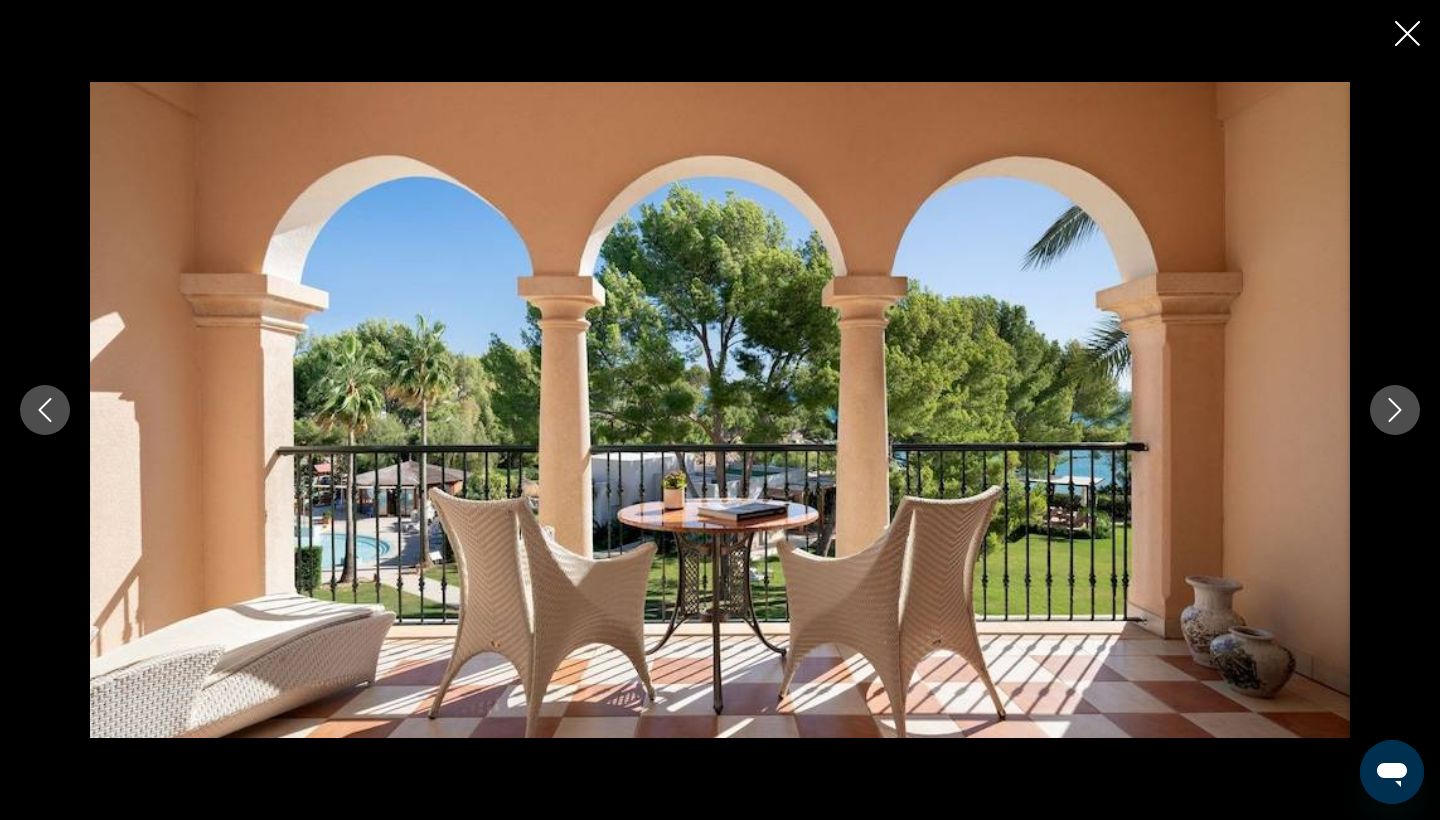 click at bounding box center [1395, 410] 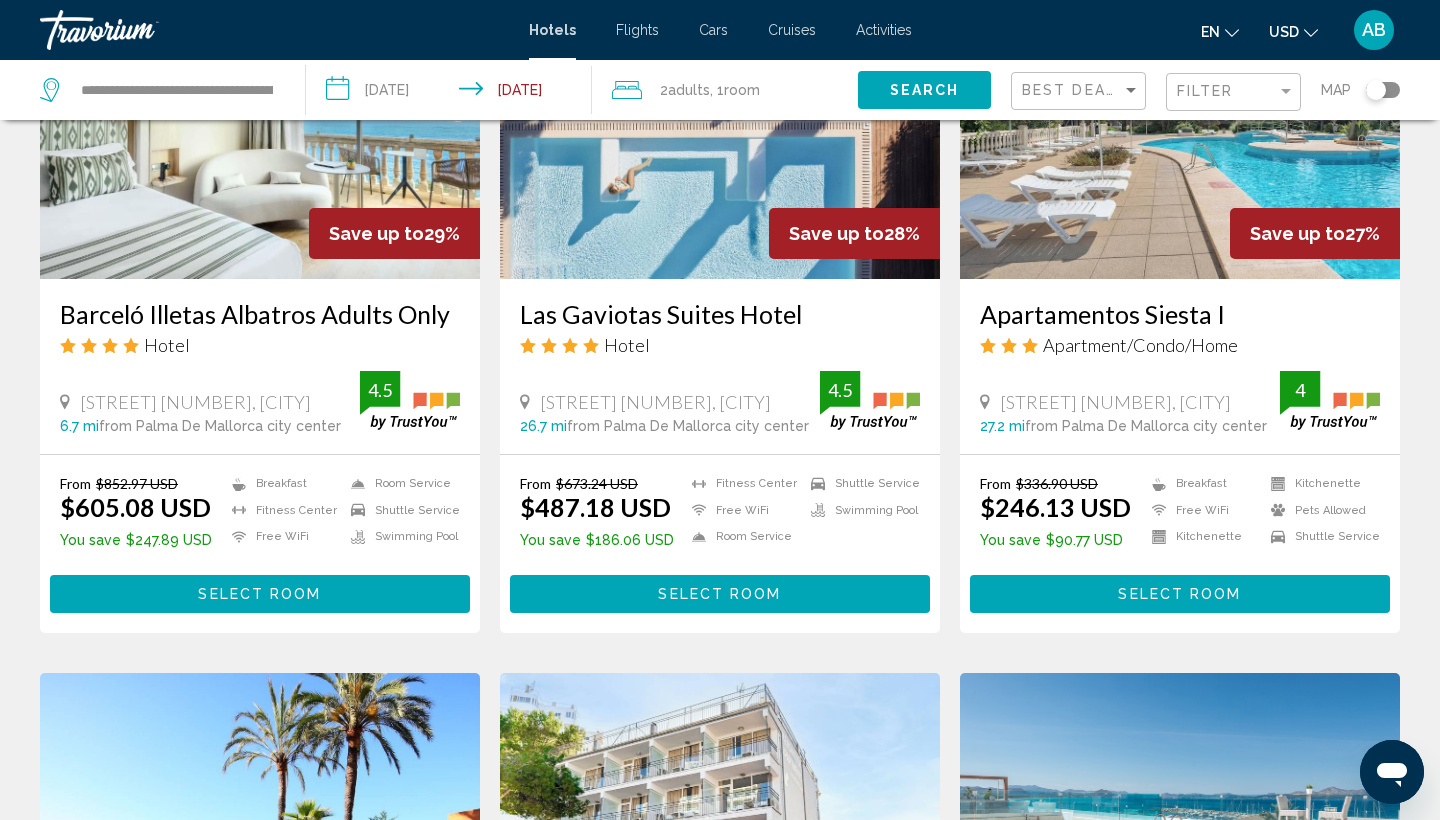 scroll, scrollTop: 0, scrollLeft: 0, axis: both 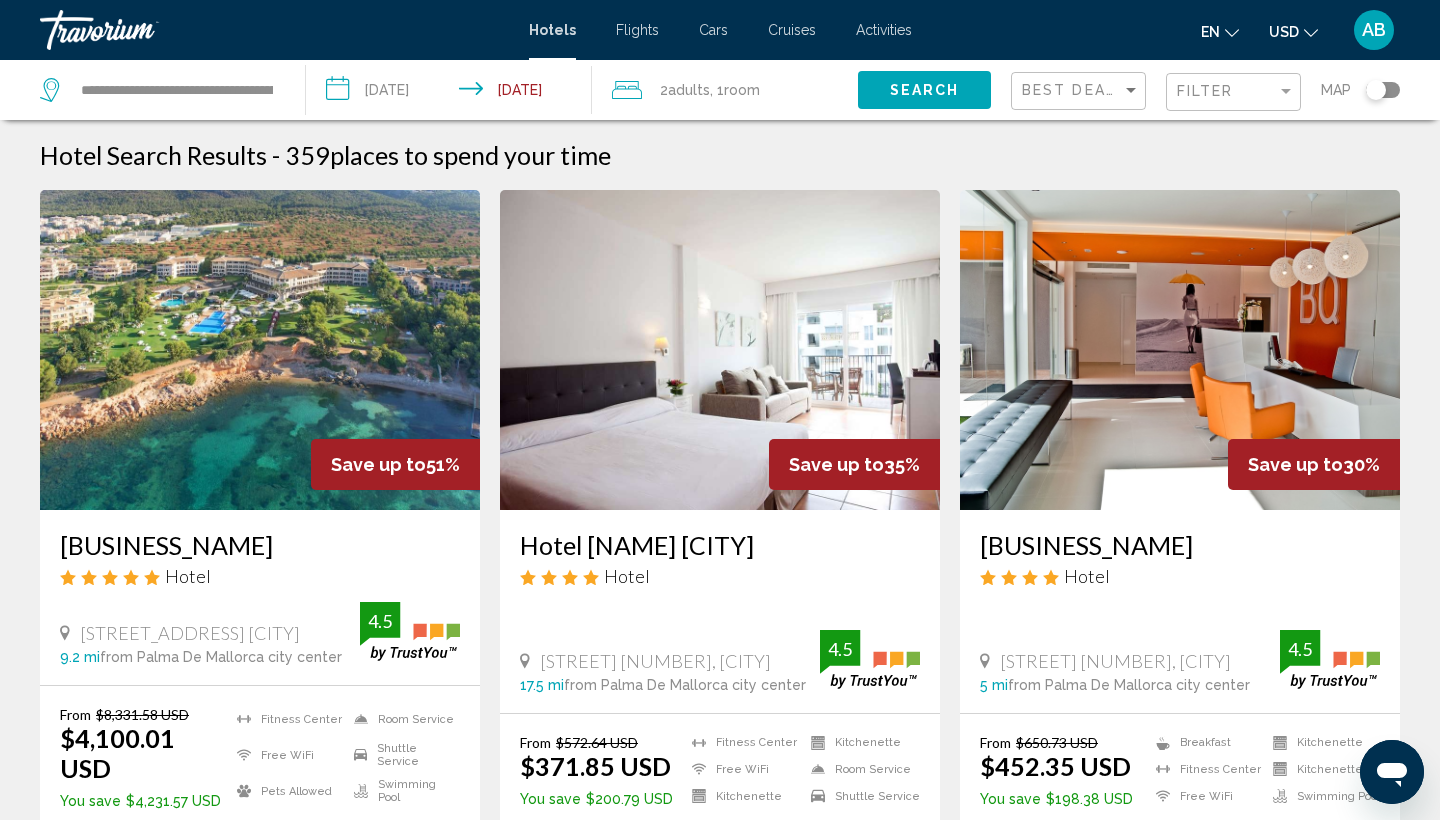 click at bounding box center [720, 350] 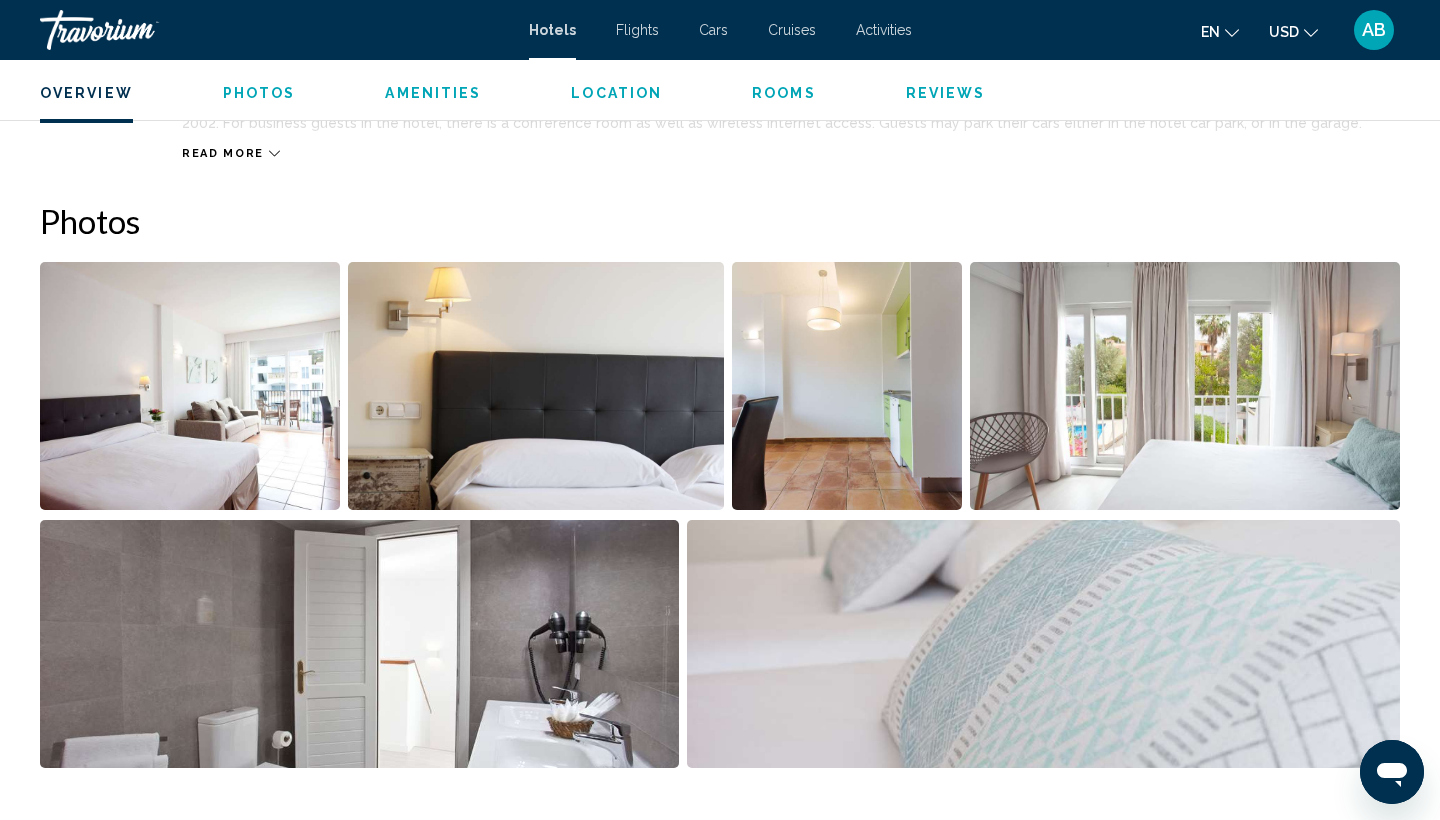 scroll, scrollTop: 904, scrollLeft: 0, axis: vertical 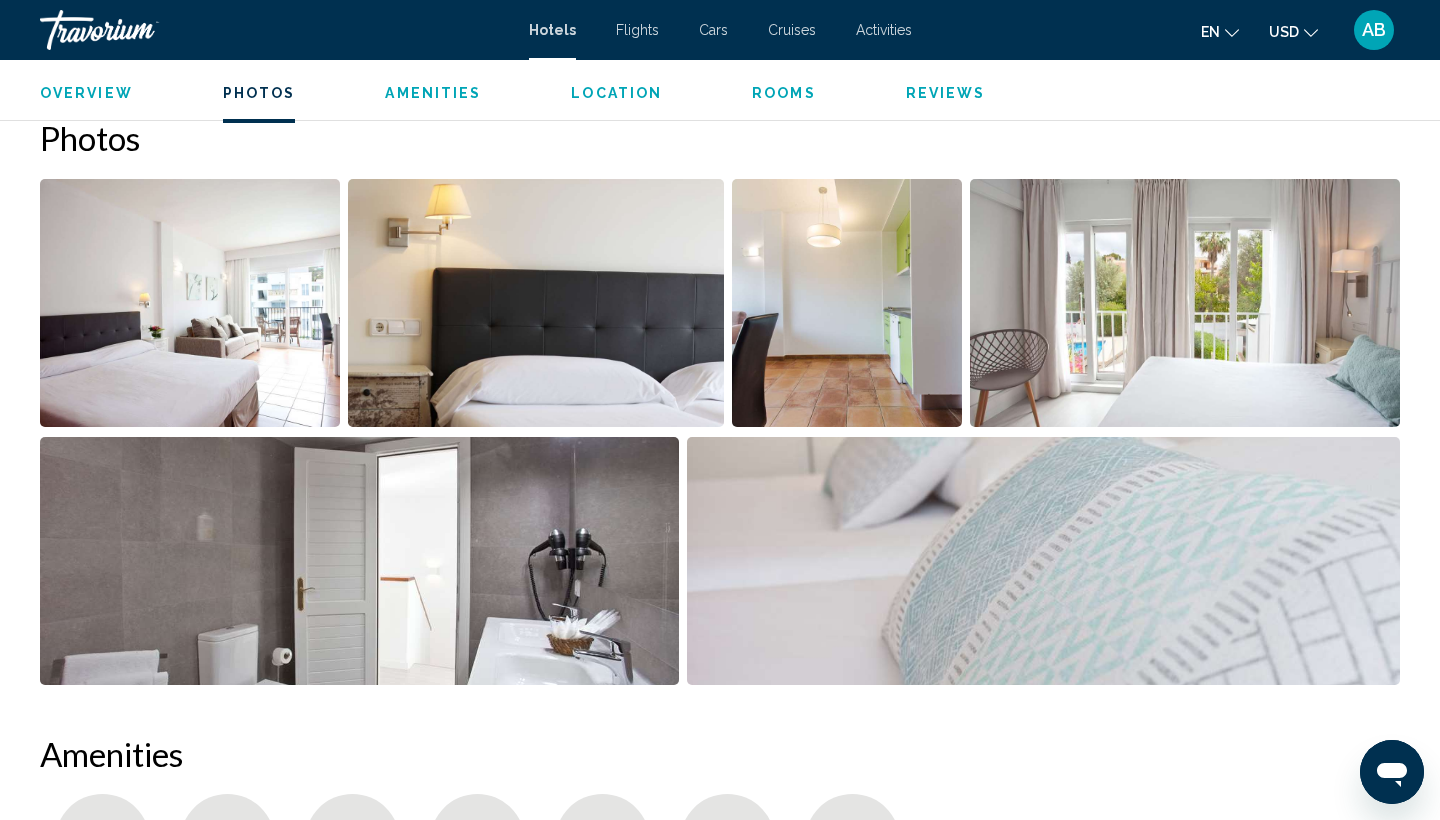 click at bounding box center (535, 303) 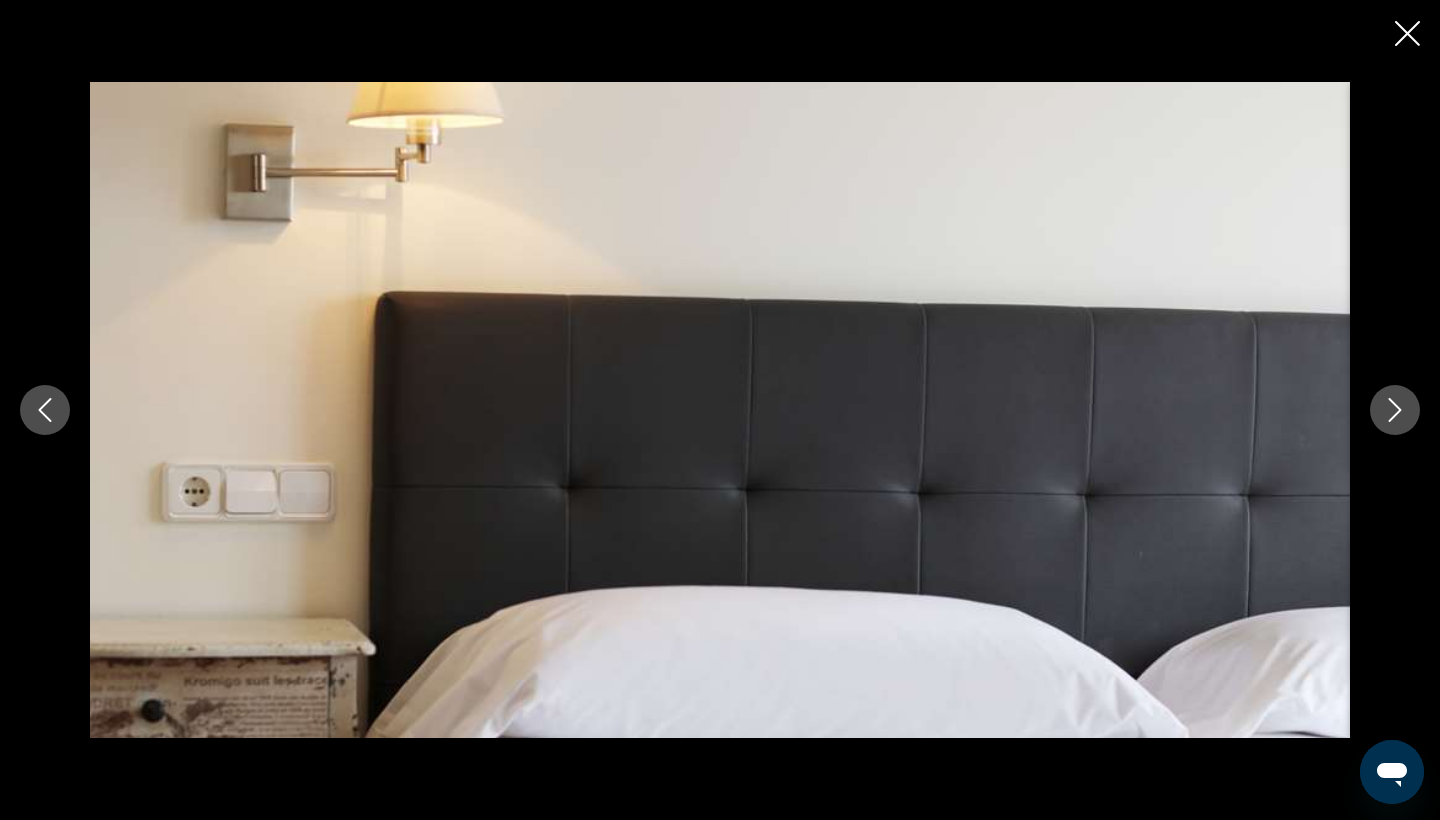 click 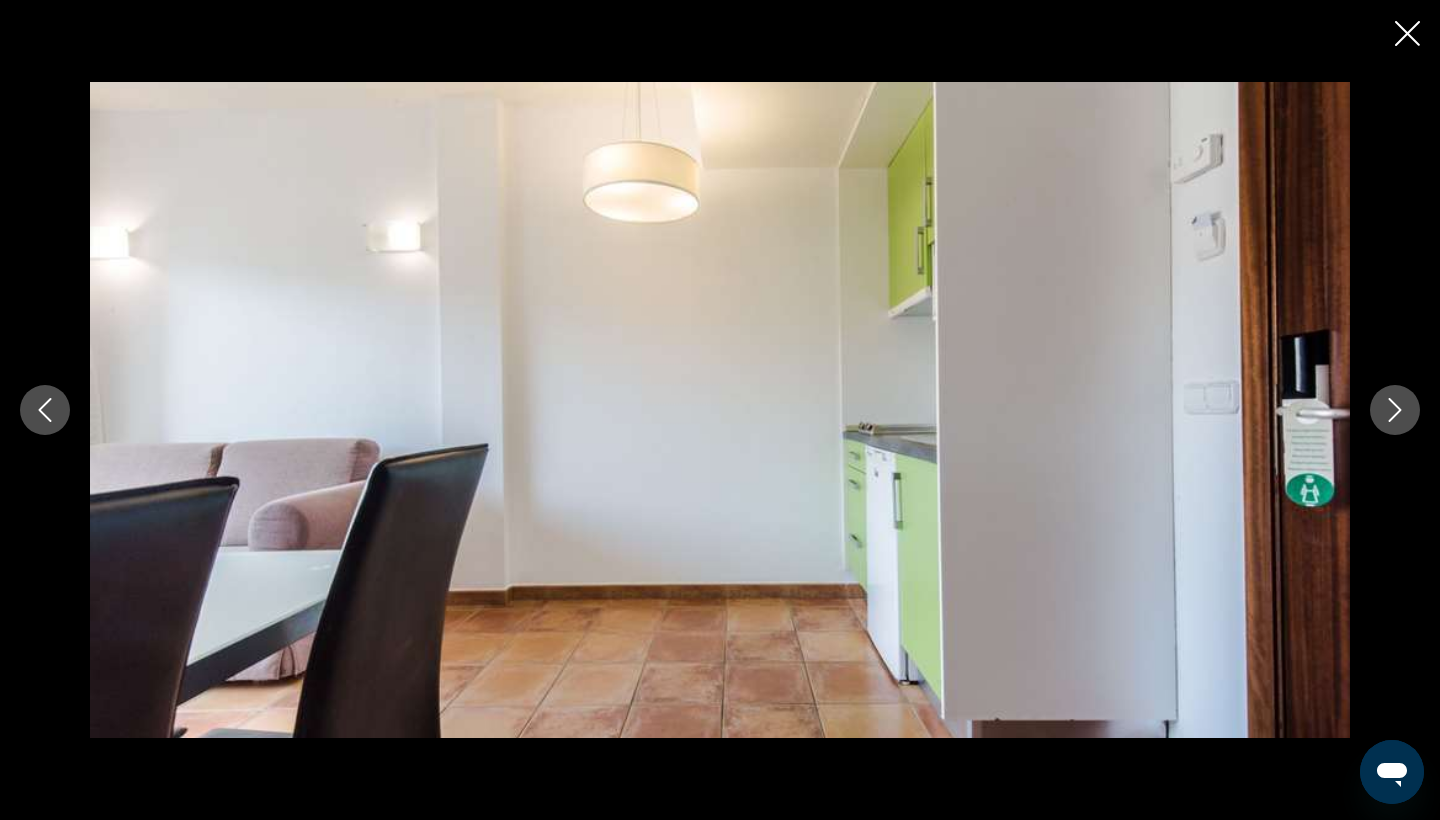 click 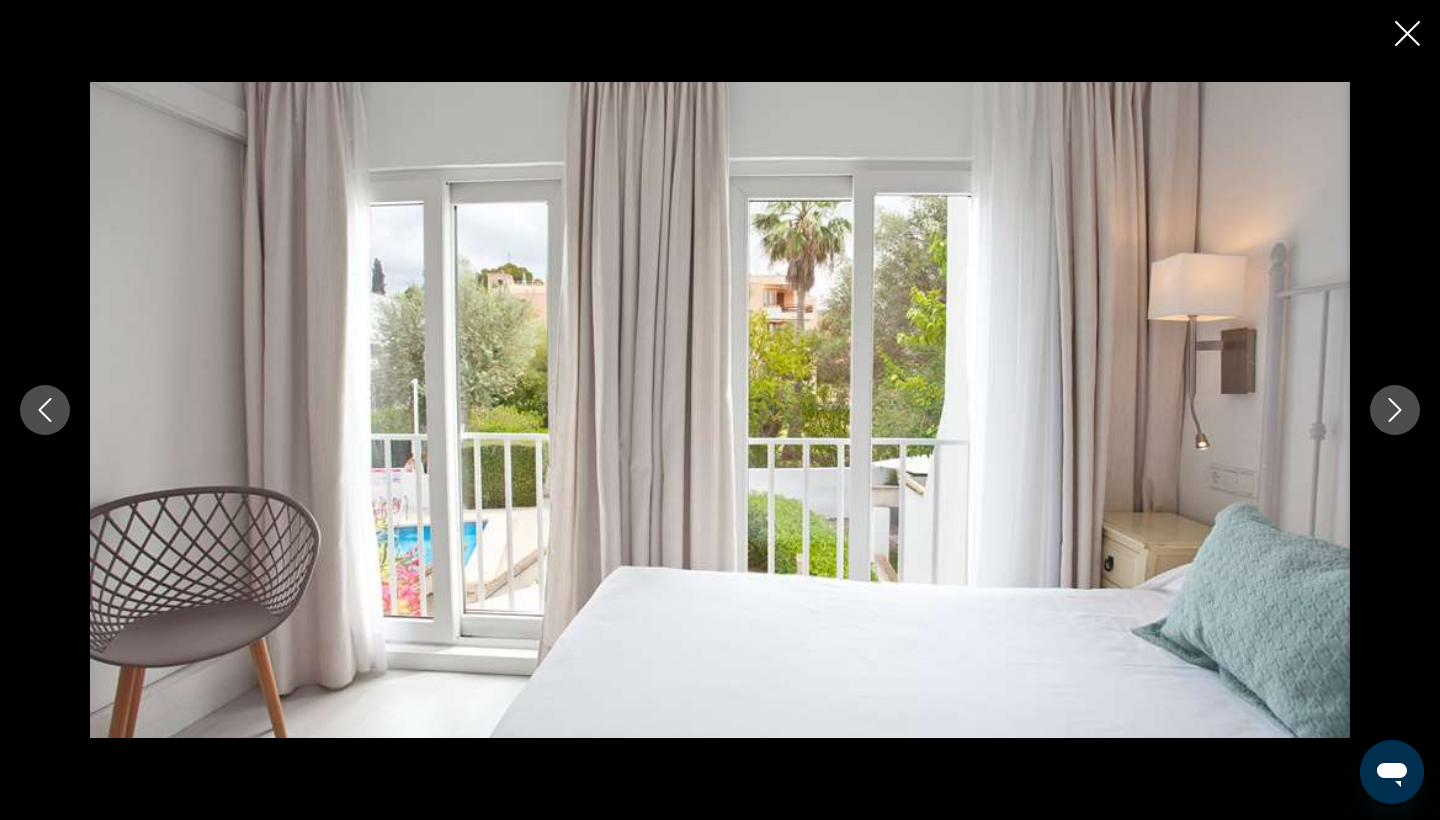 click 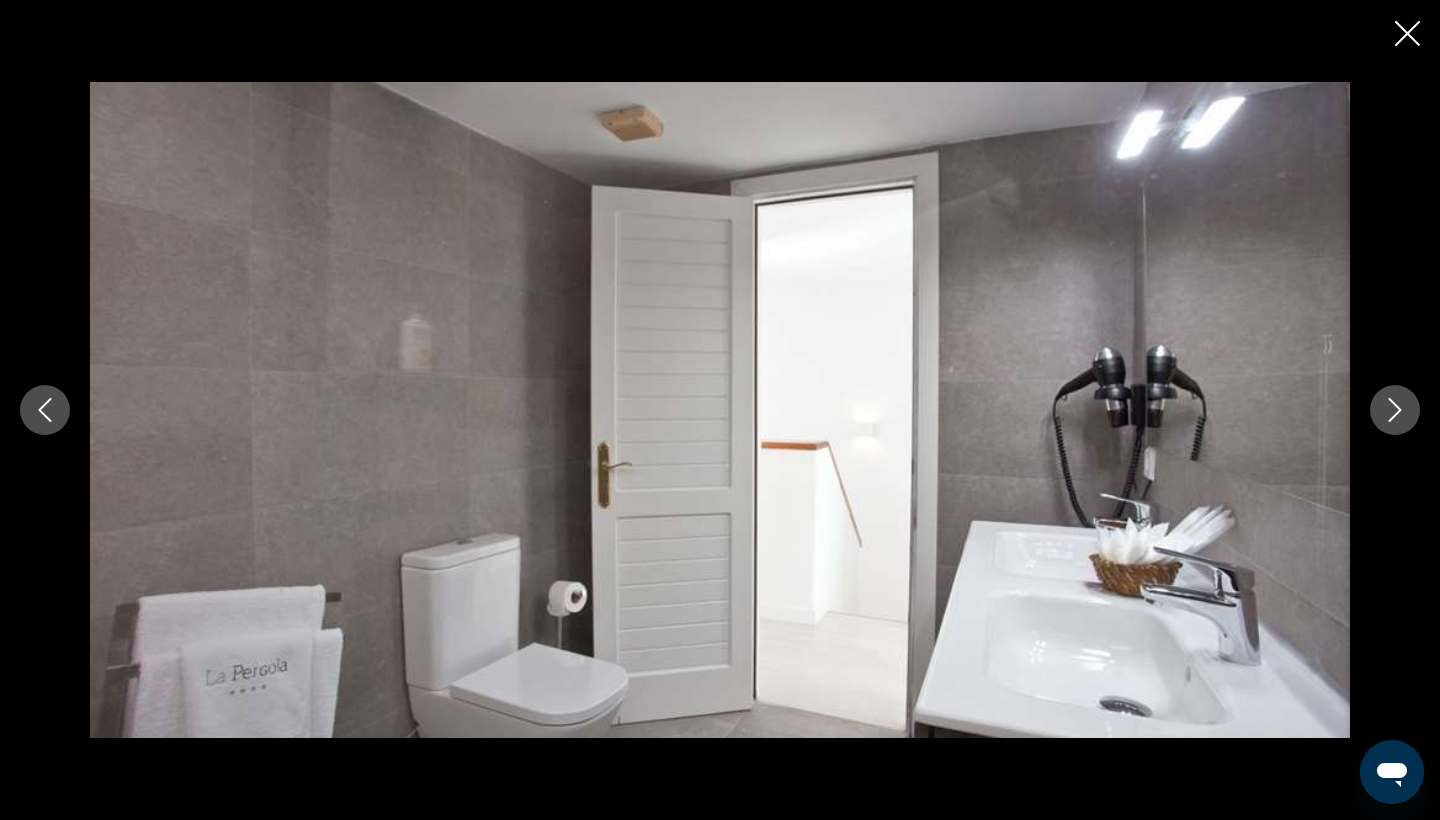 click 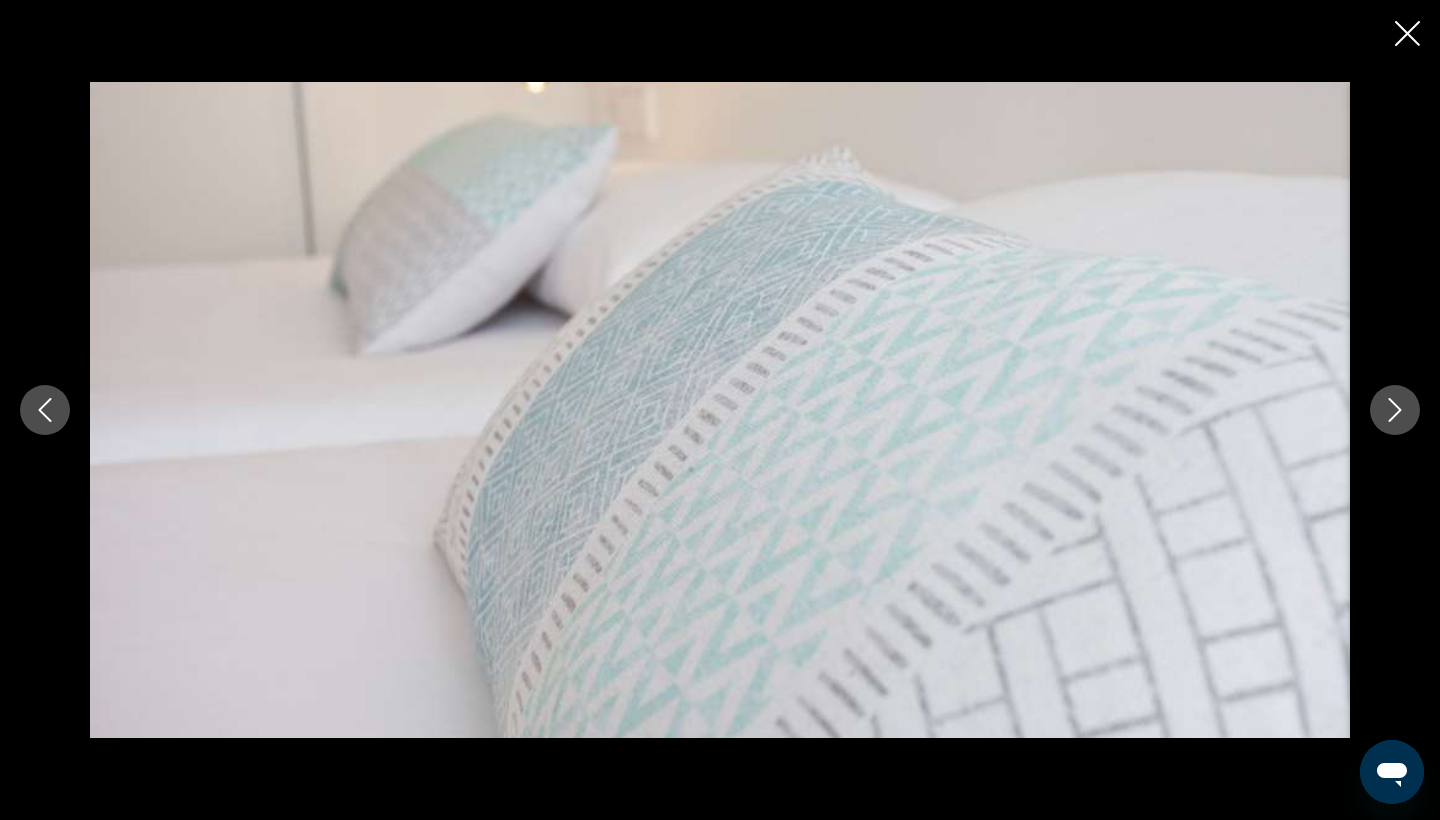 click 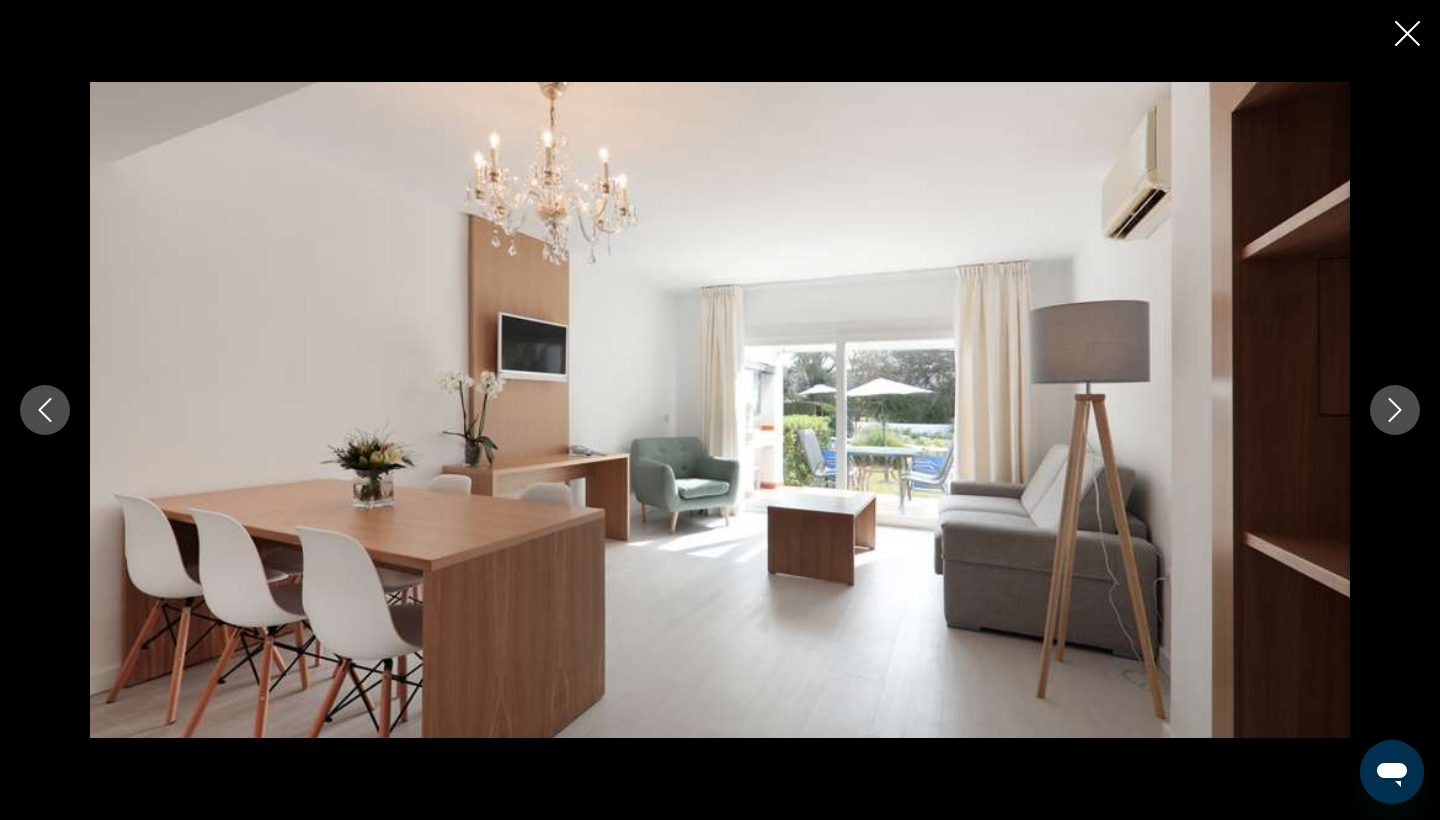 click 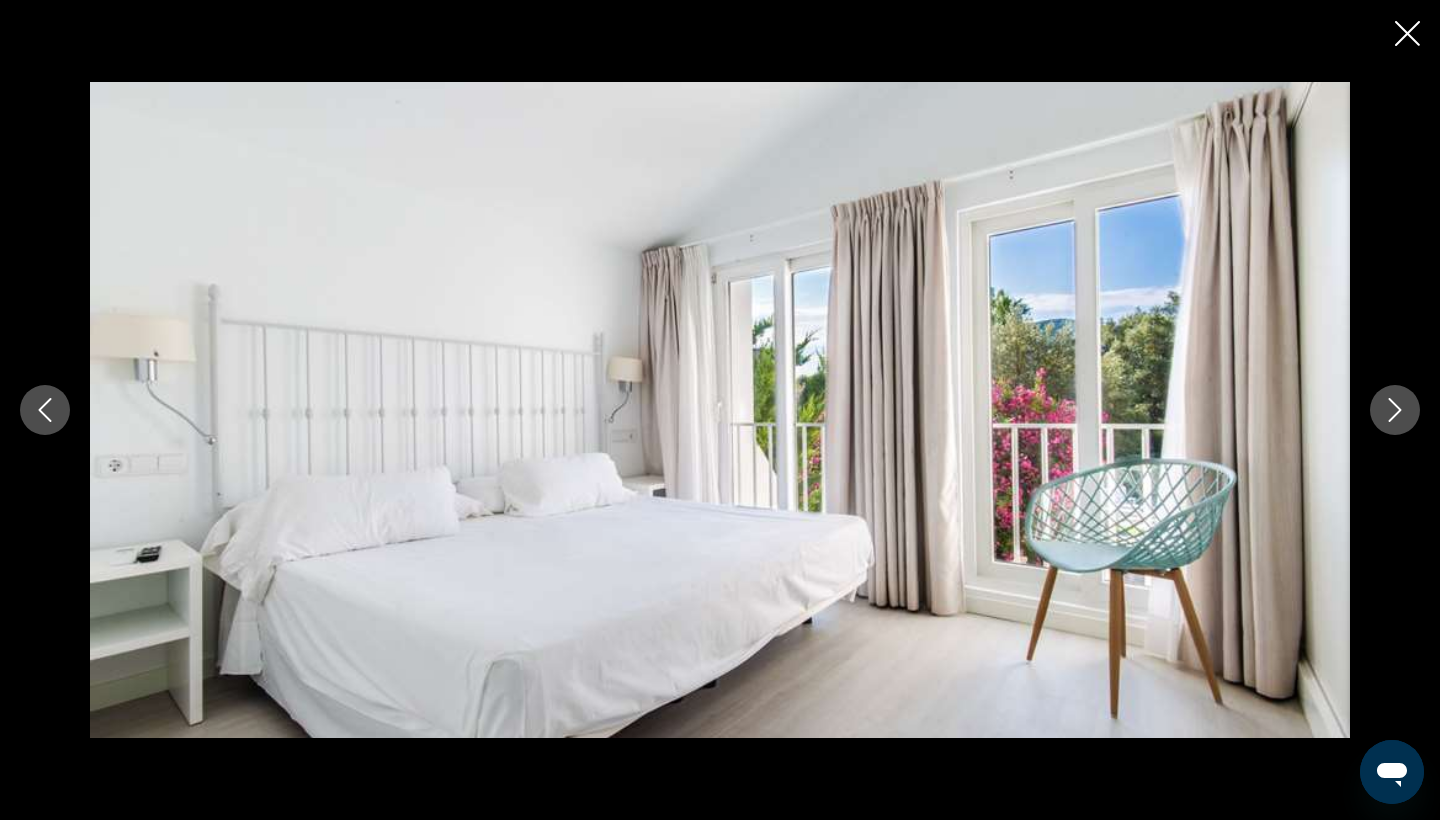 click 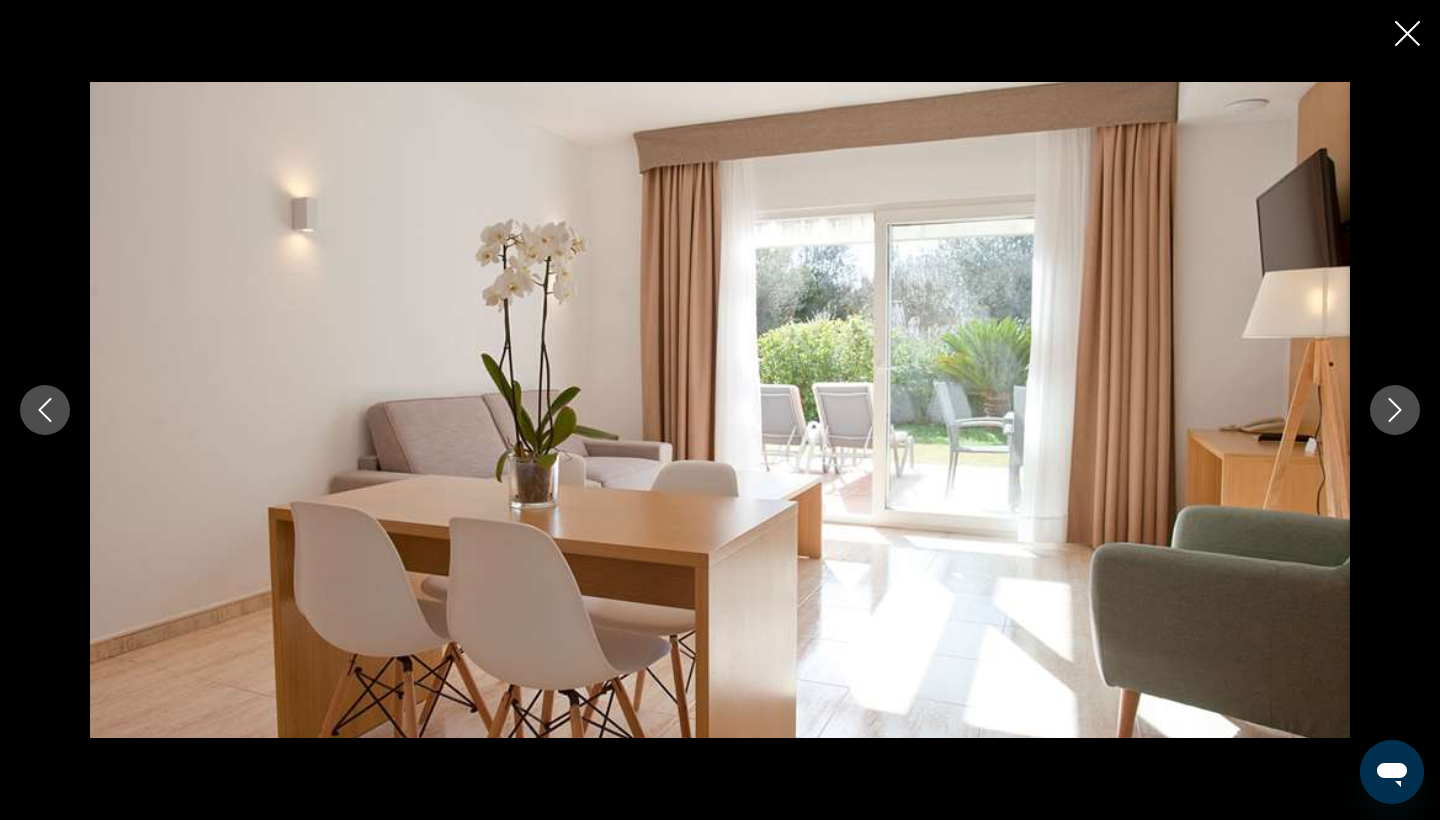 click 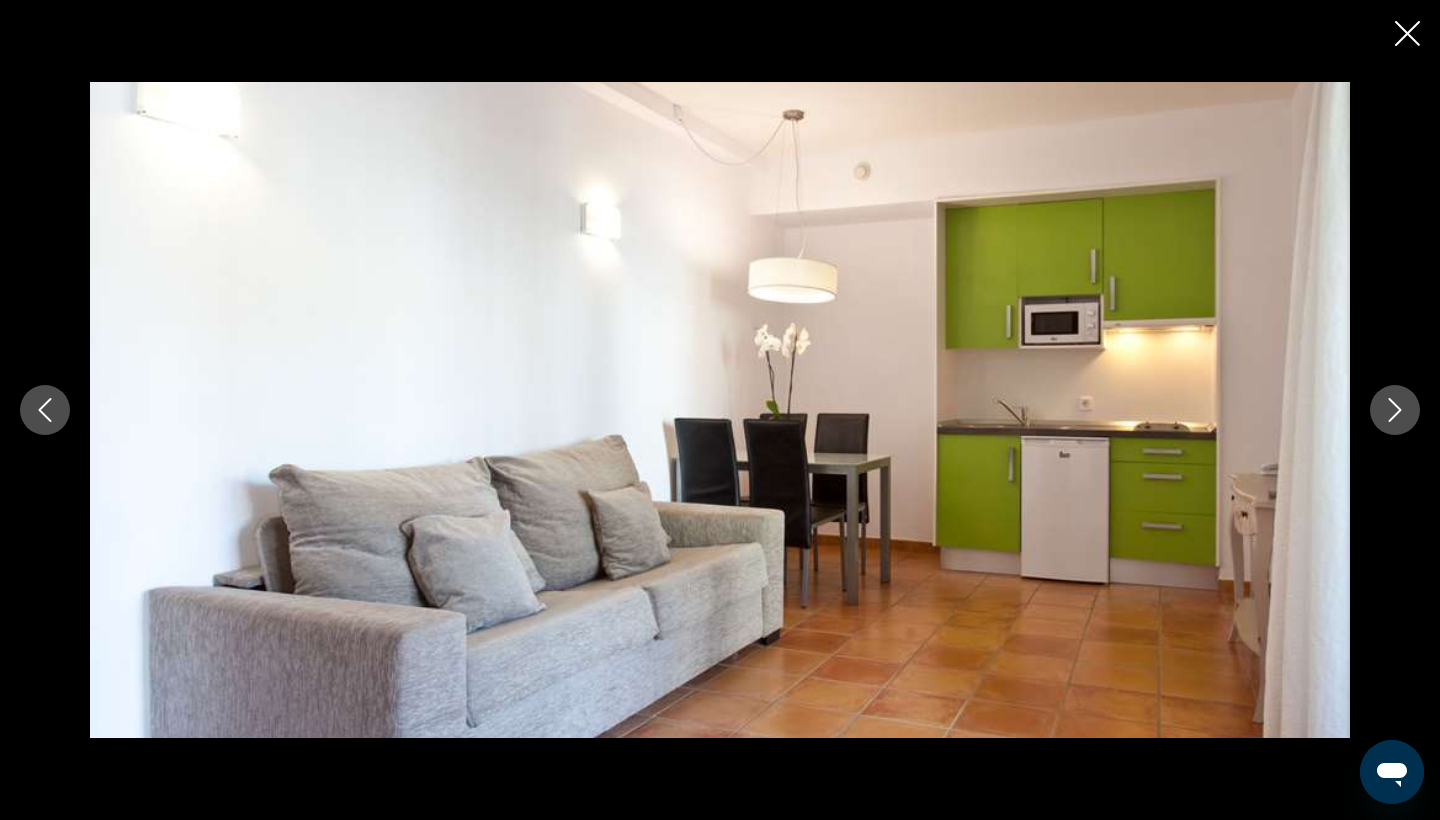 click 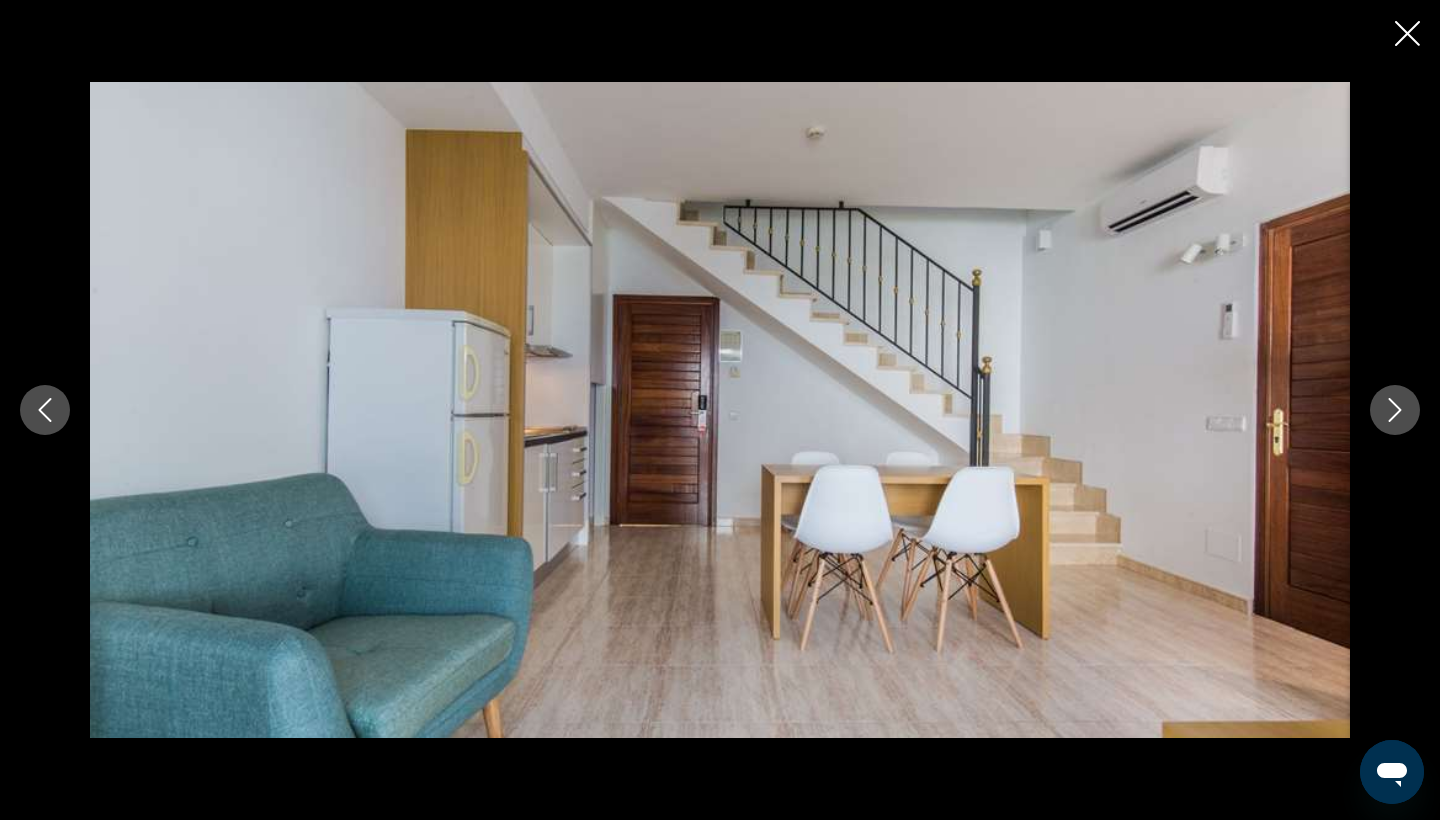 click 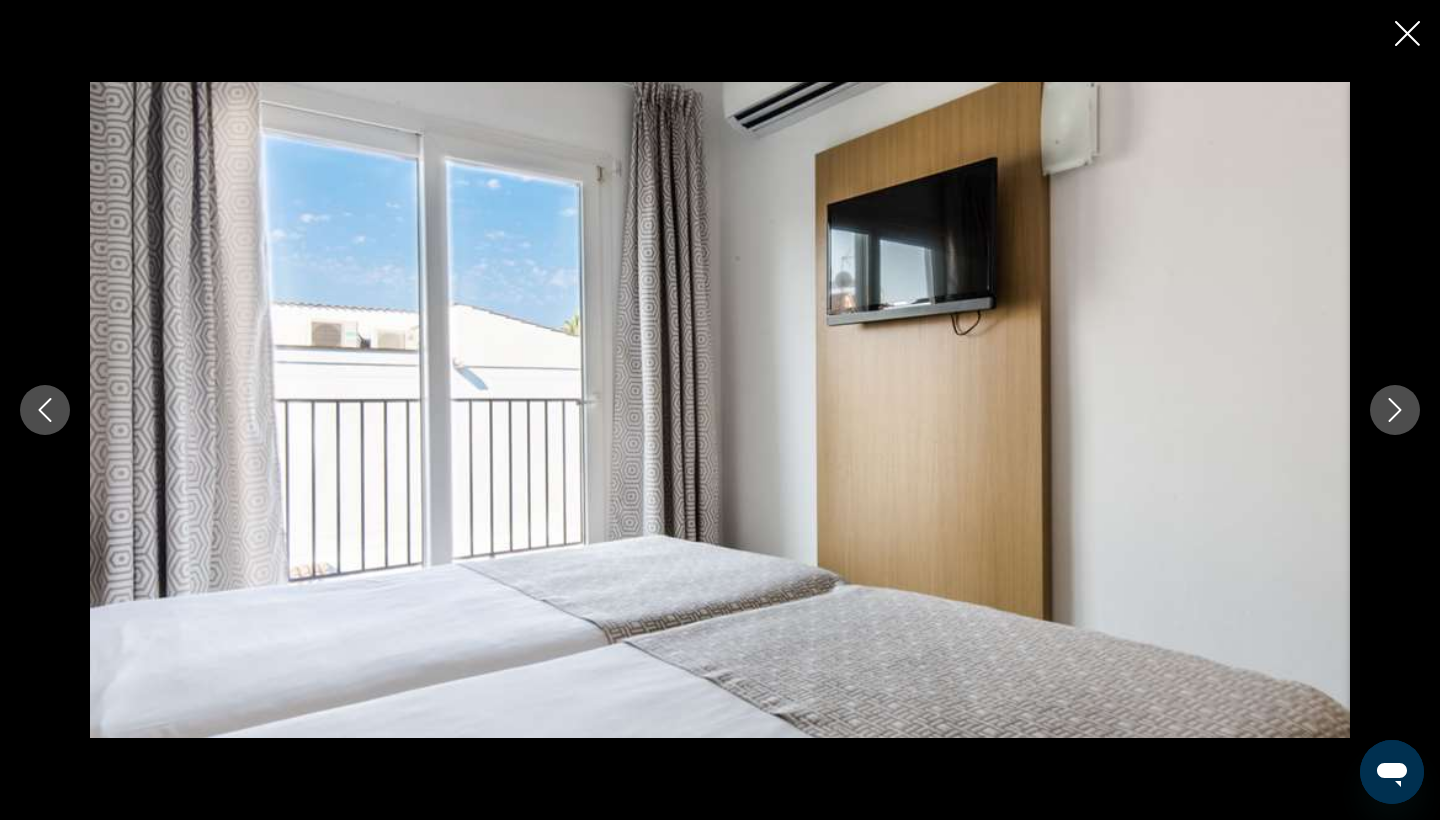 click 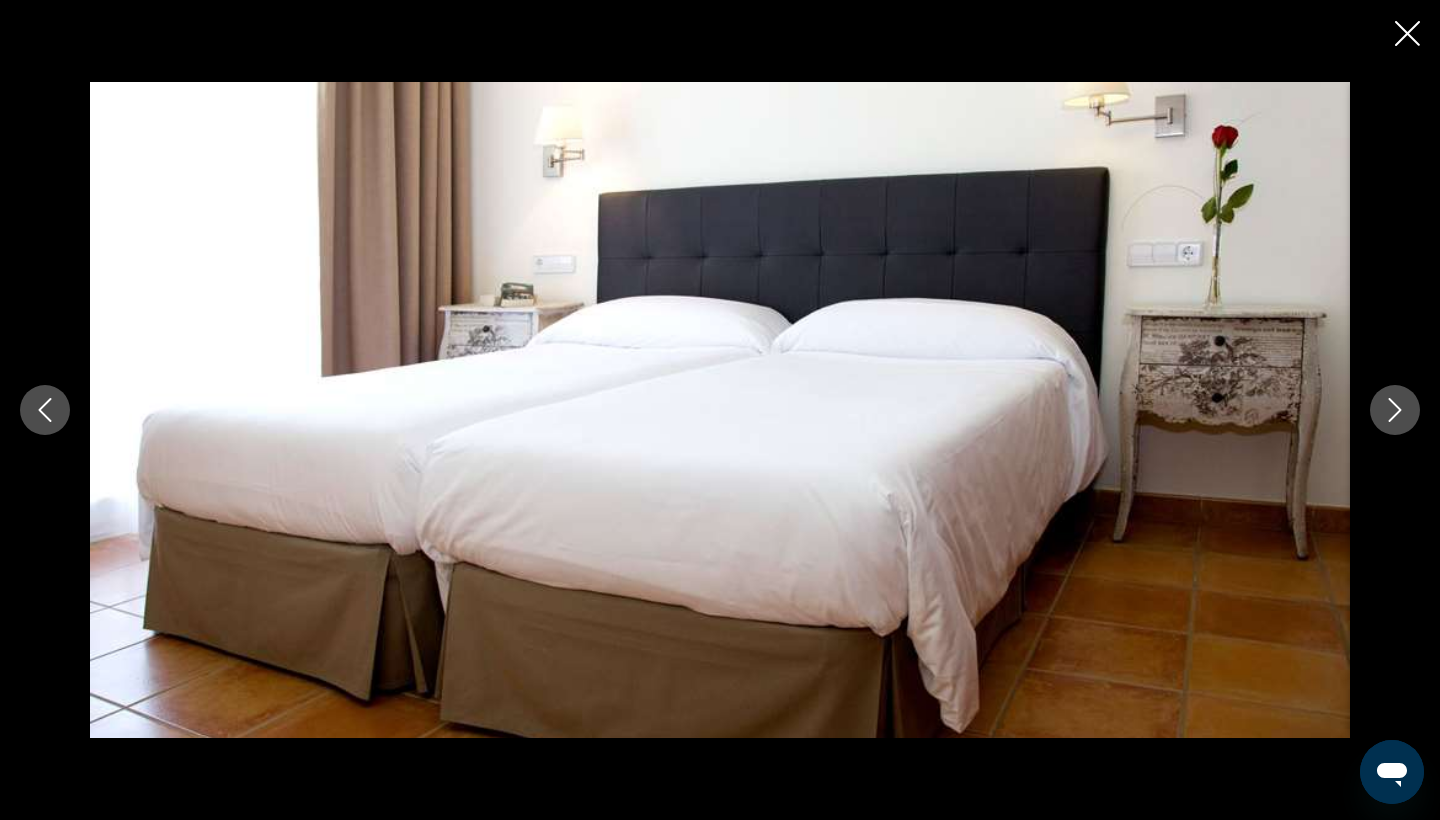 click 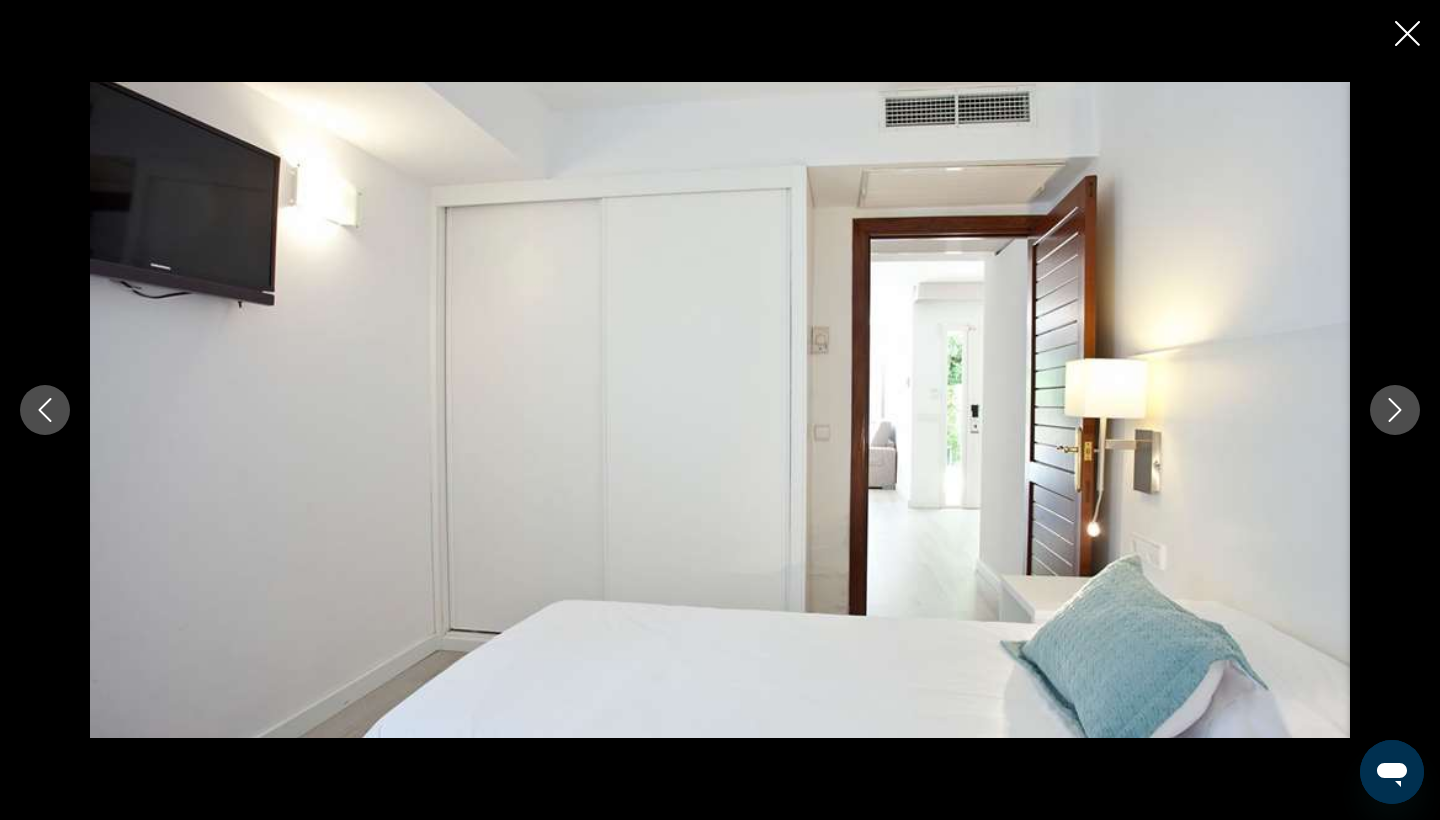 click 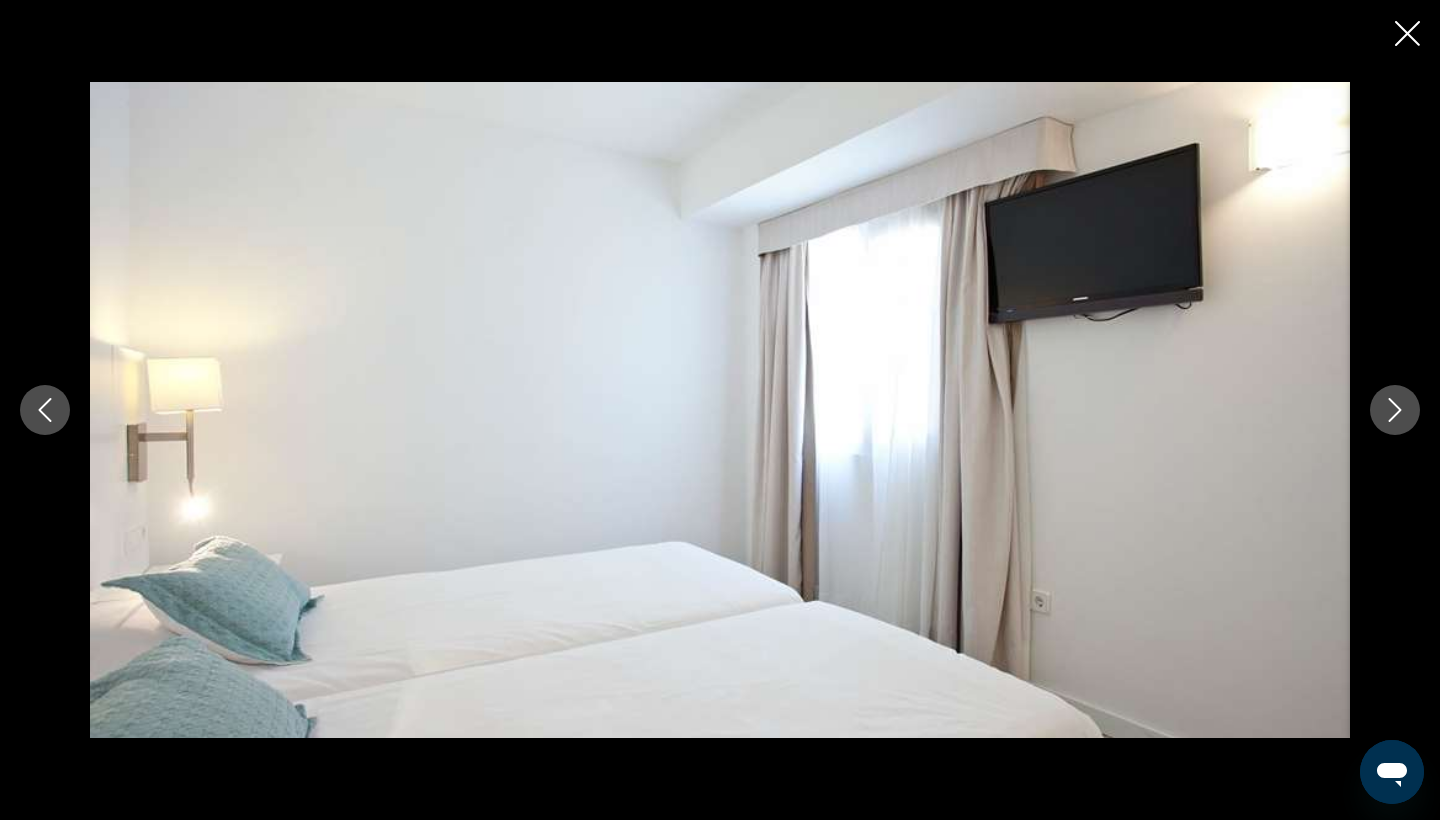 click 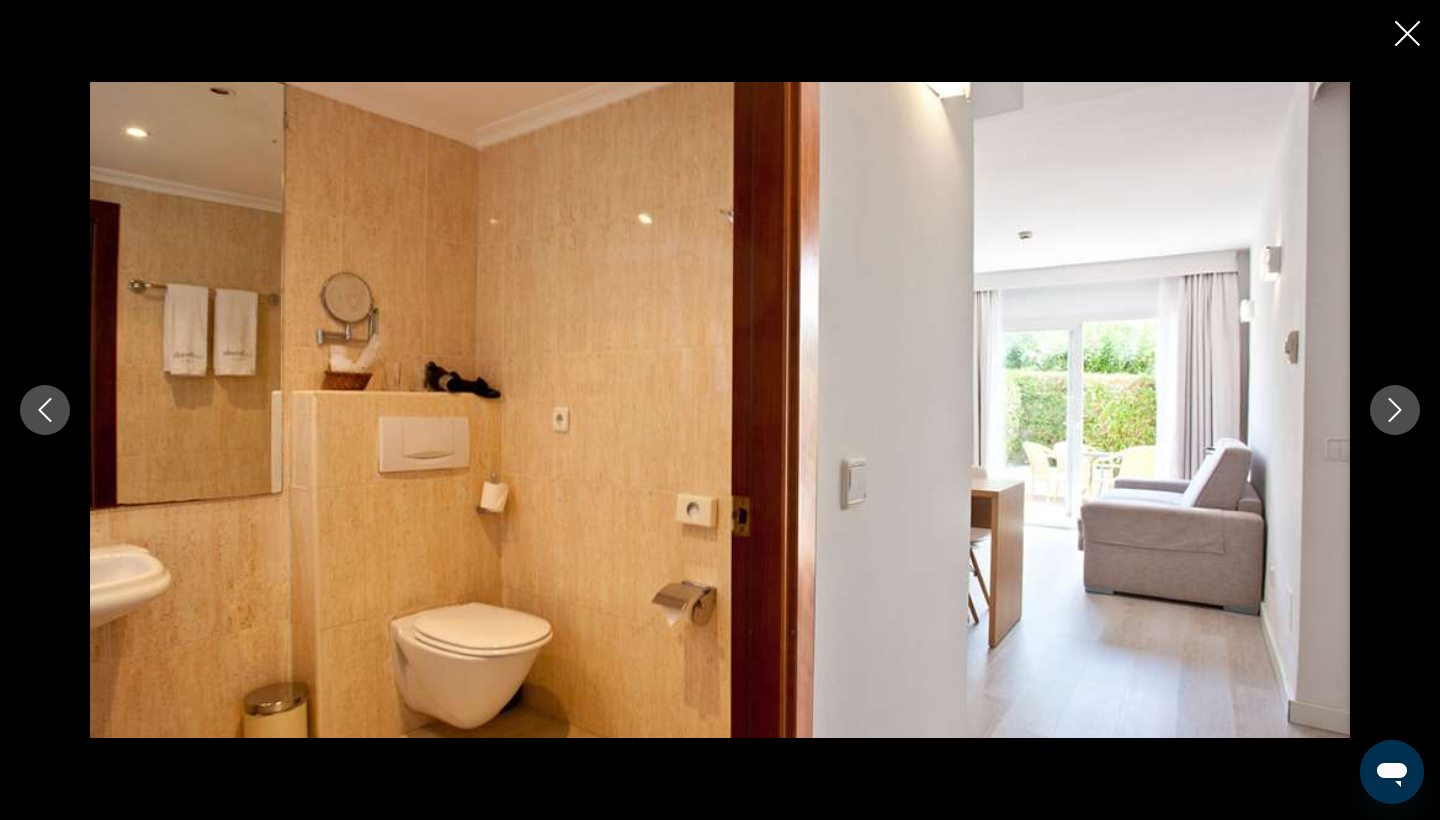 click 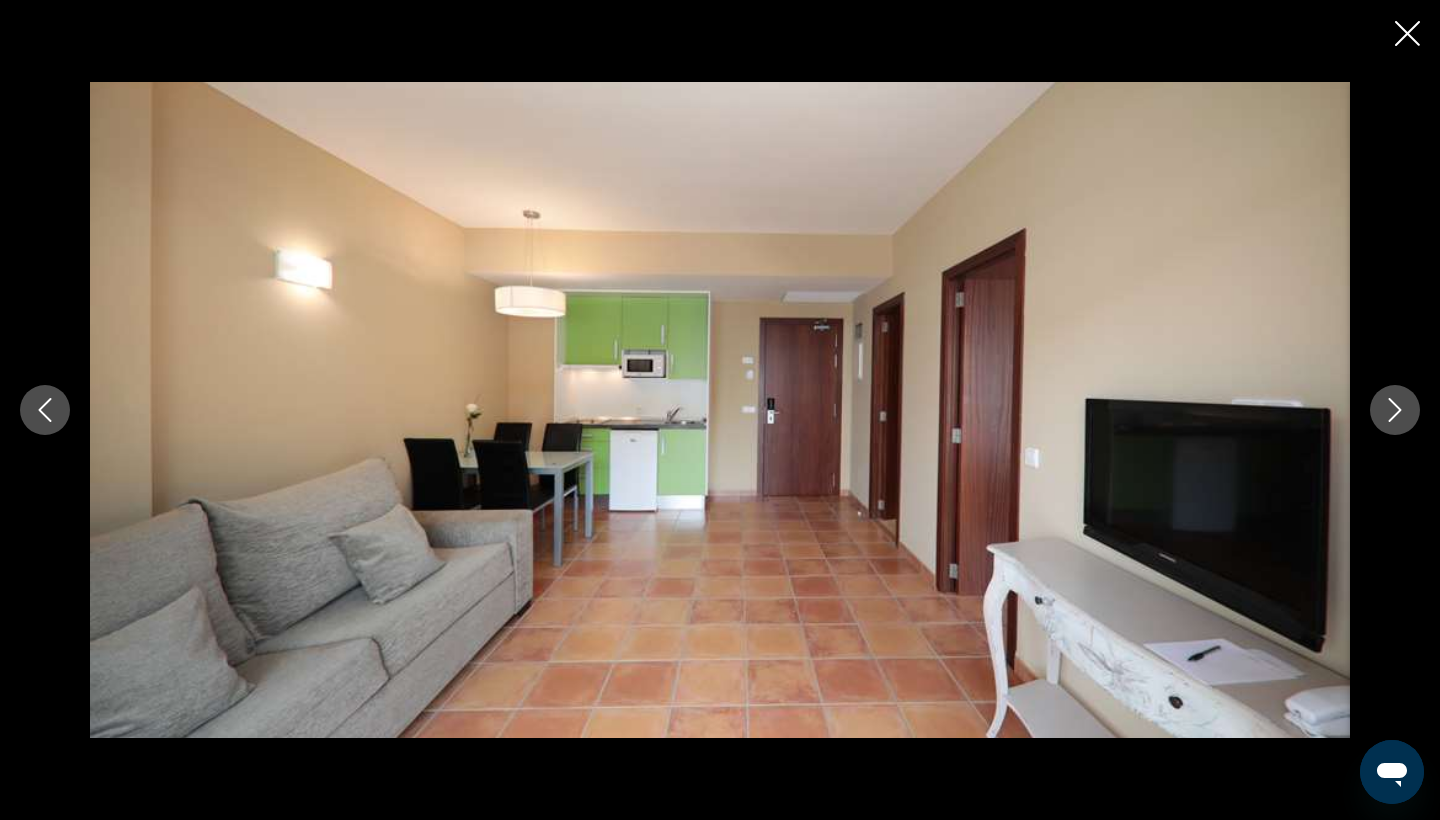 click 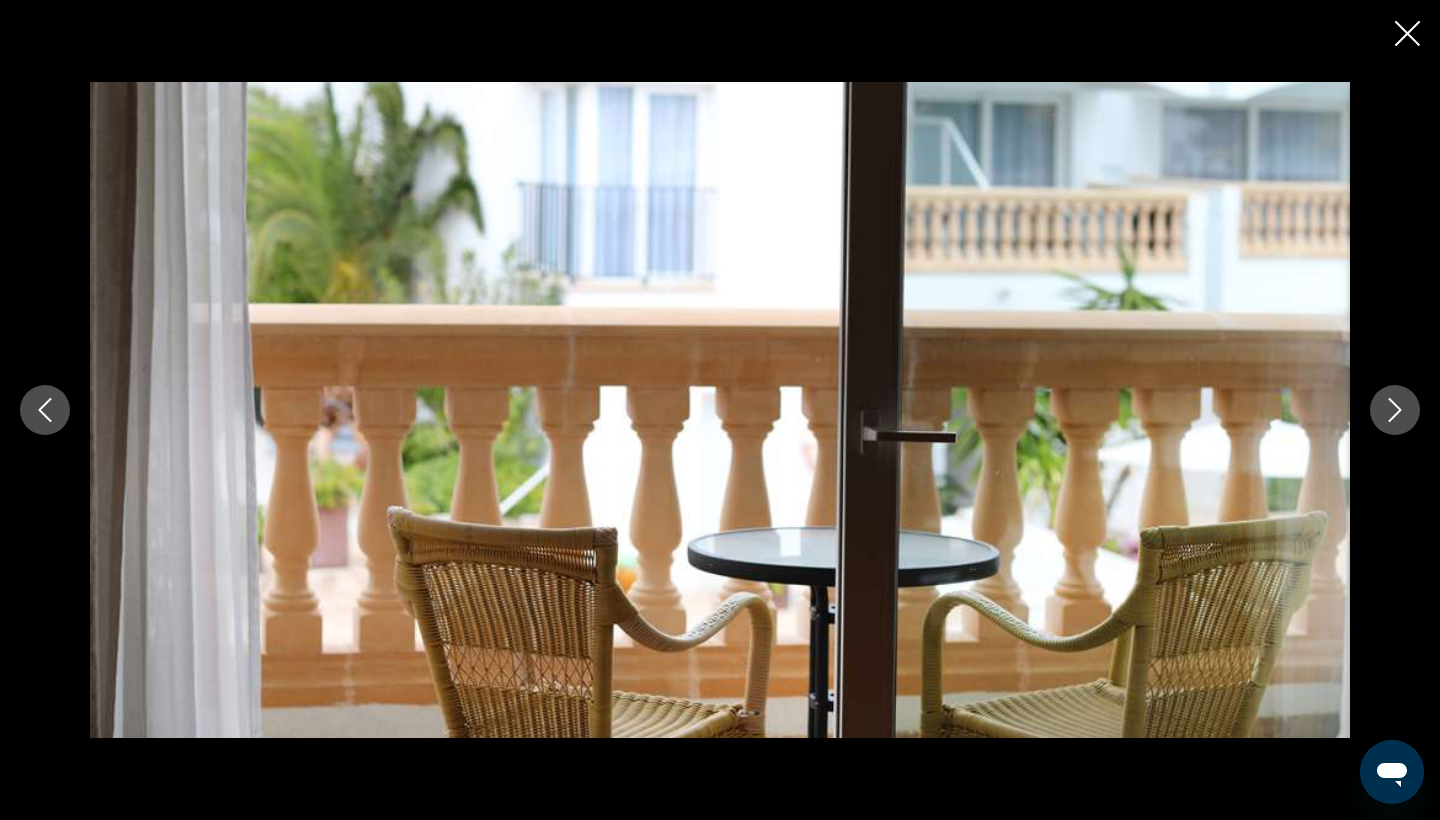 click 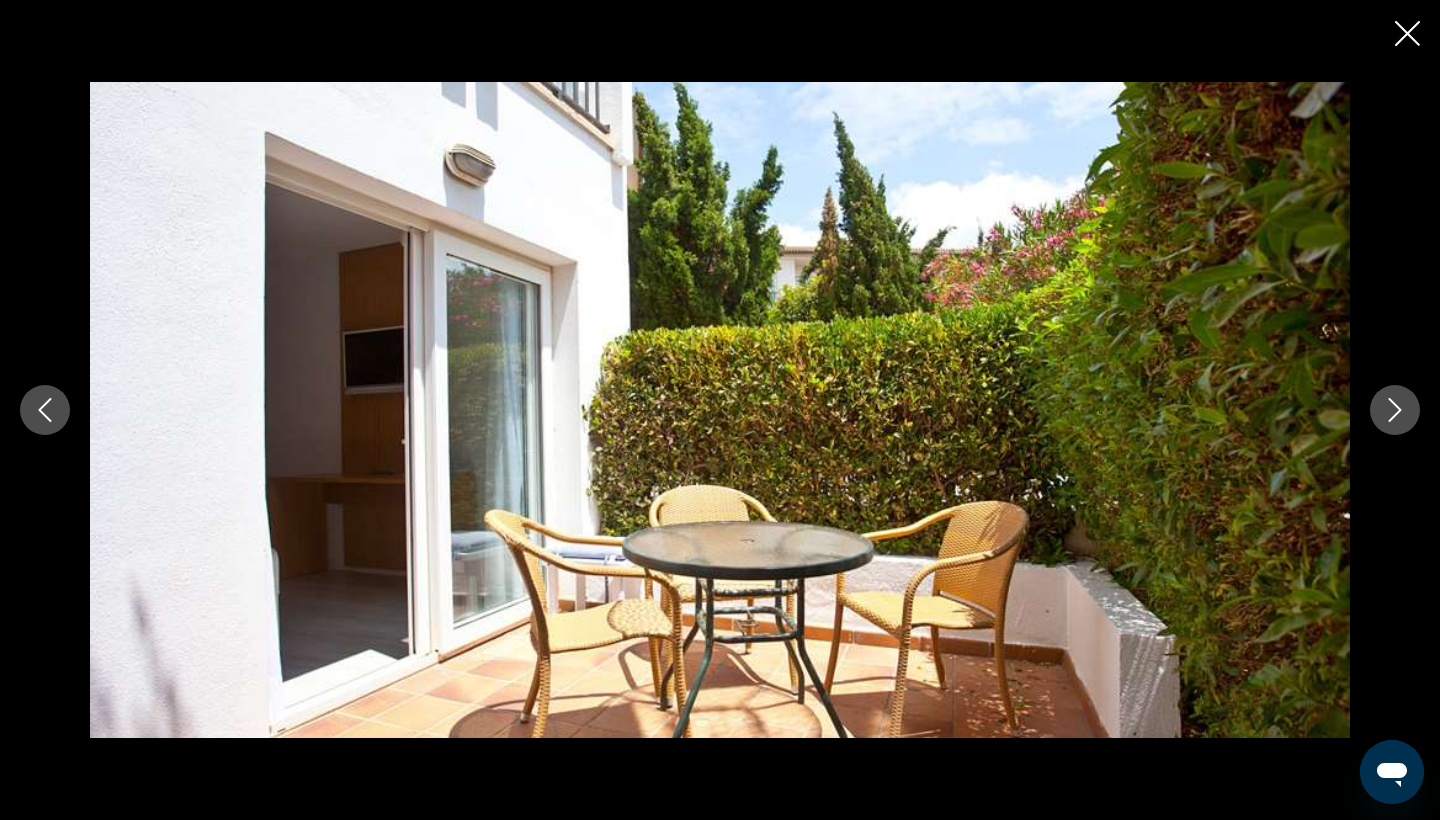 click 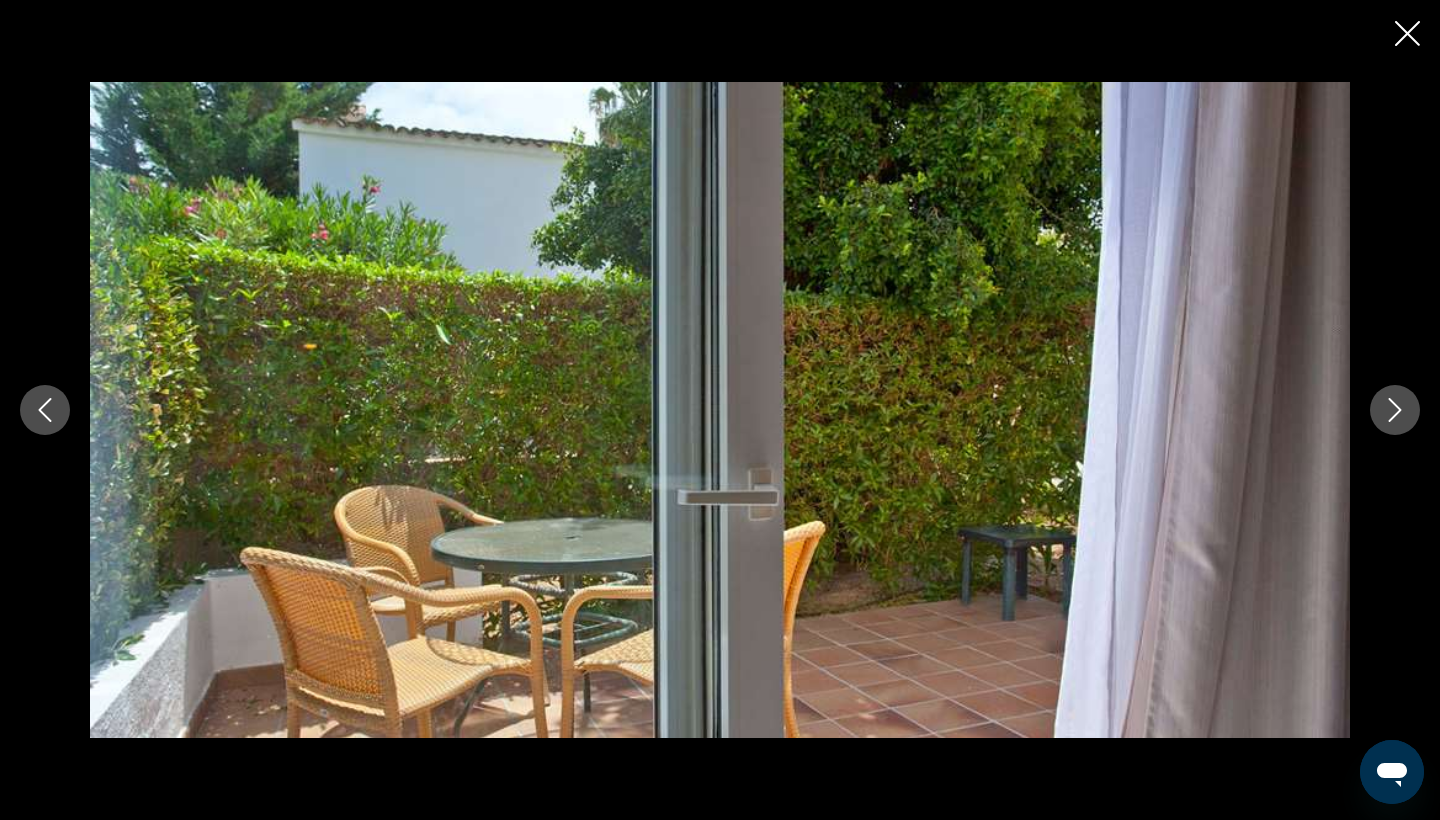 click 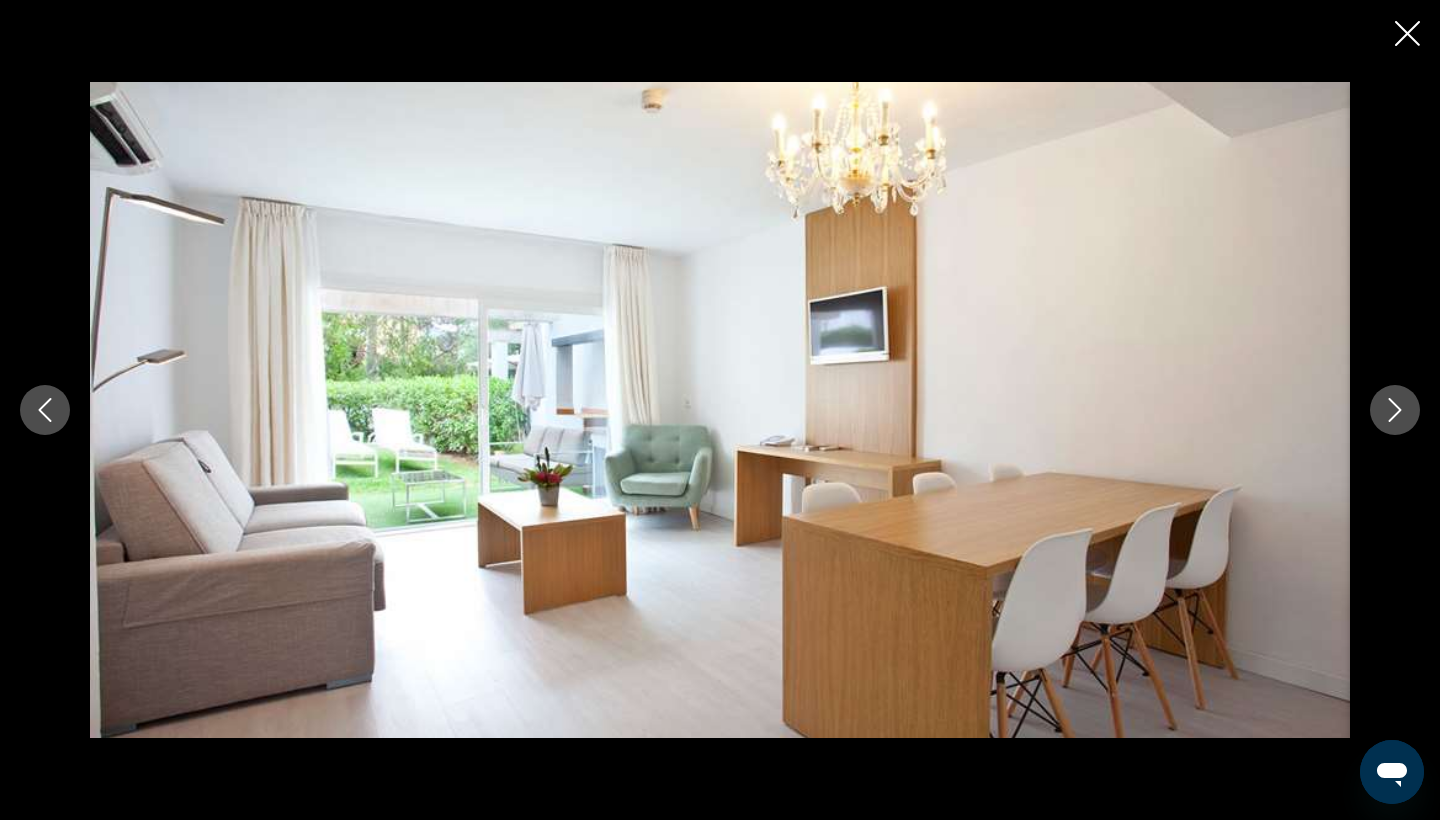 click 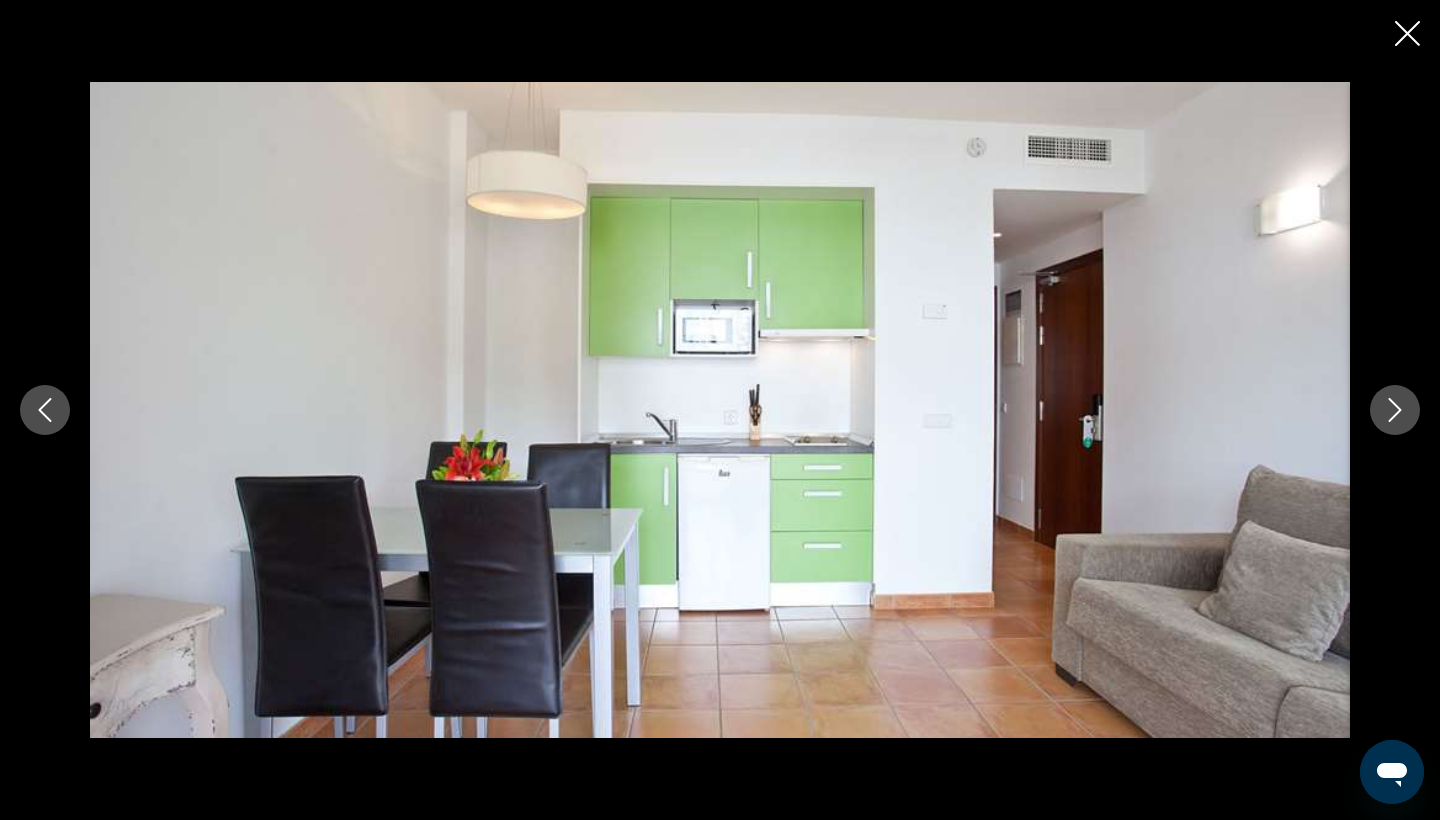 click 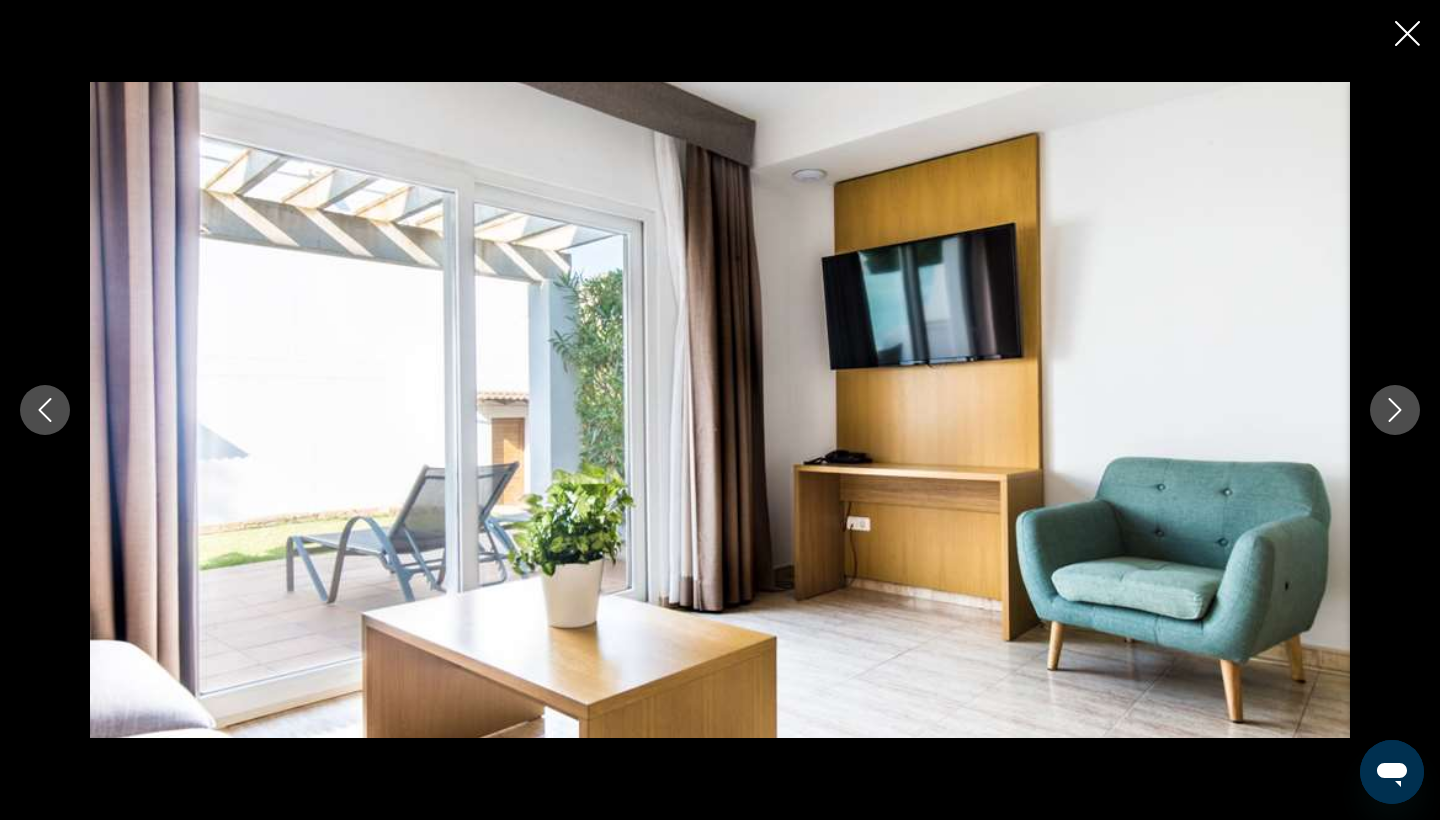 click 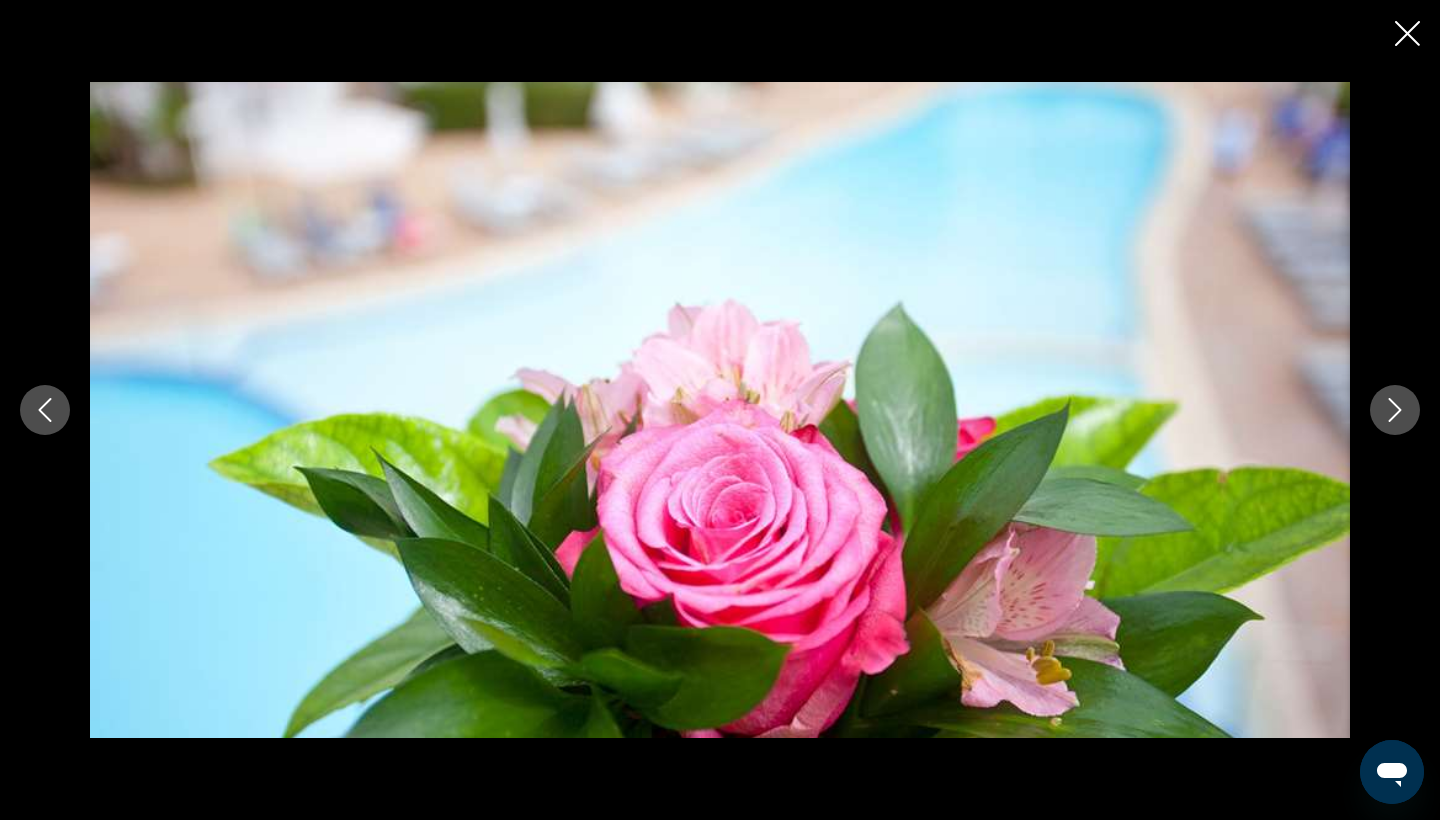 click 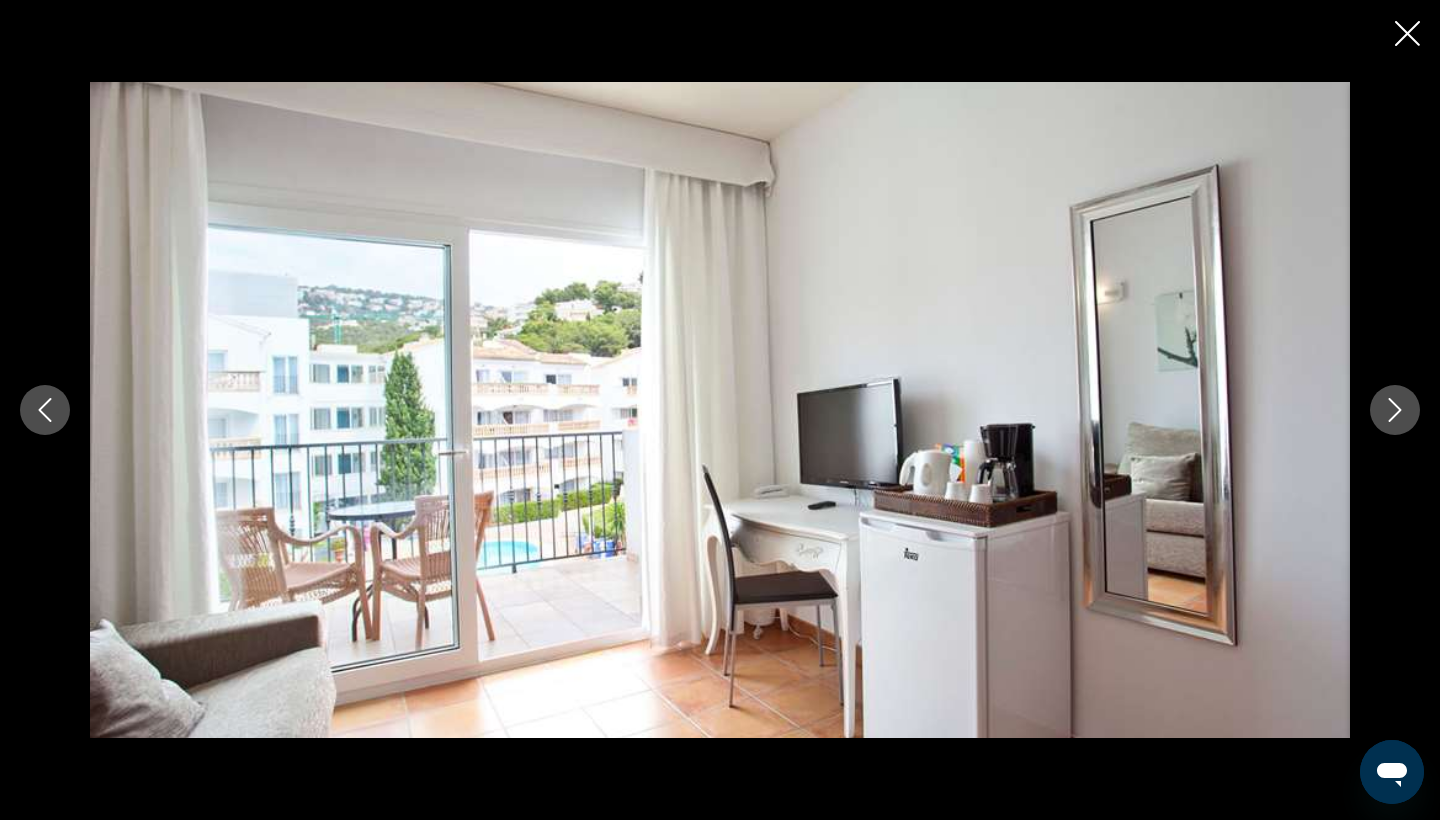 click 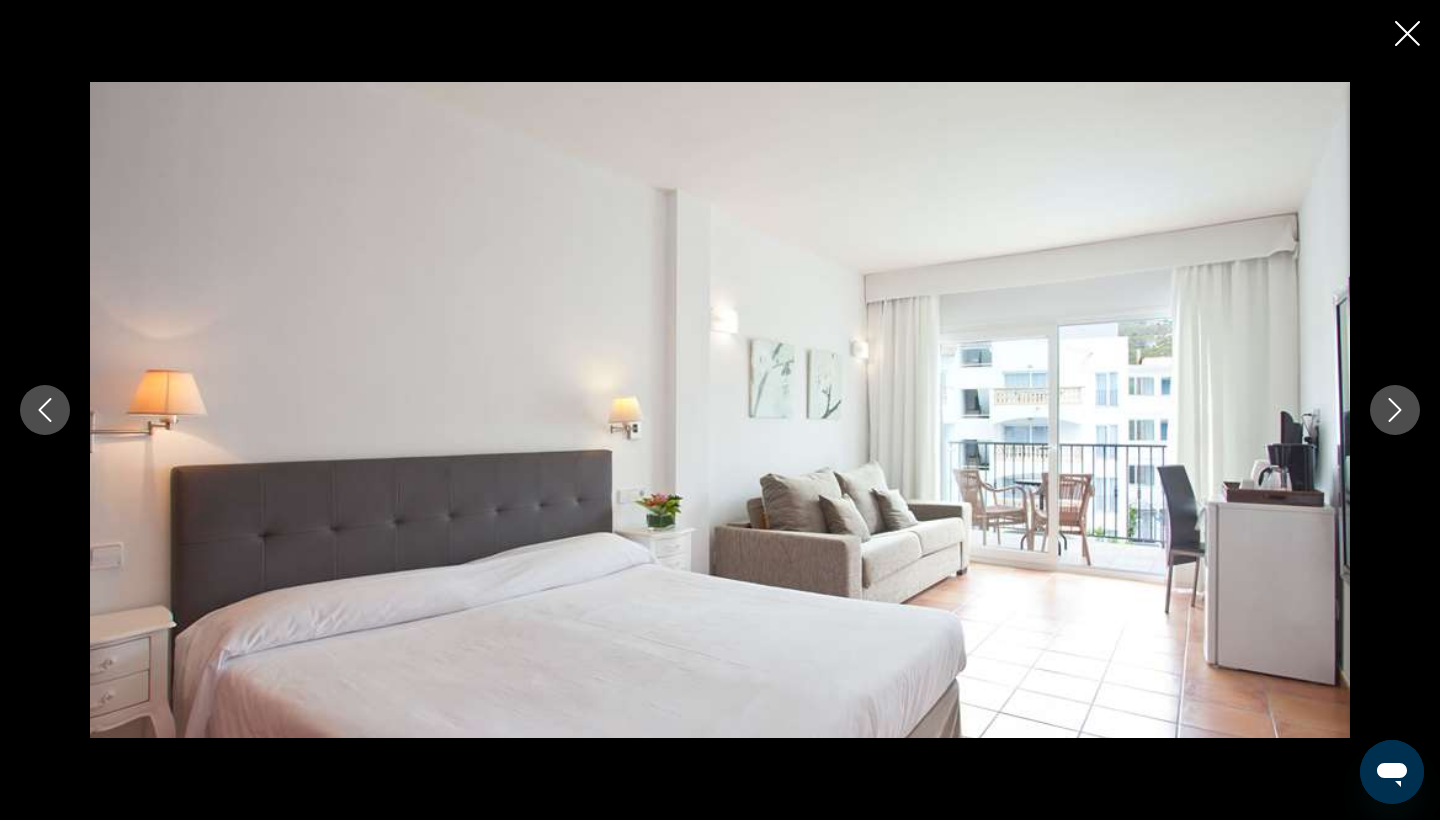click 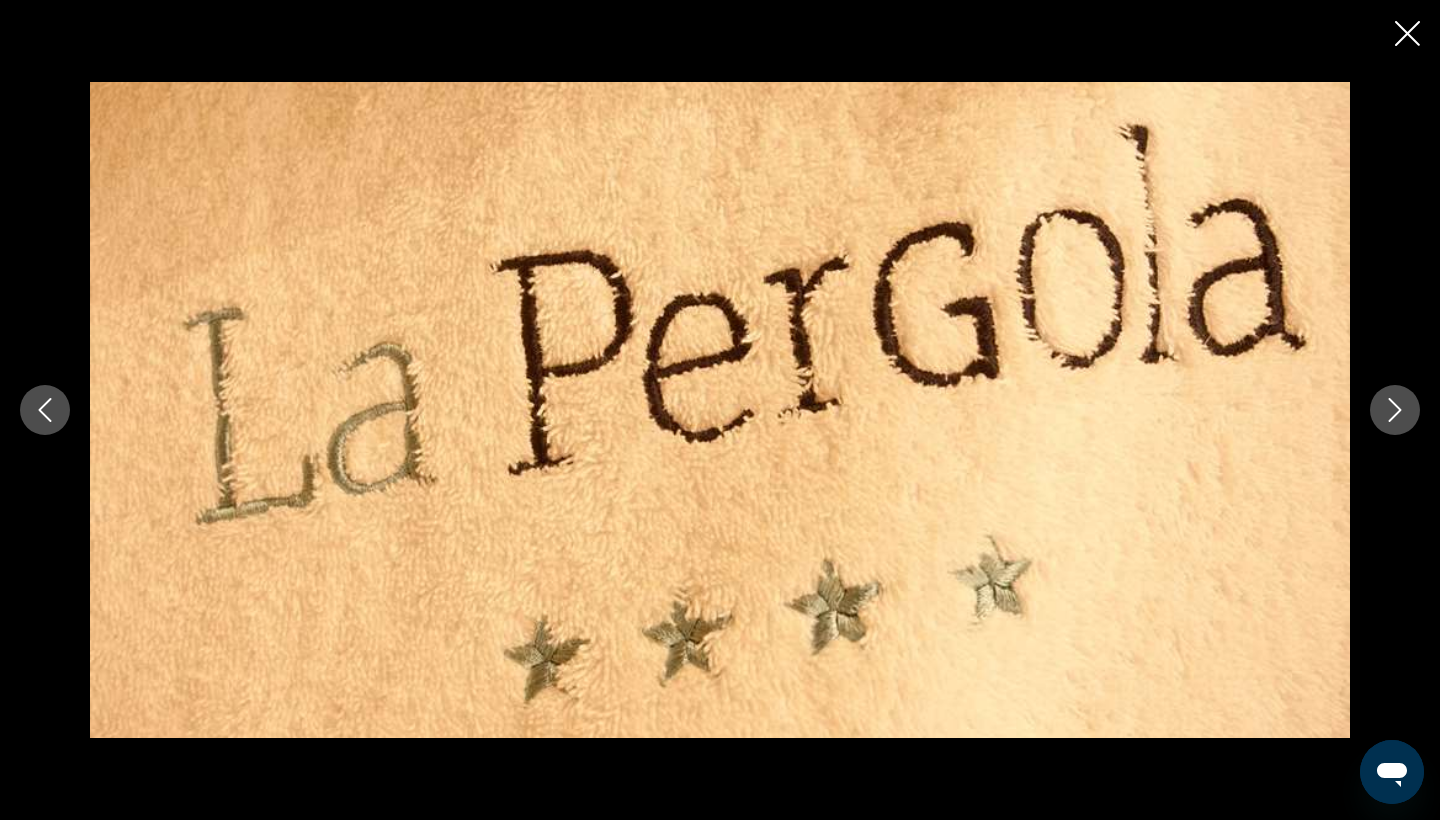 click 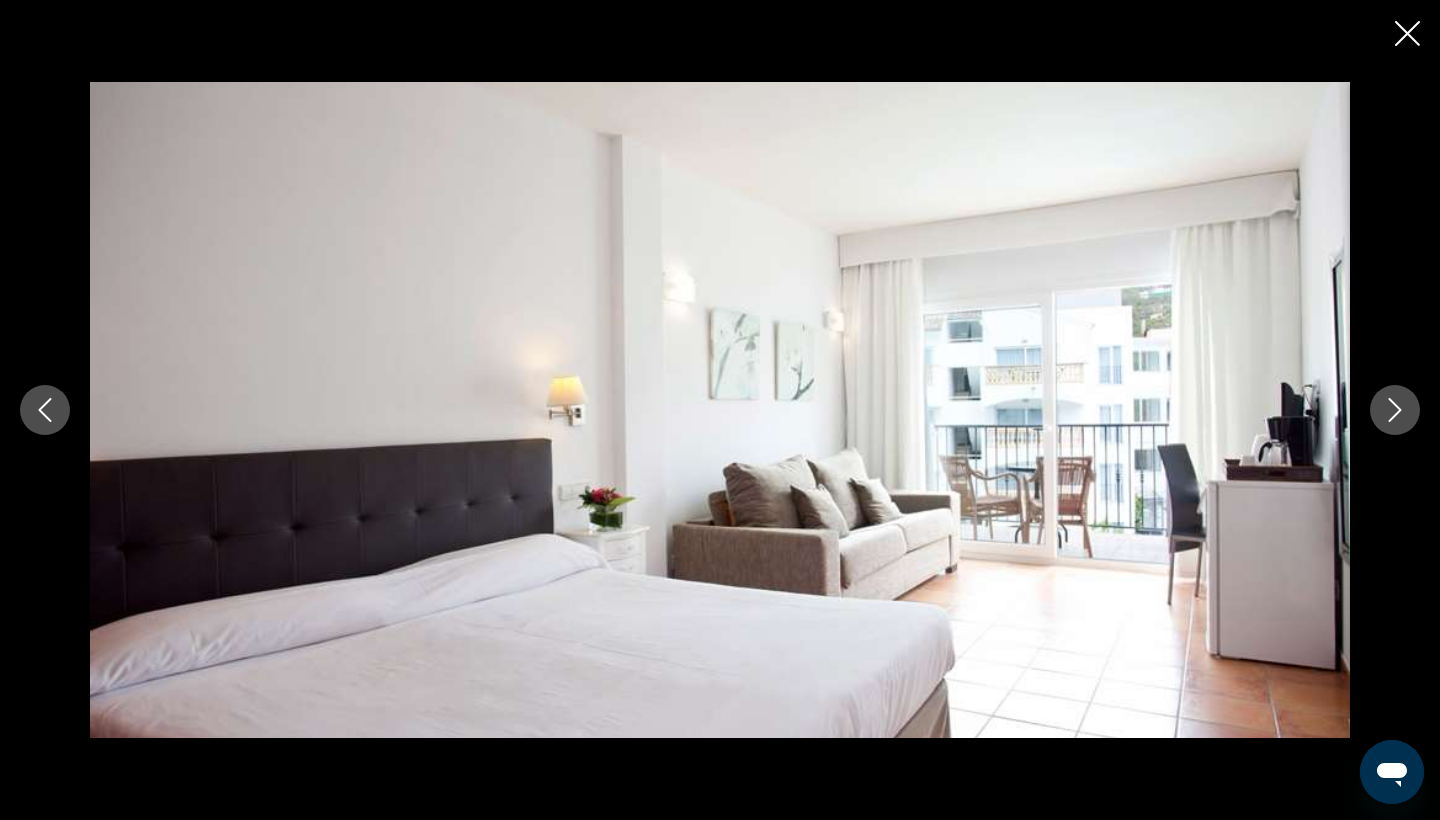 click 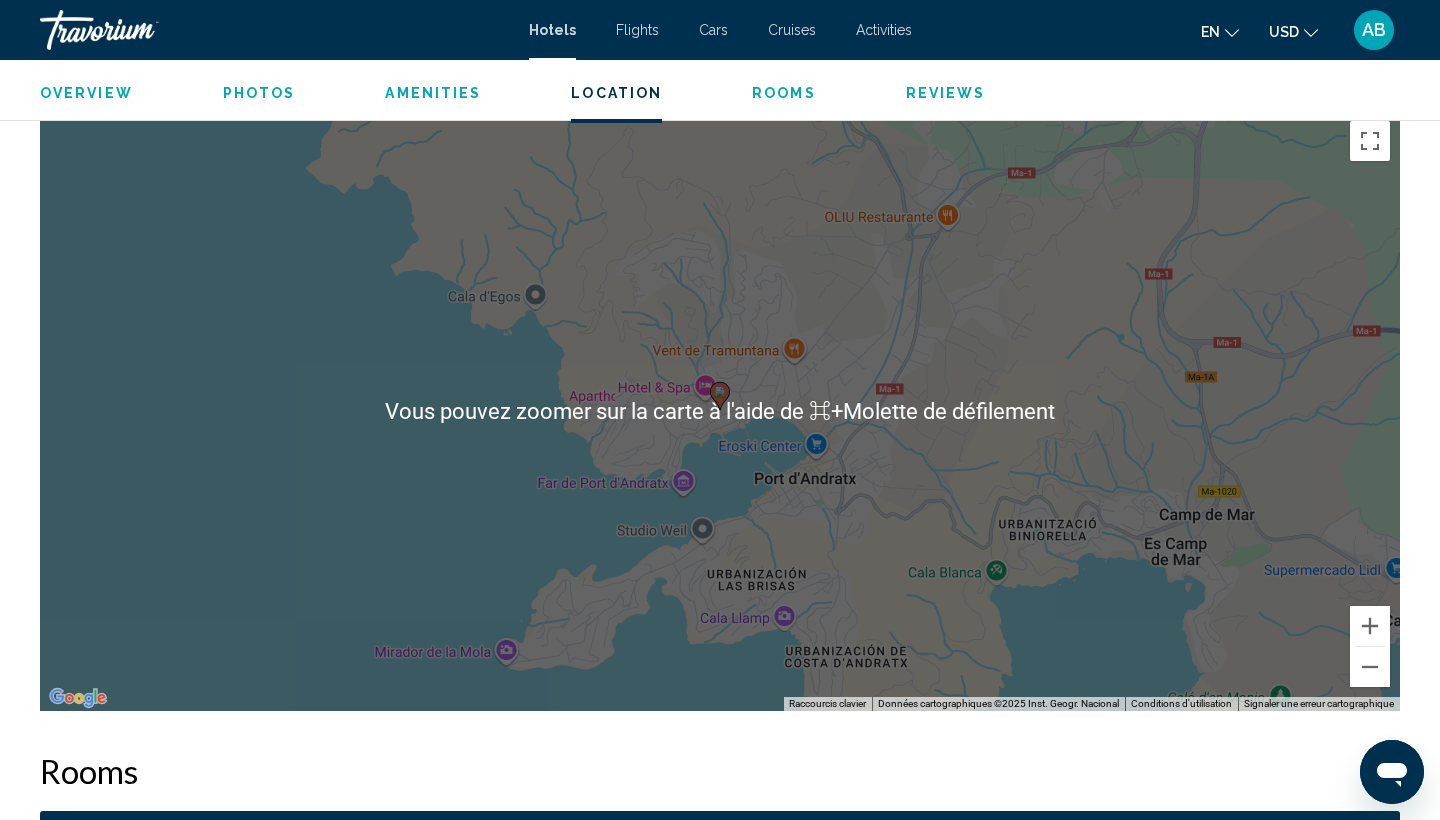 scroll, scrollTop: 1834, scrollLeft: 0, axis: vertical 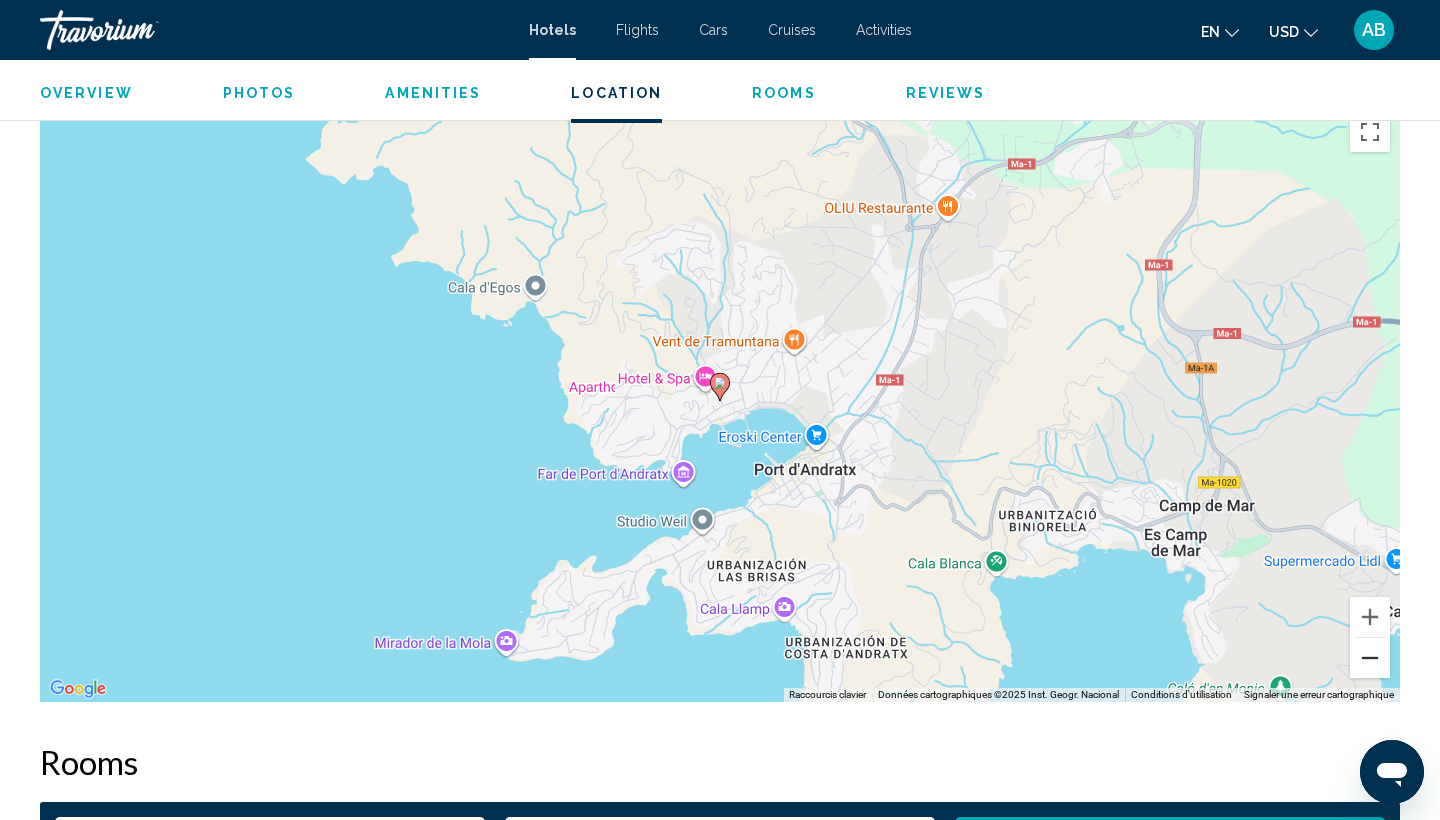 click at bounding box center [1370, 658] 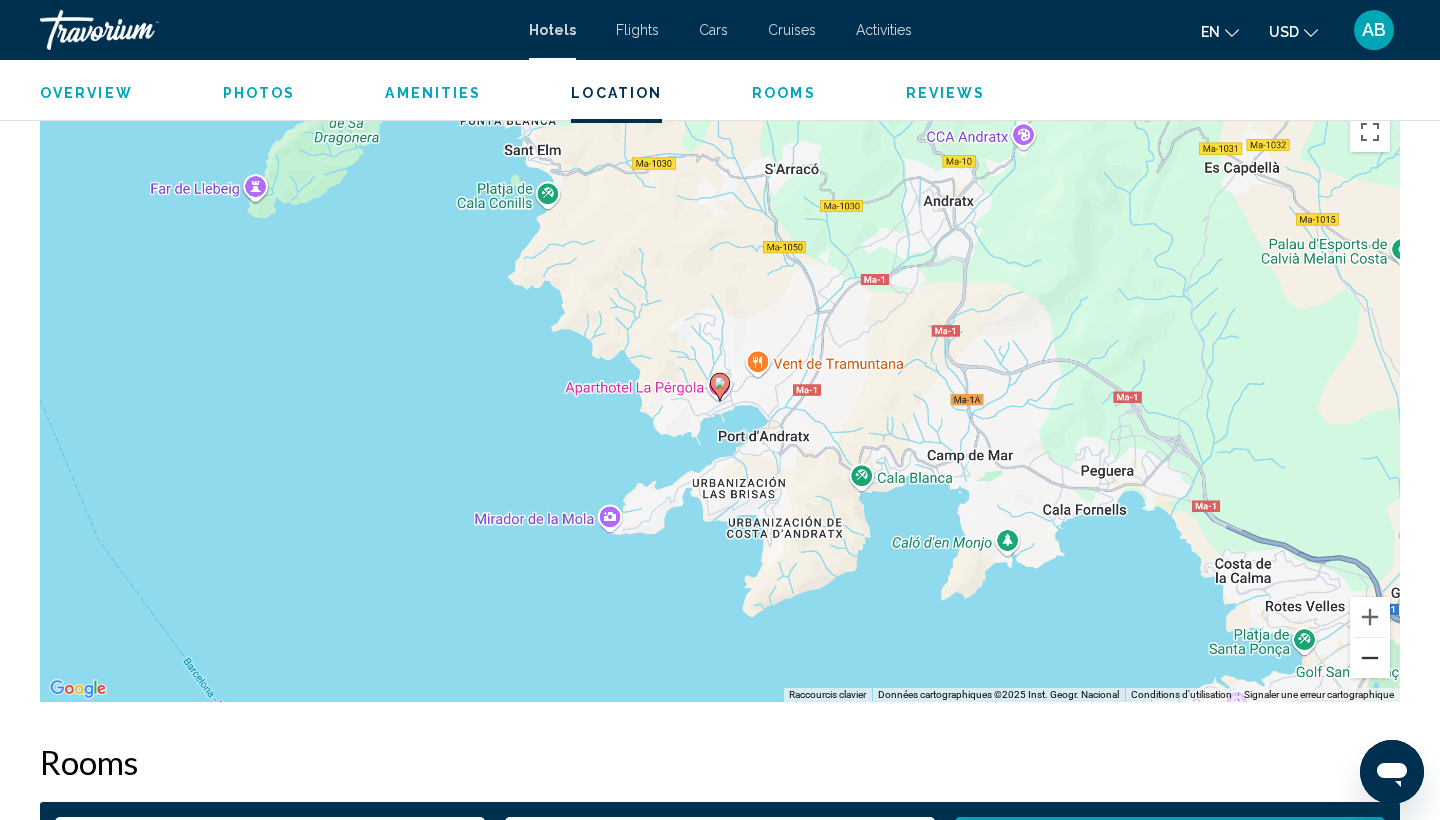 click at bounding box center [1370, 658] 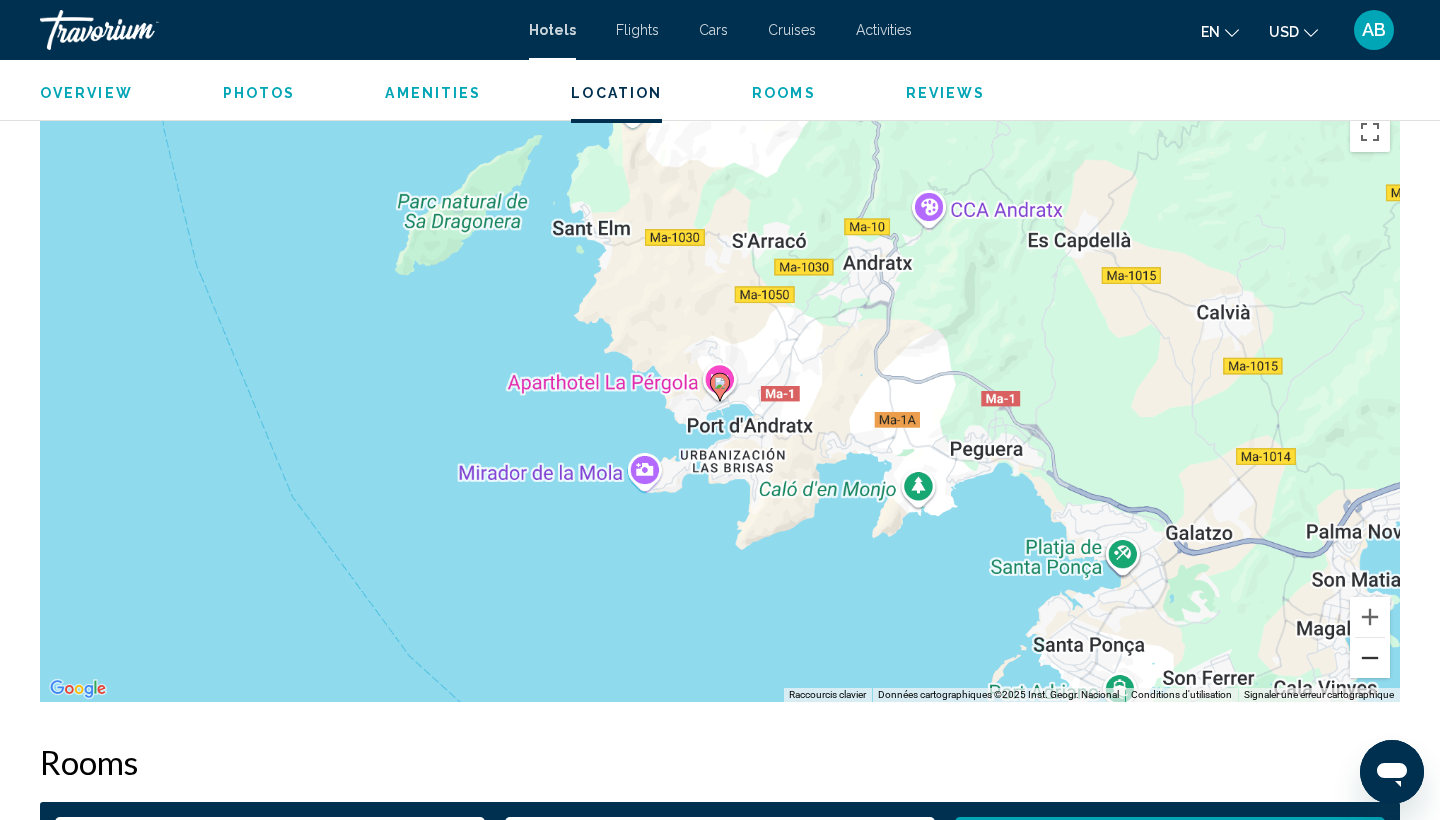 click at bounding box center [1370, 658] 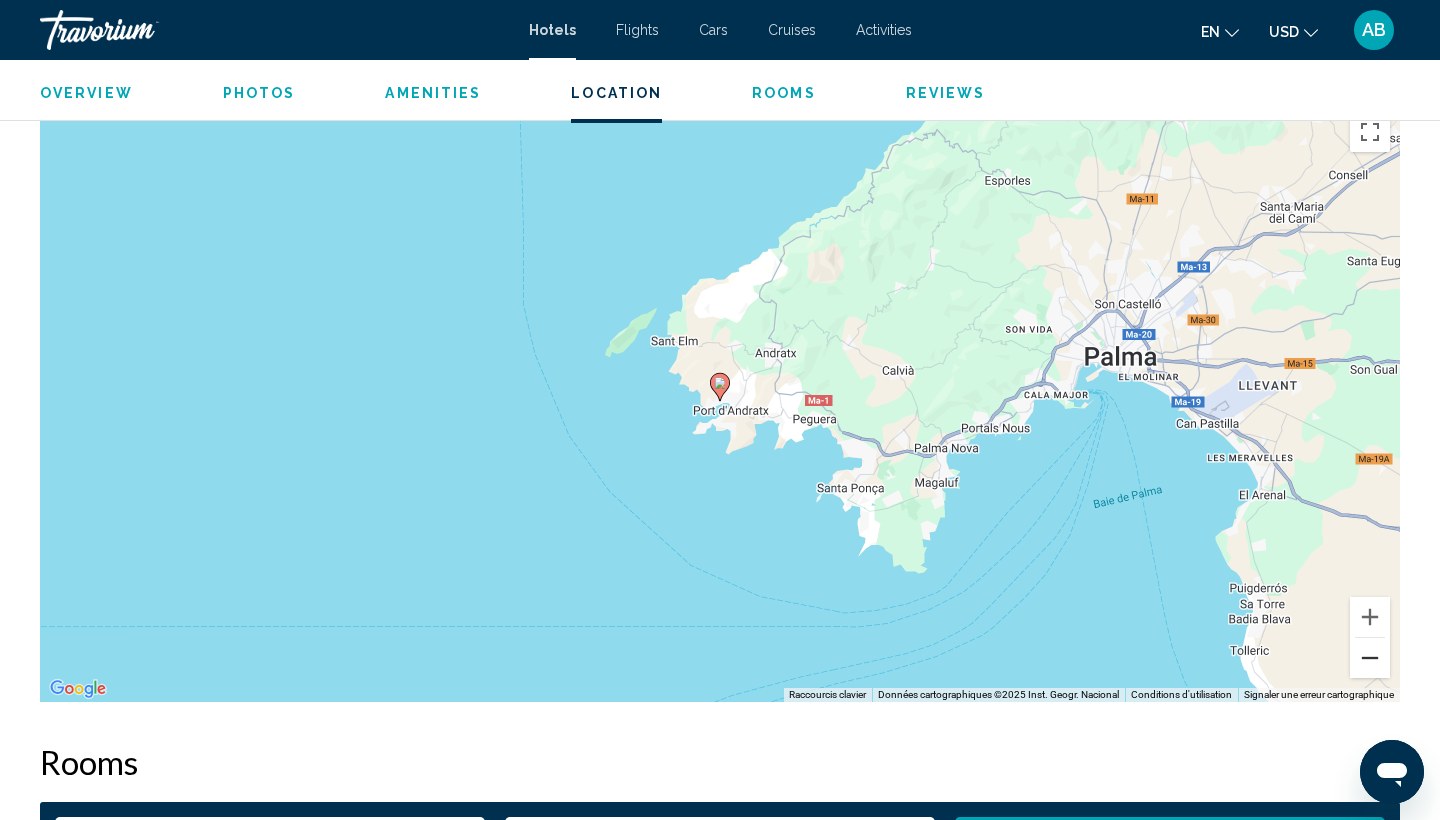 click at bounding box center (1370, 658) 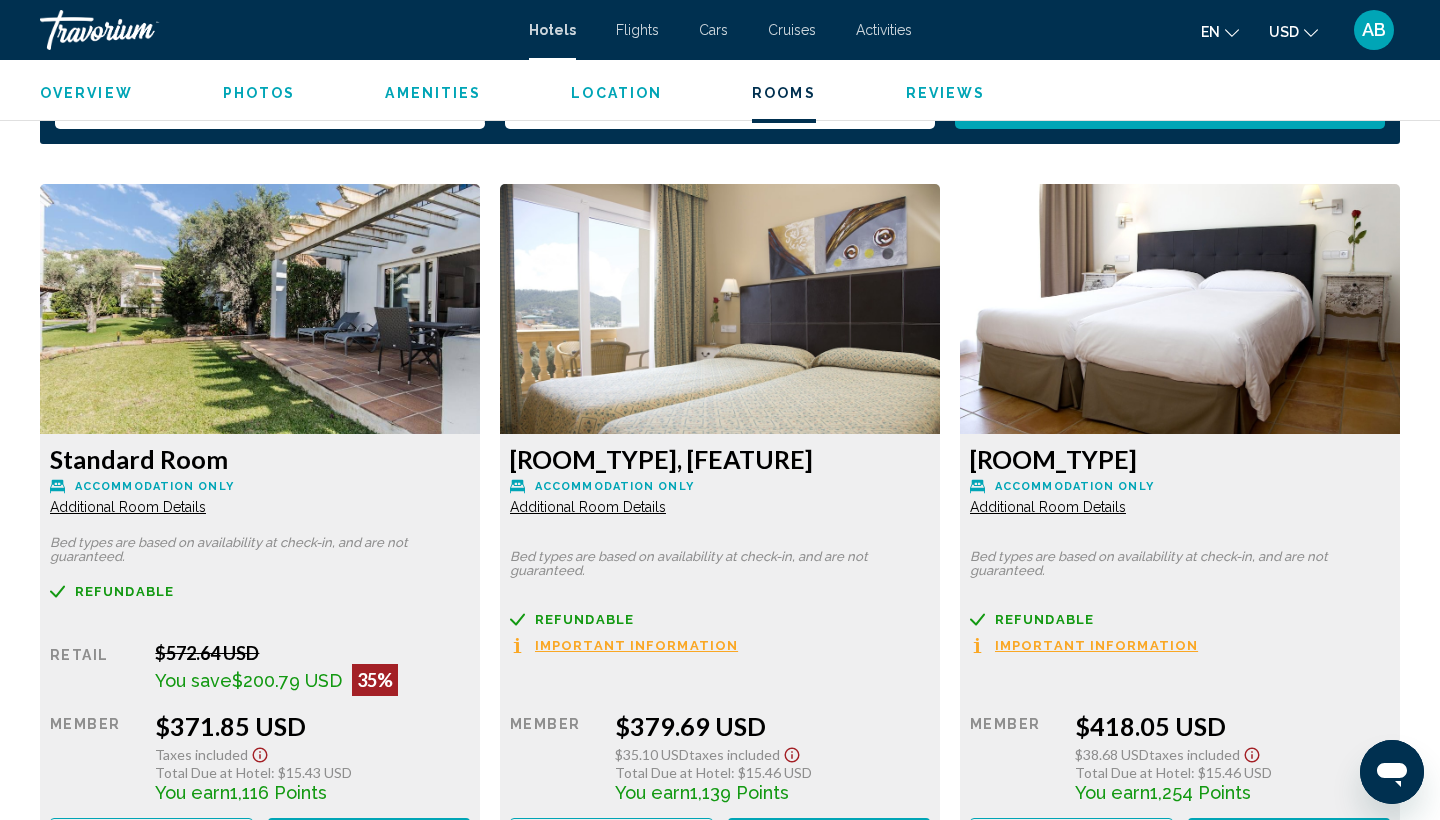 scroll, scrollTop: 2507, scrollLeft: 0, axis: vertical 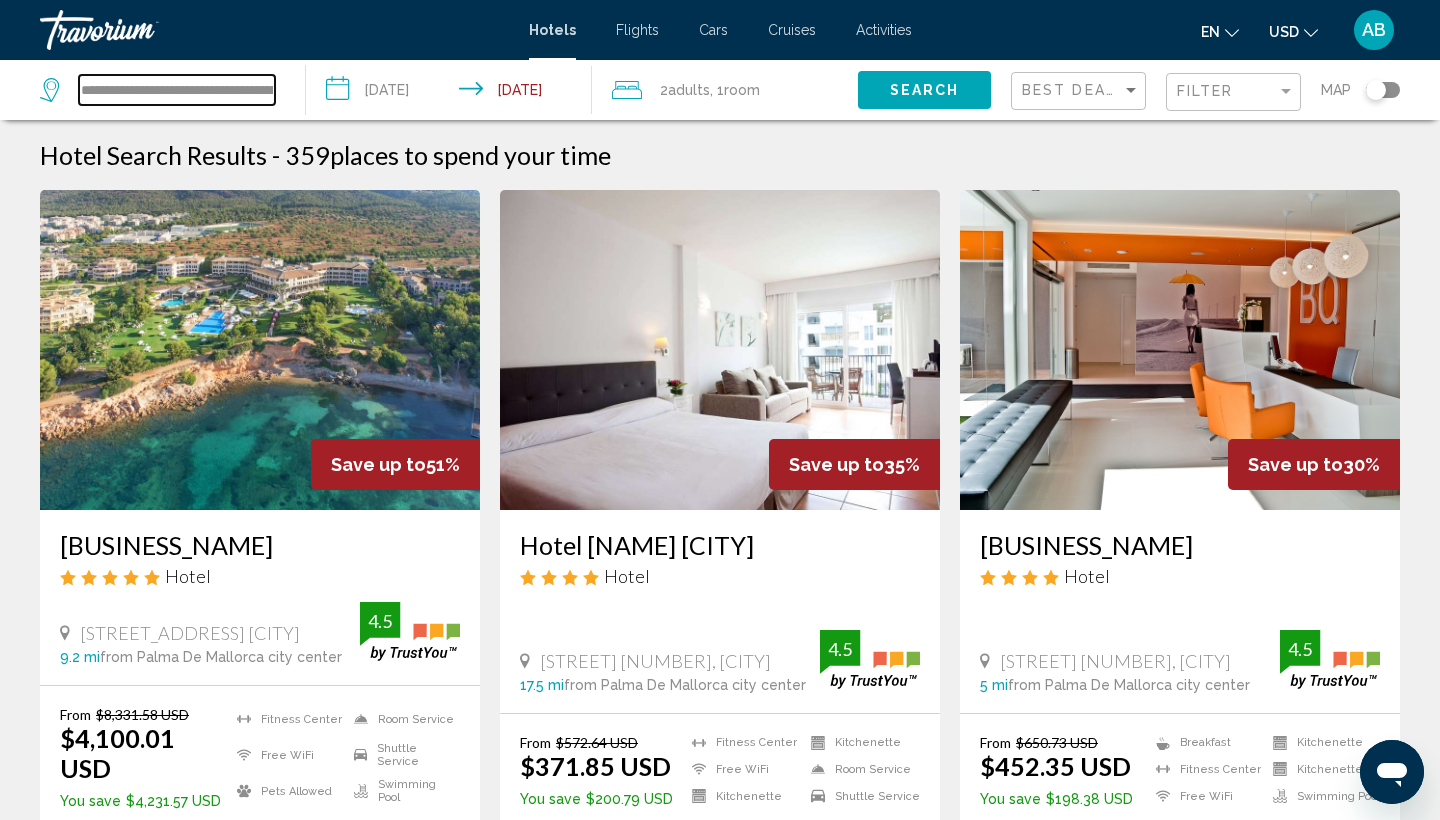 click on "**********" at bounding box center [177, 90] 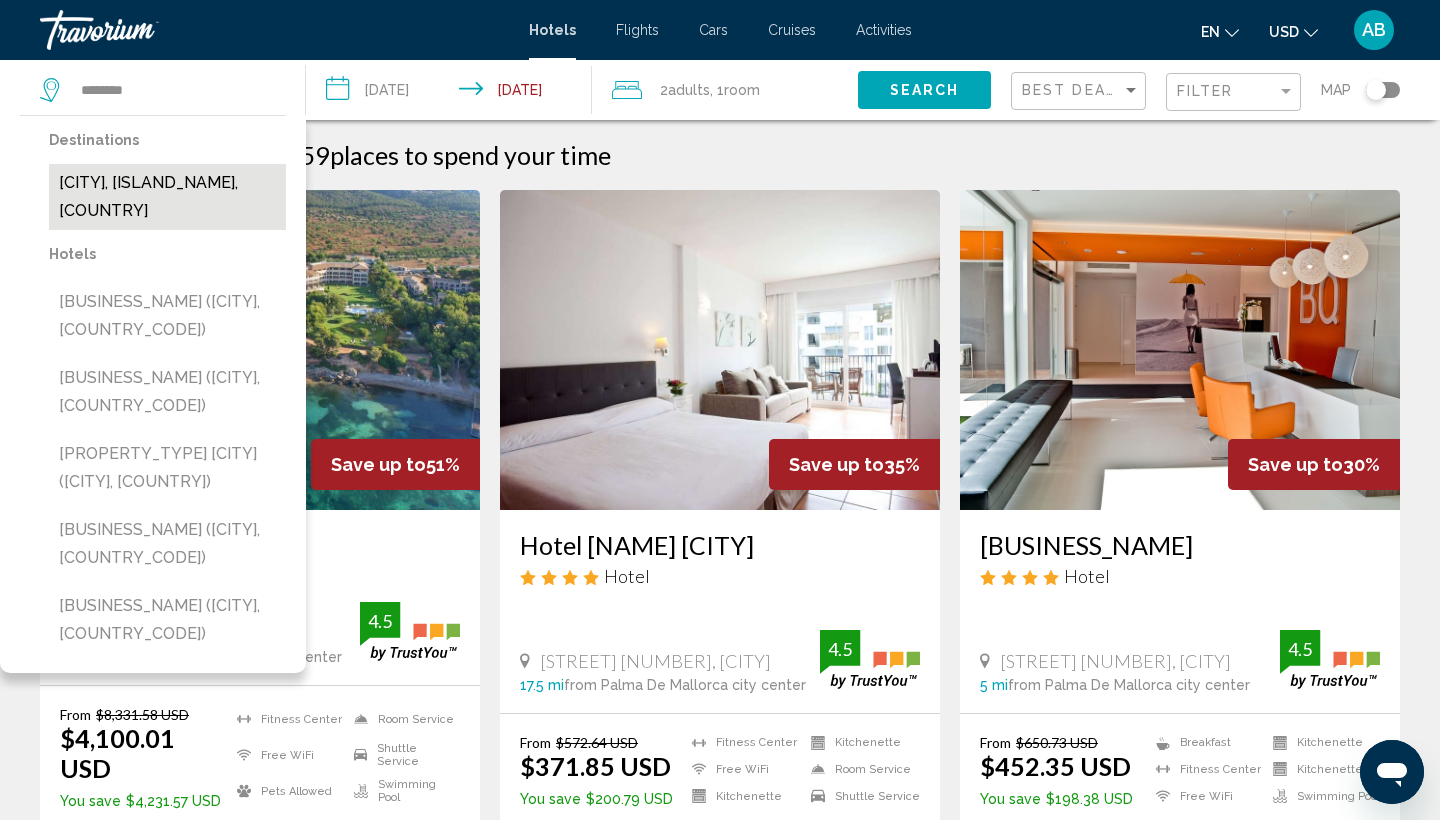 drag, startPoint x: 248, startPoint y: 87, endPoint x: 129, endPoint y: 179, distance: 150.41609 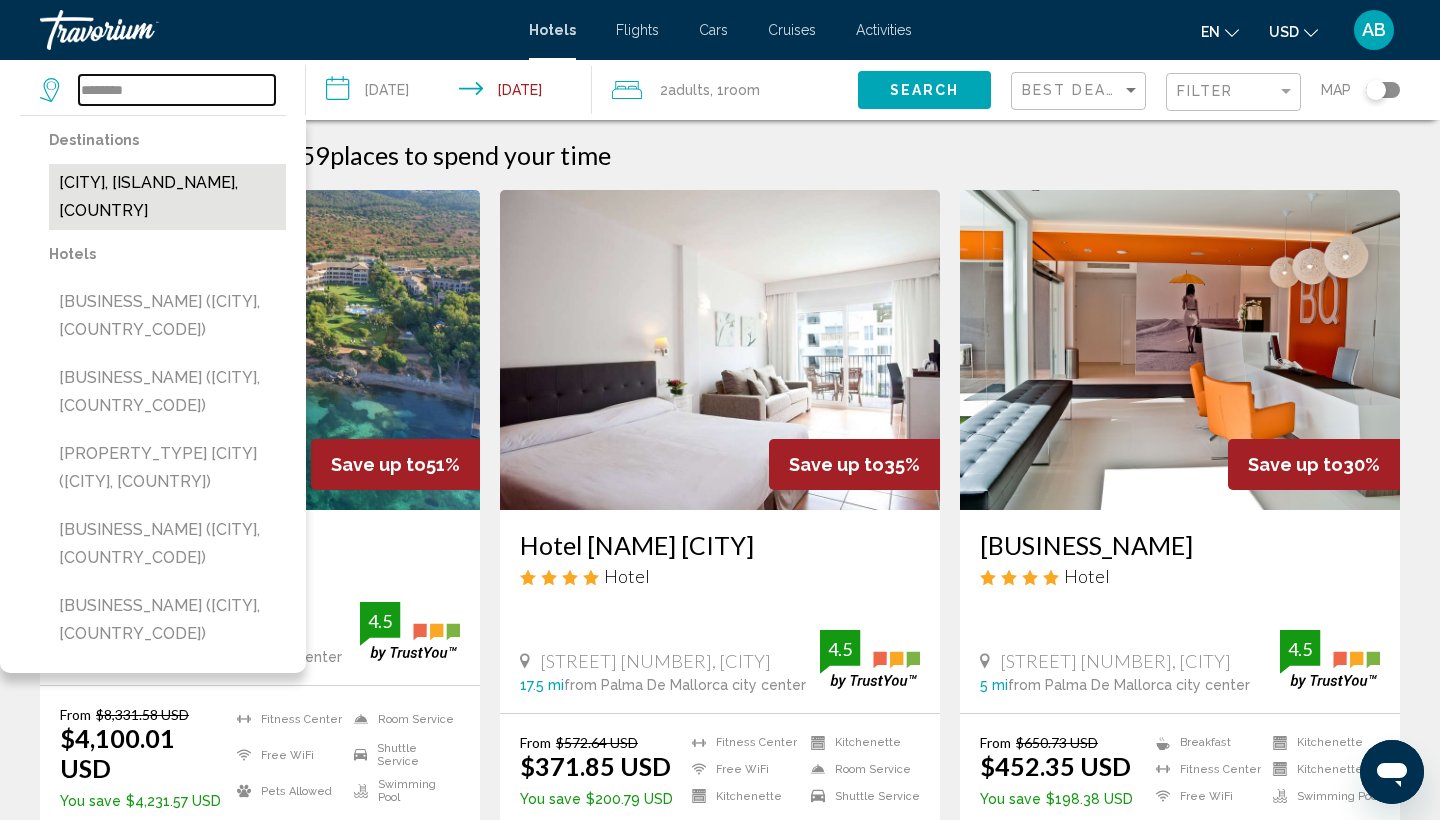 type on "**********" 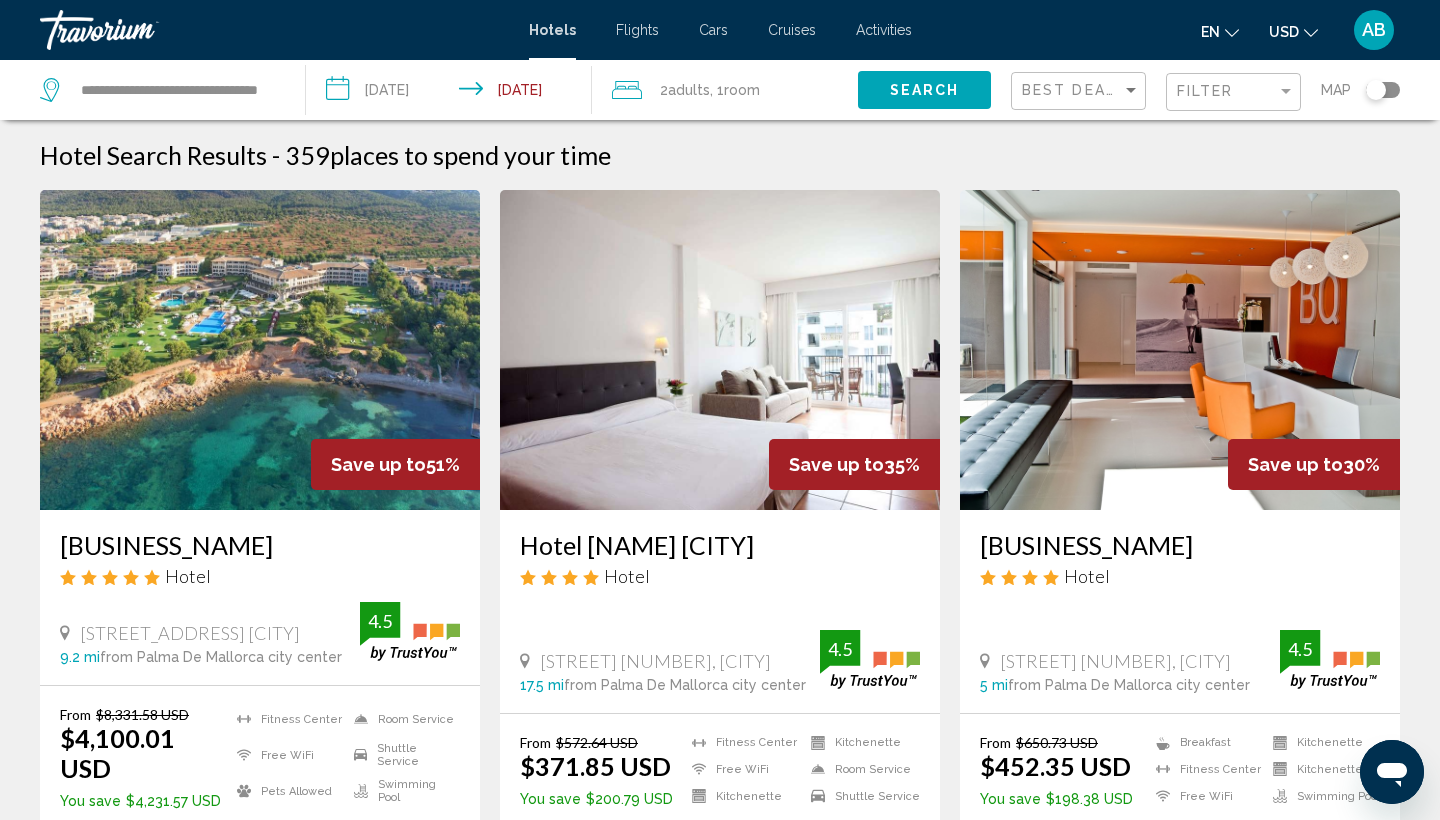 click on "Search" 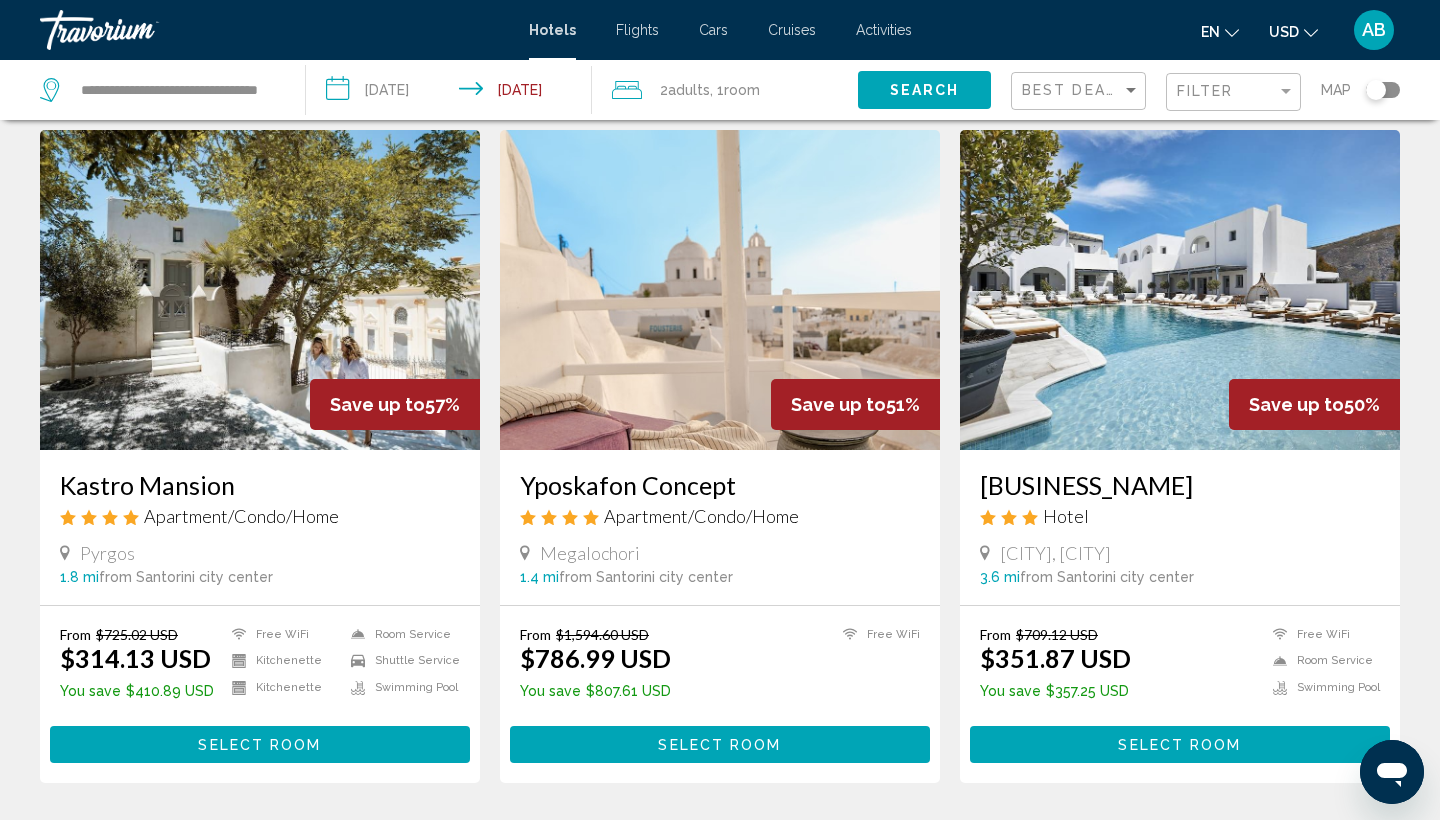 scroll, scrollTop: 71, scrollLeft: 0, axis: vertical 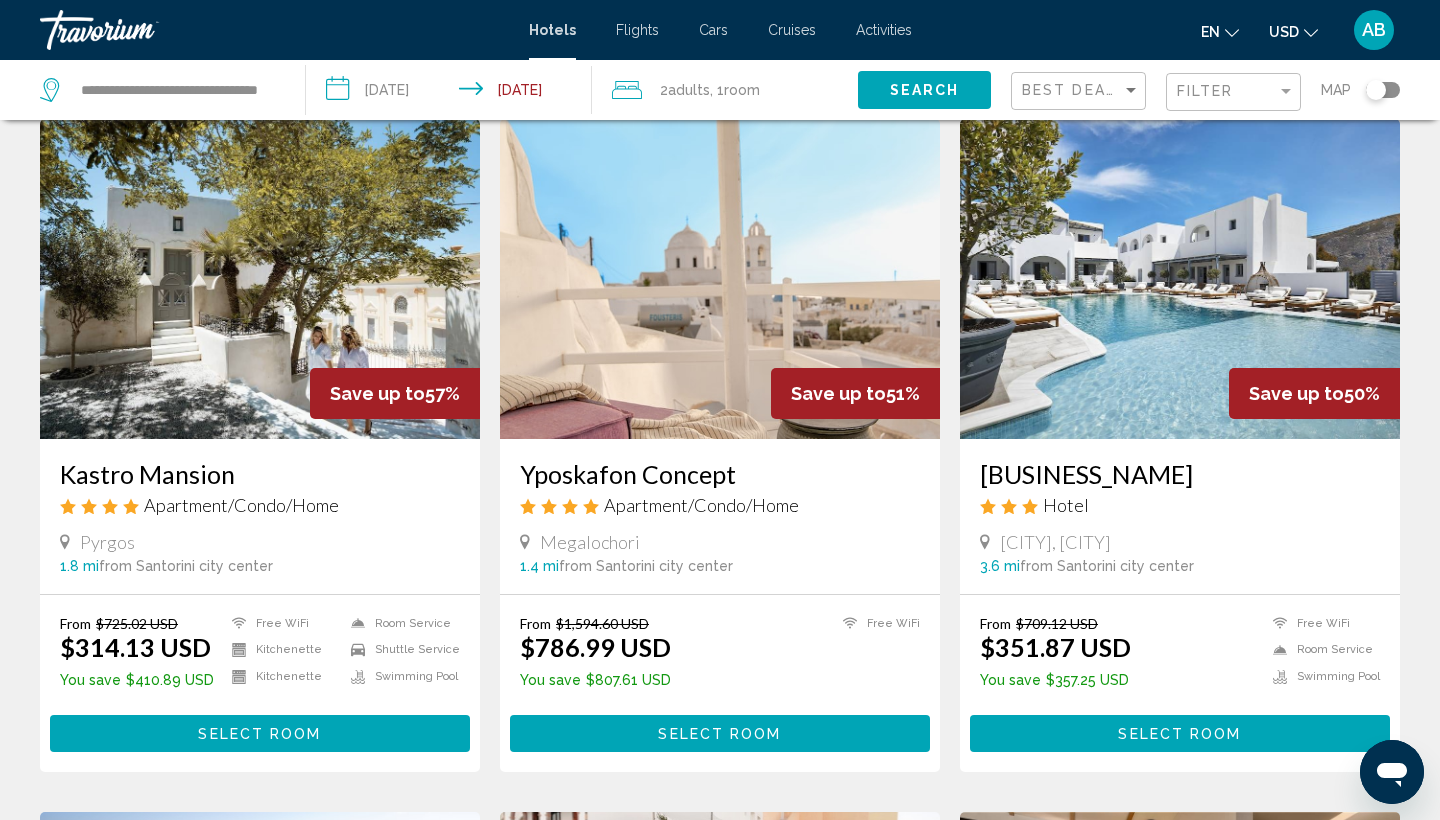 click at bounding box center (260, 279) 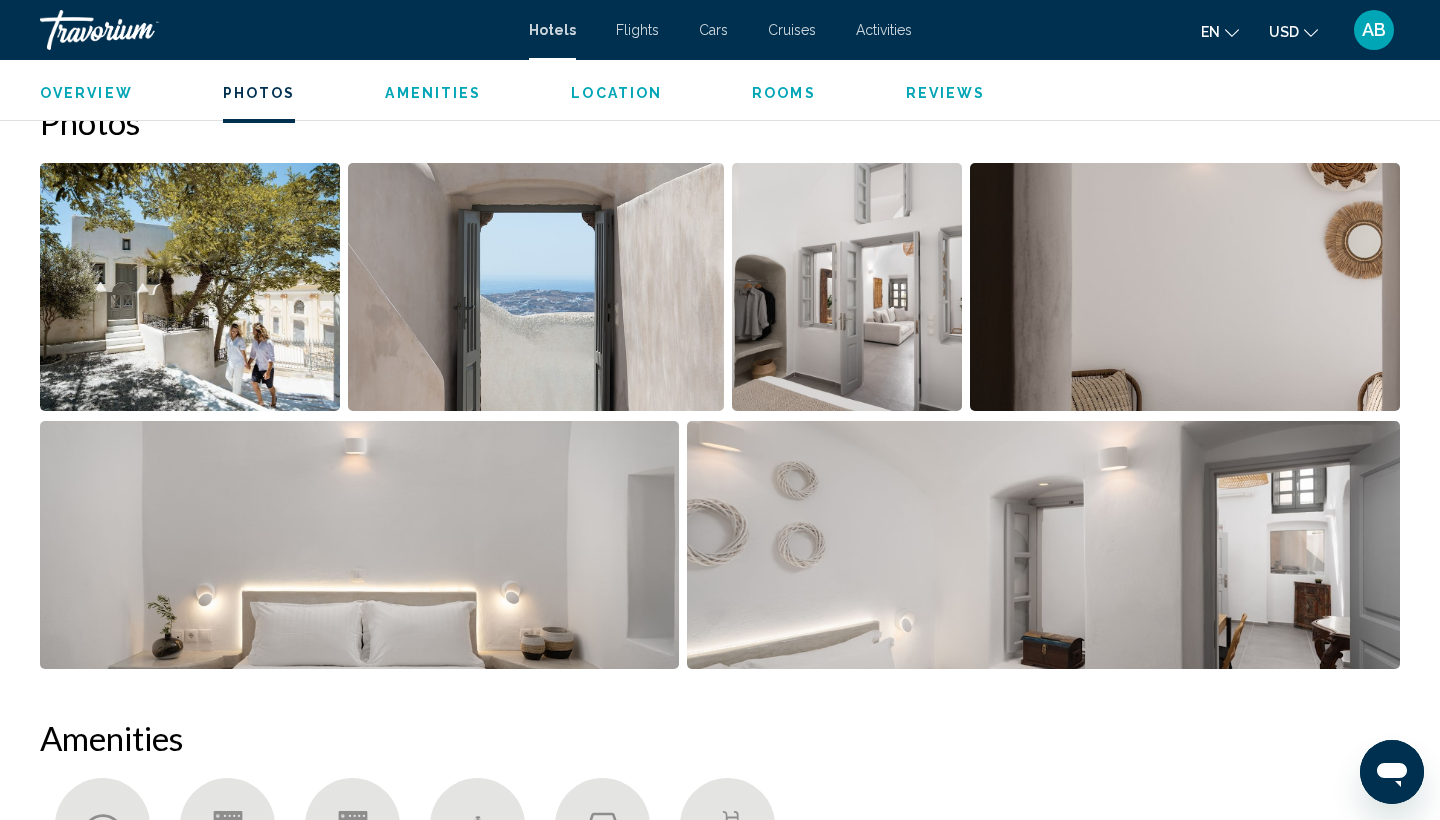 scroll, scrollTop: 1138, scrollLeft: 0, axis: vertical 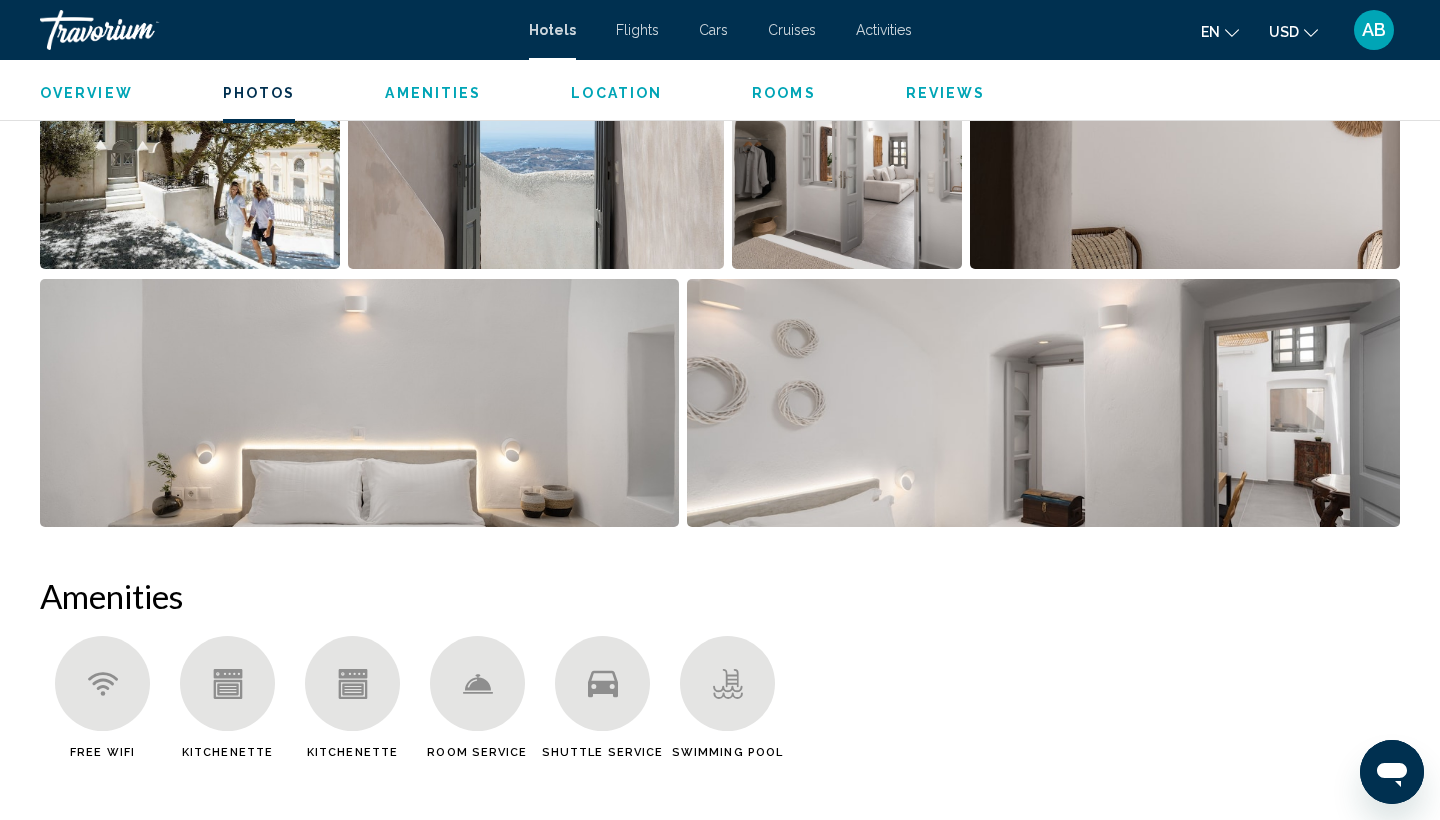 click at bounding box center (190, 145) 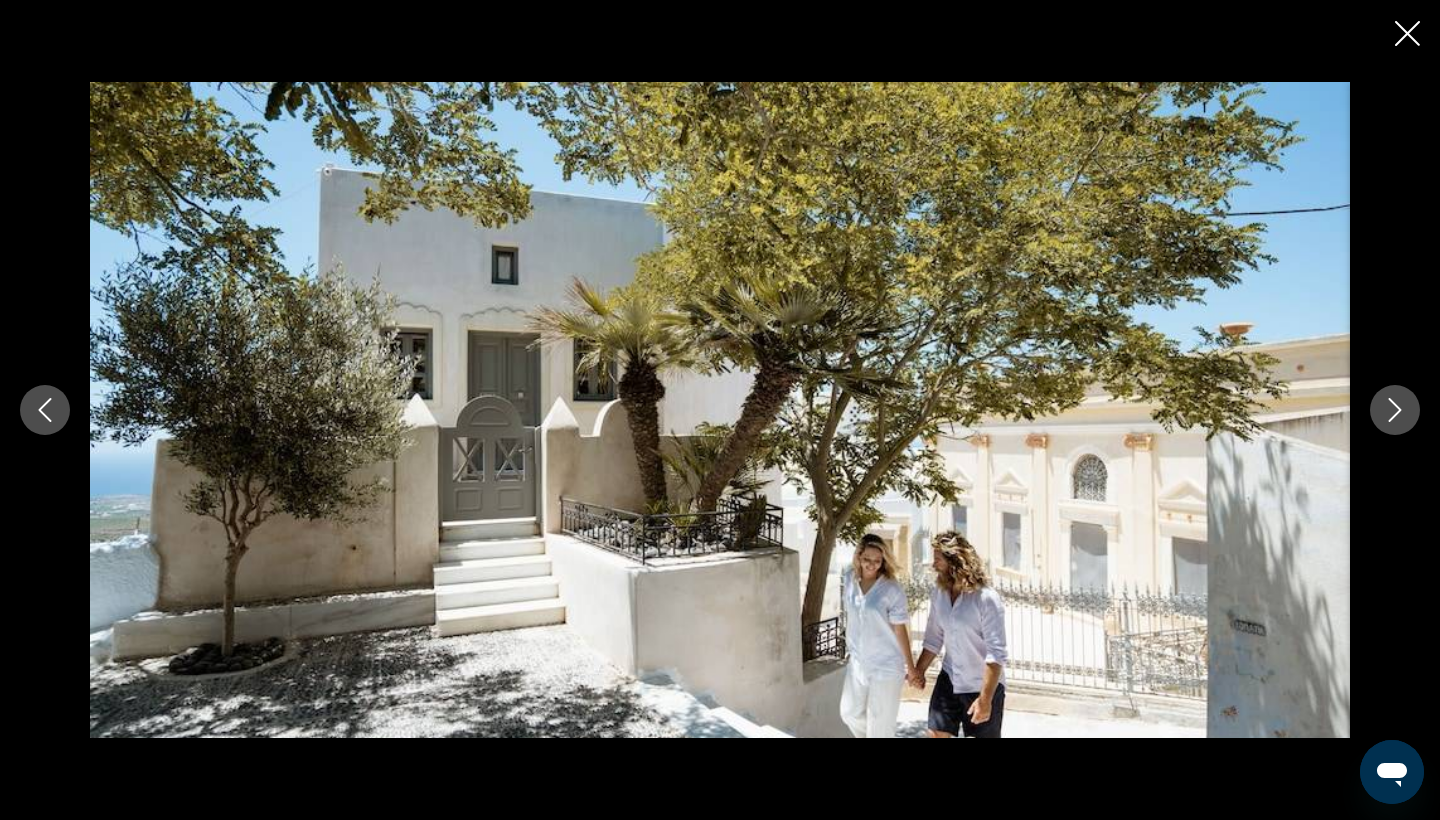 type 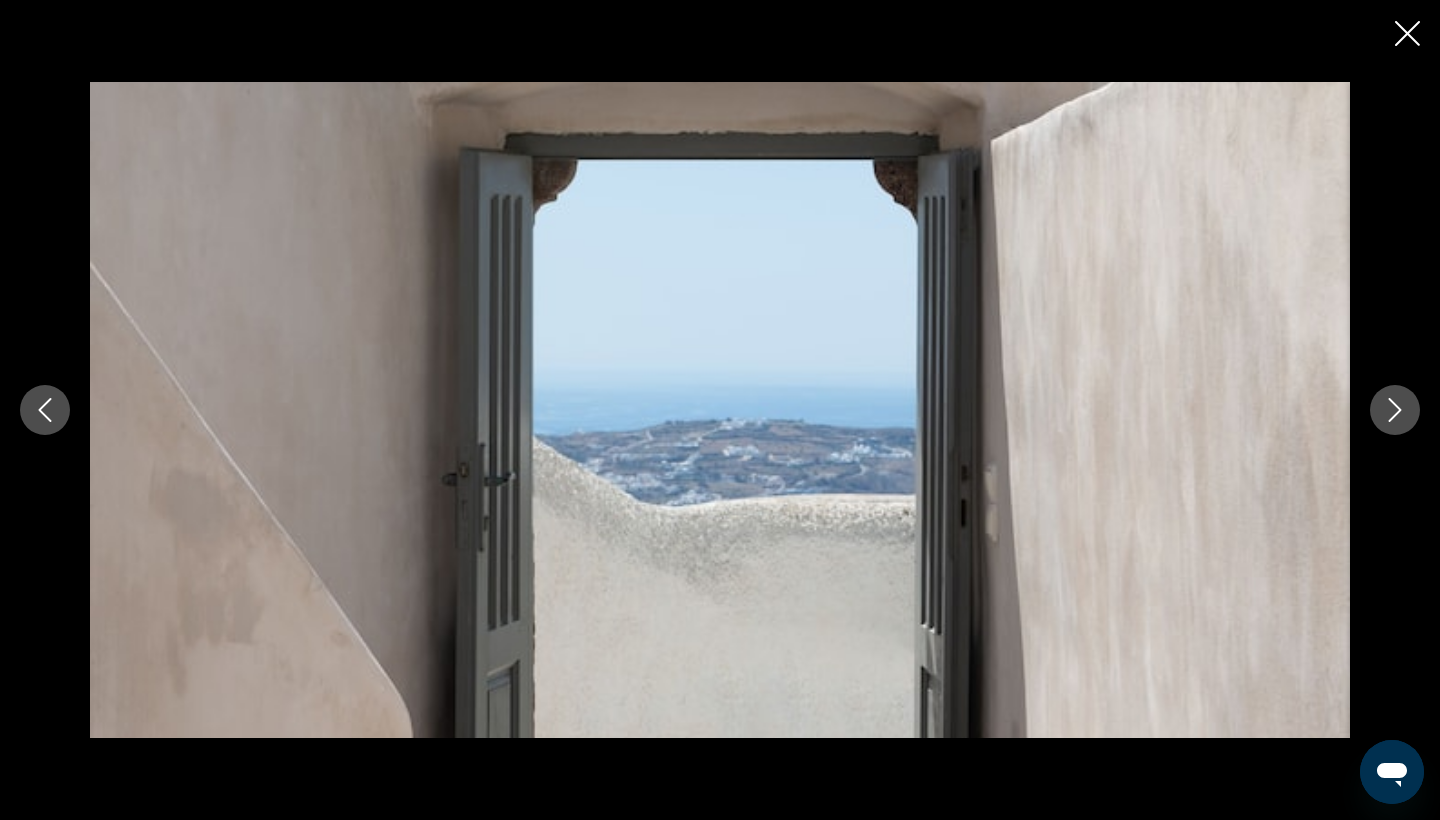 click at bounding box center (1395, 410) 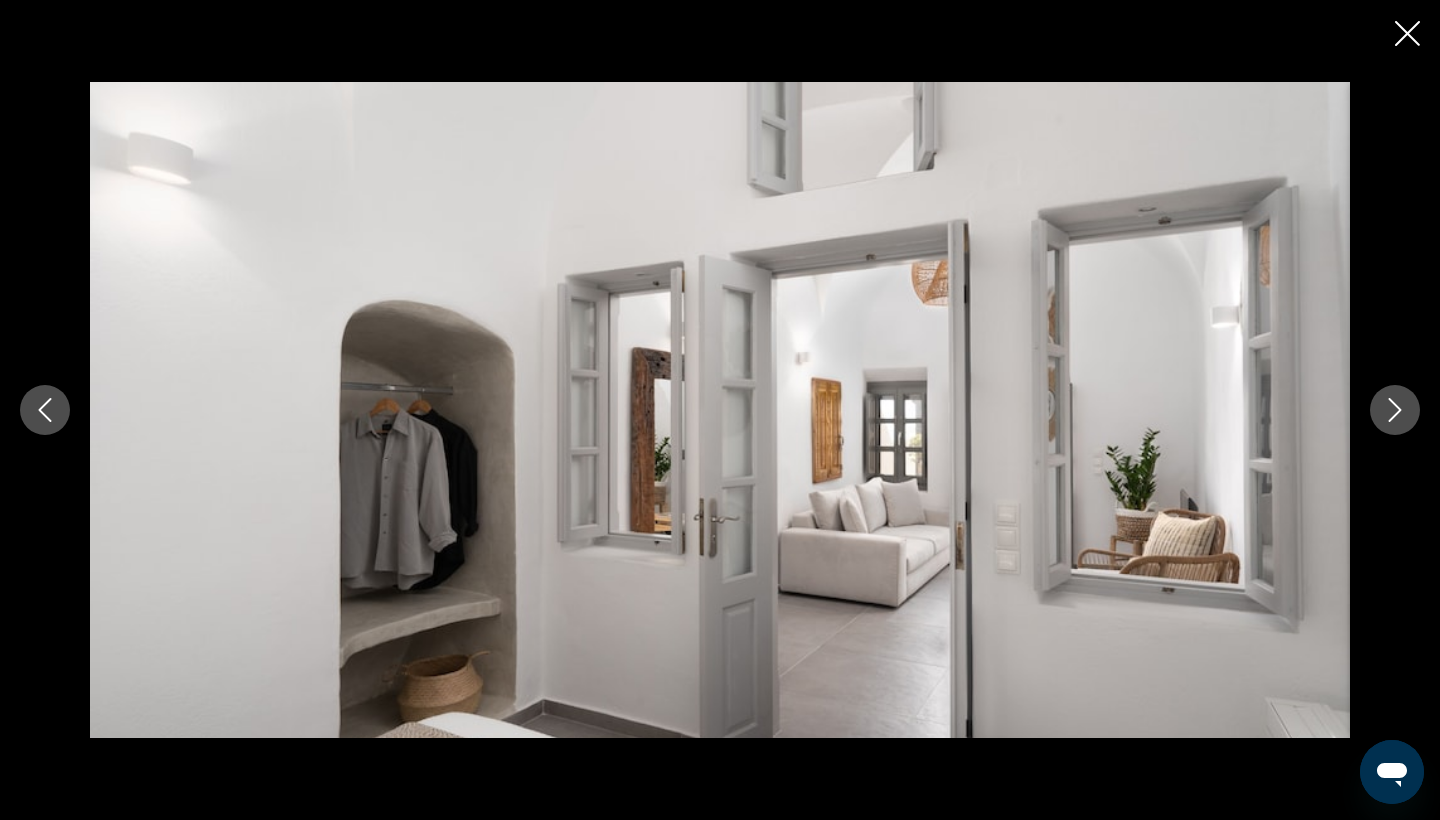 click at bounding box center (1395, 410) 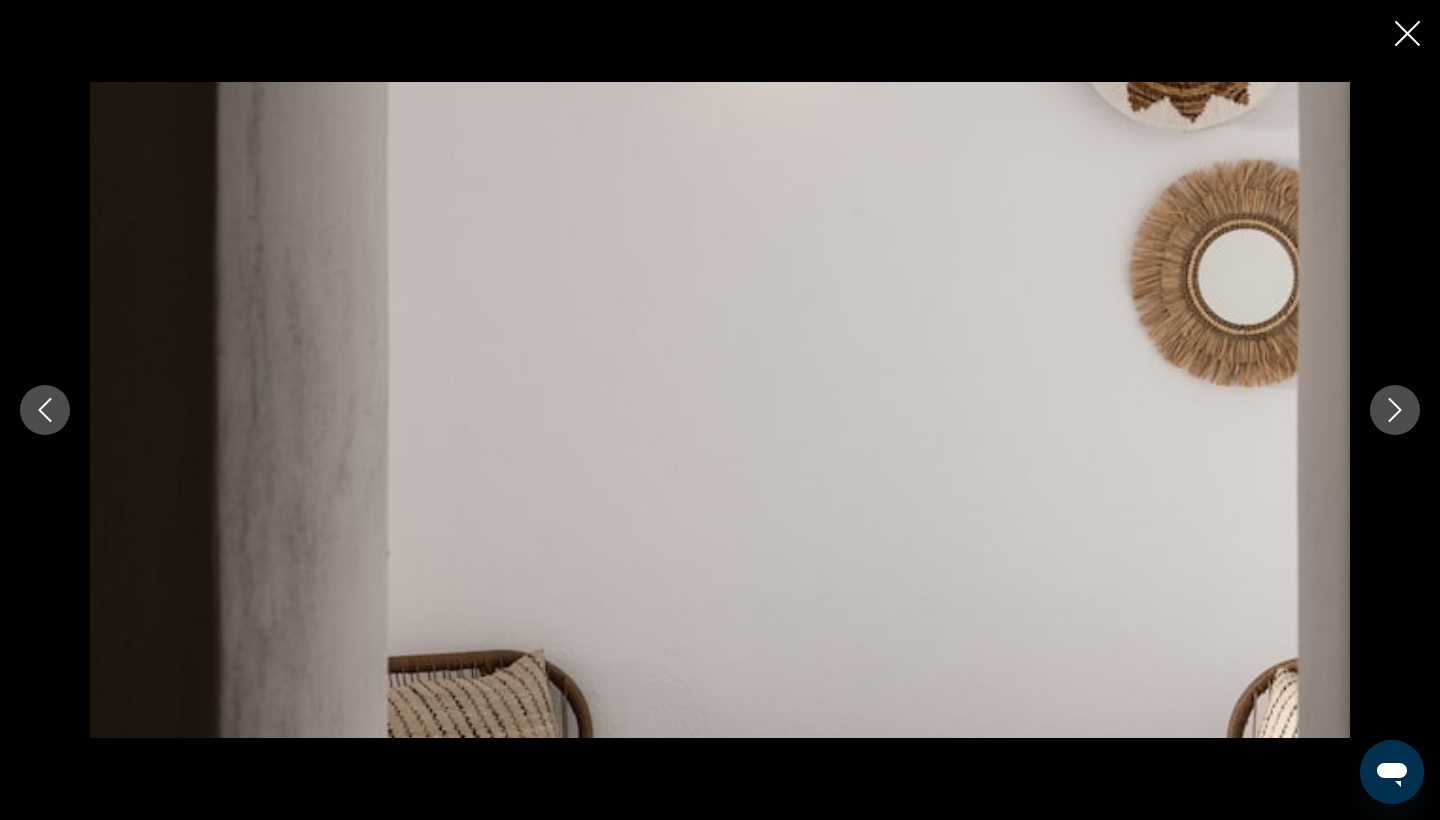 click at bounding box center (1395, 410) 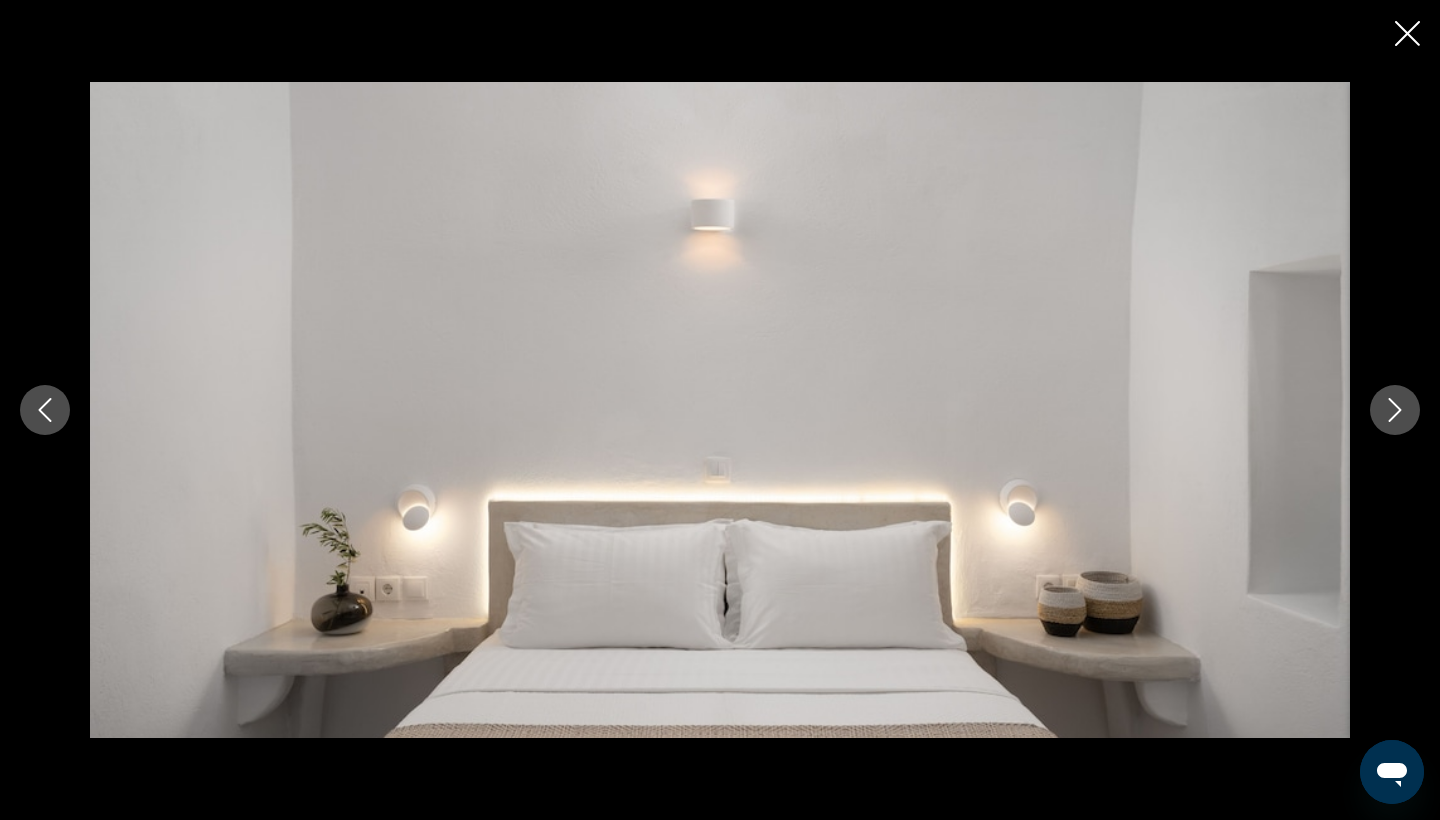 click 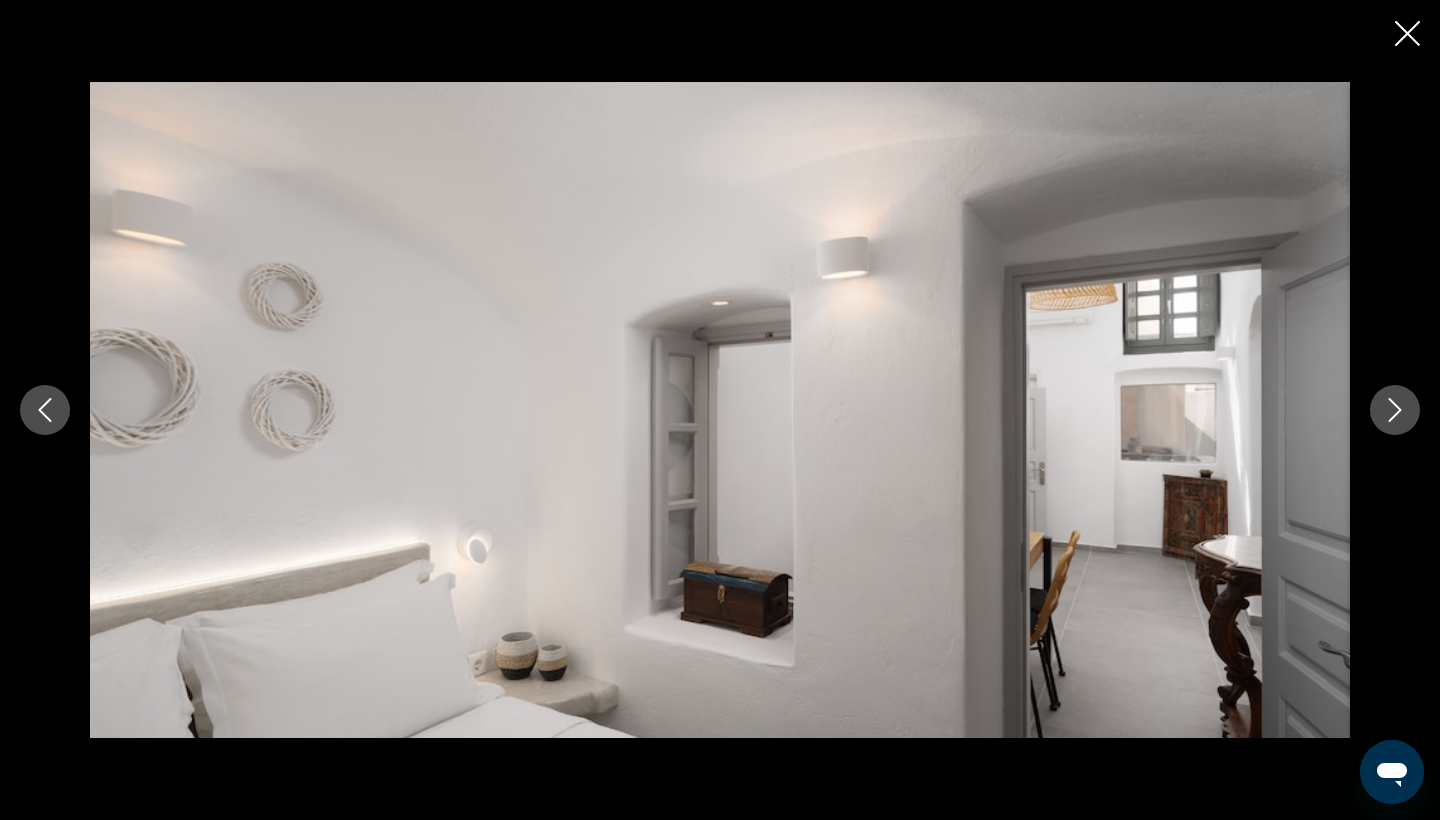 click 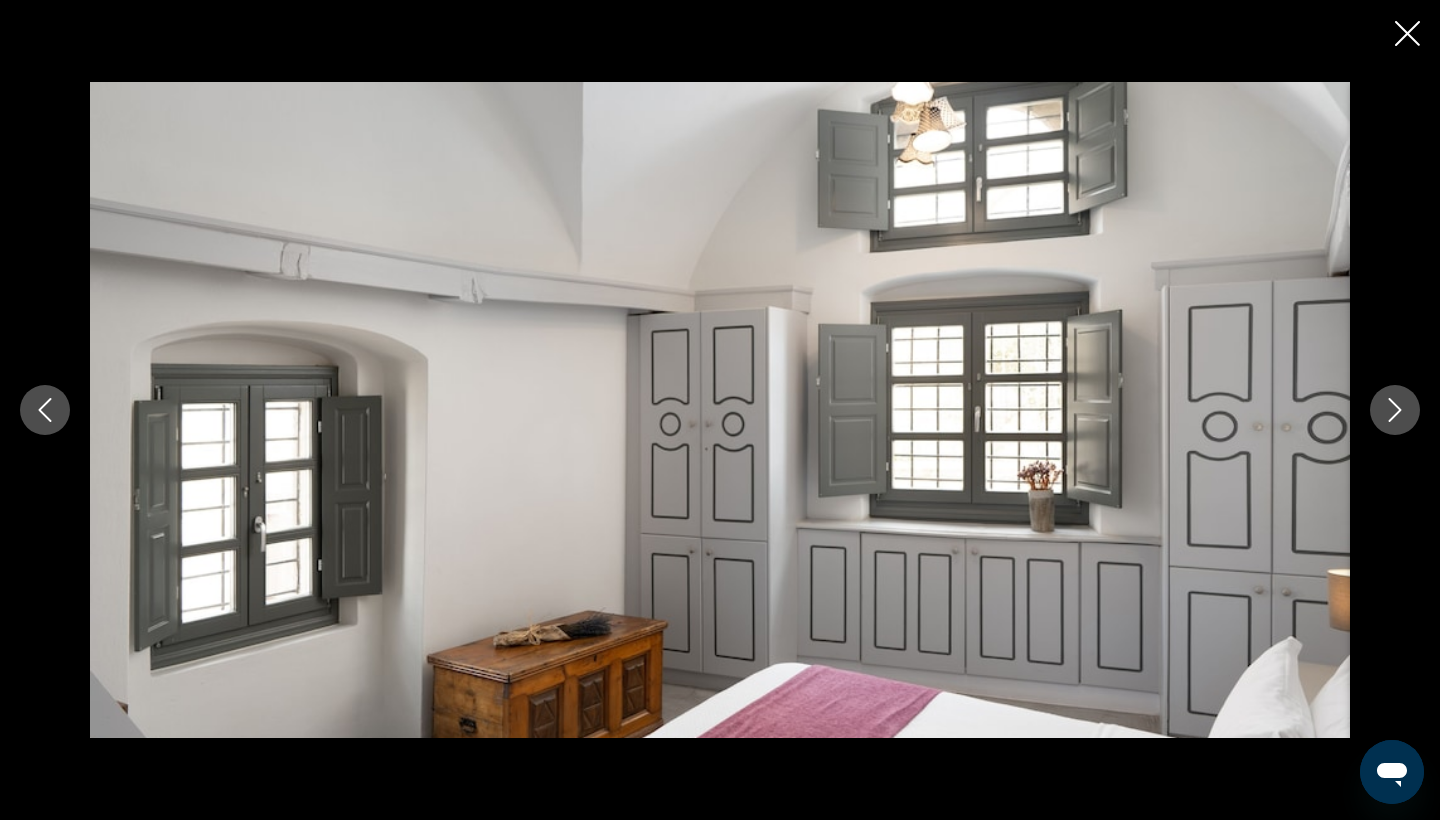 click 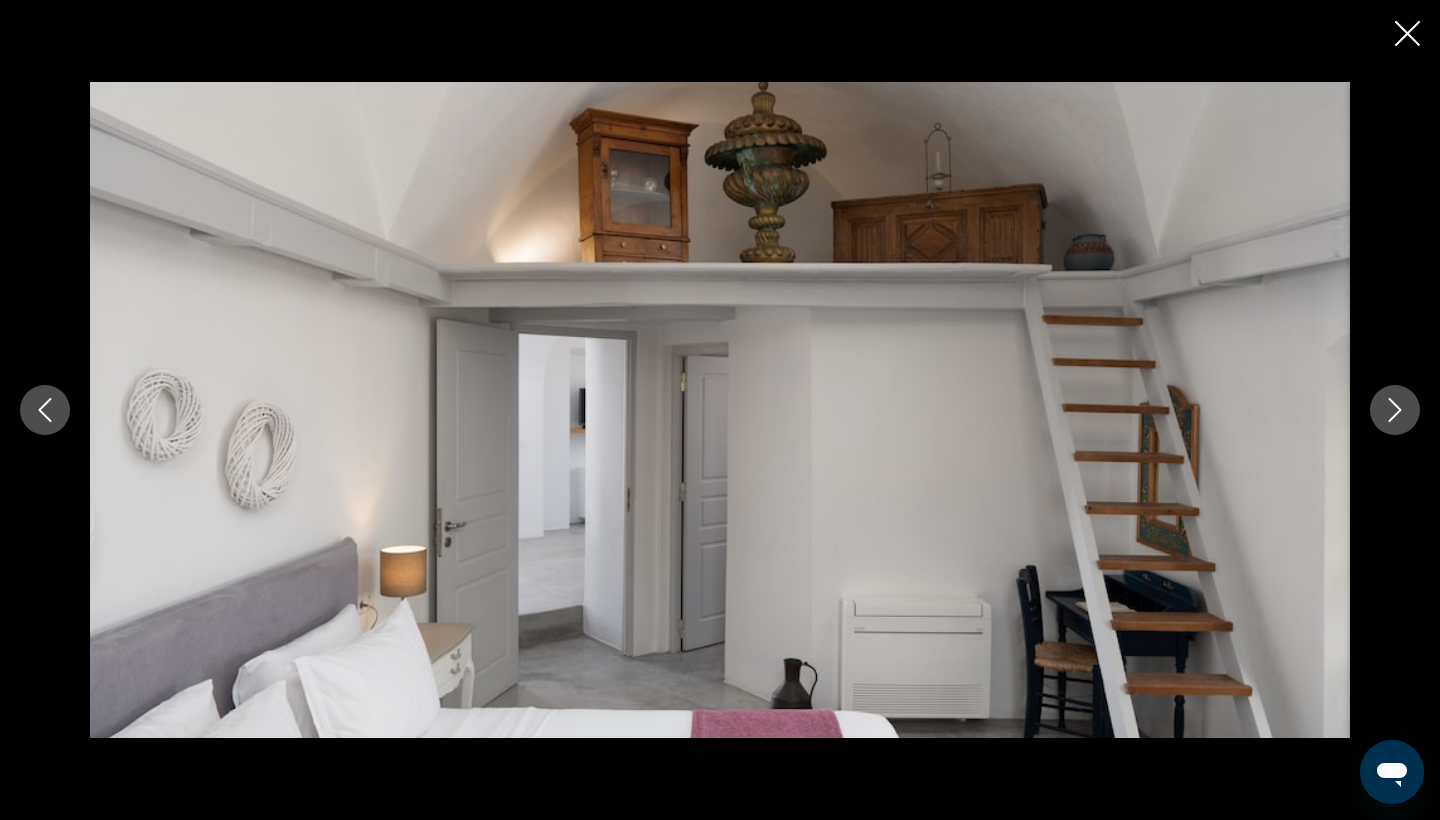 click 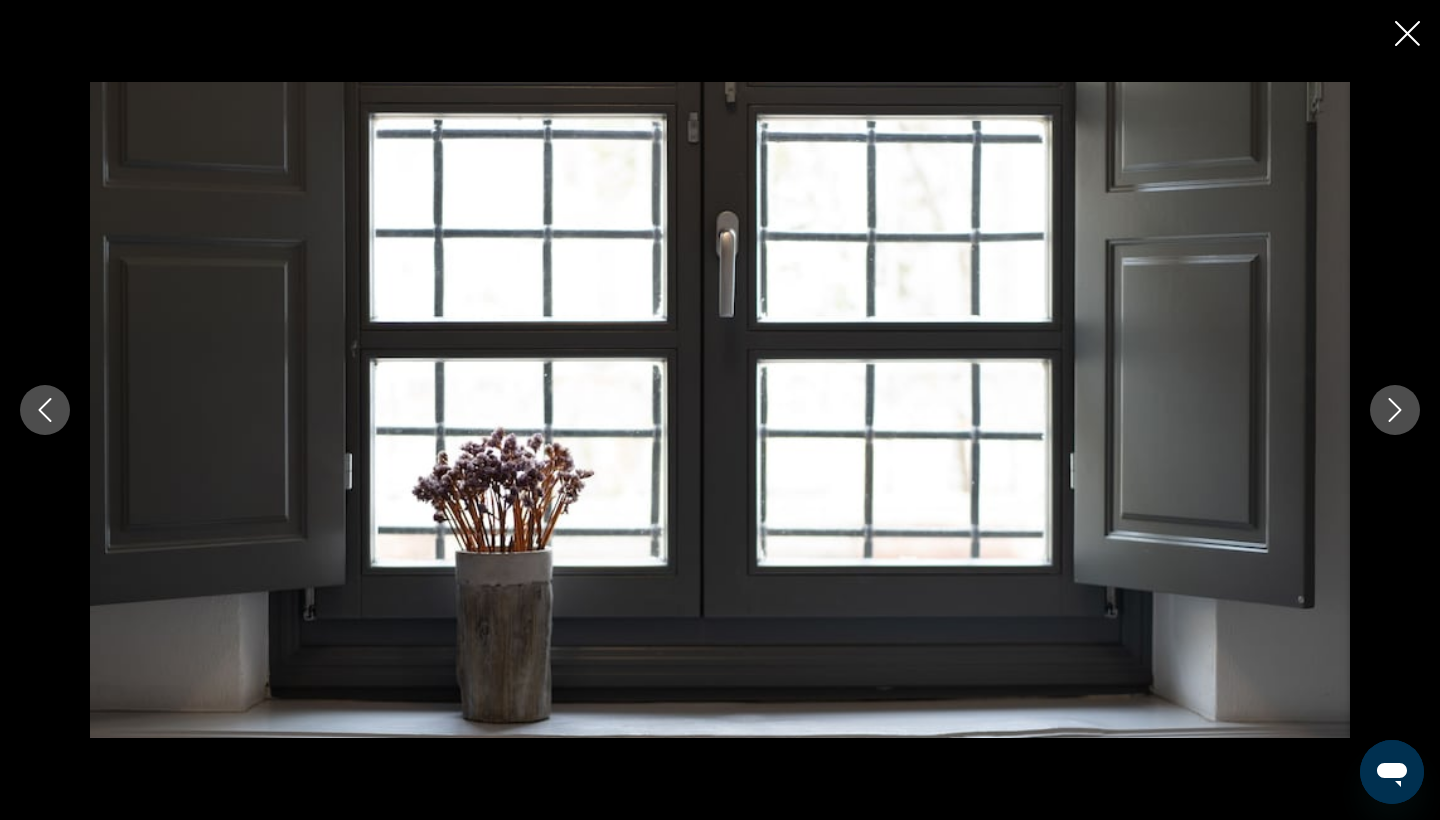 click 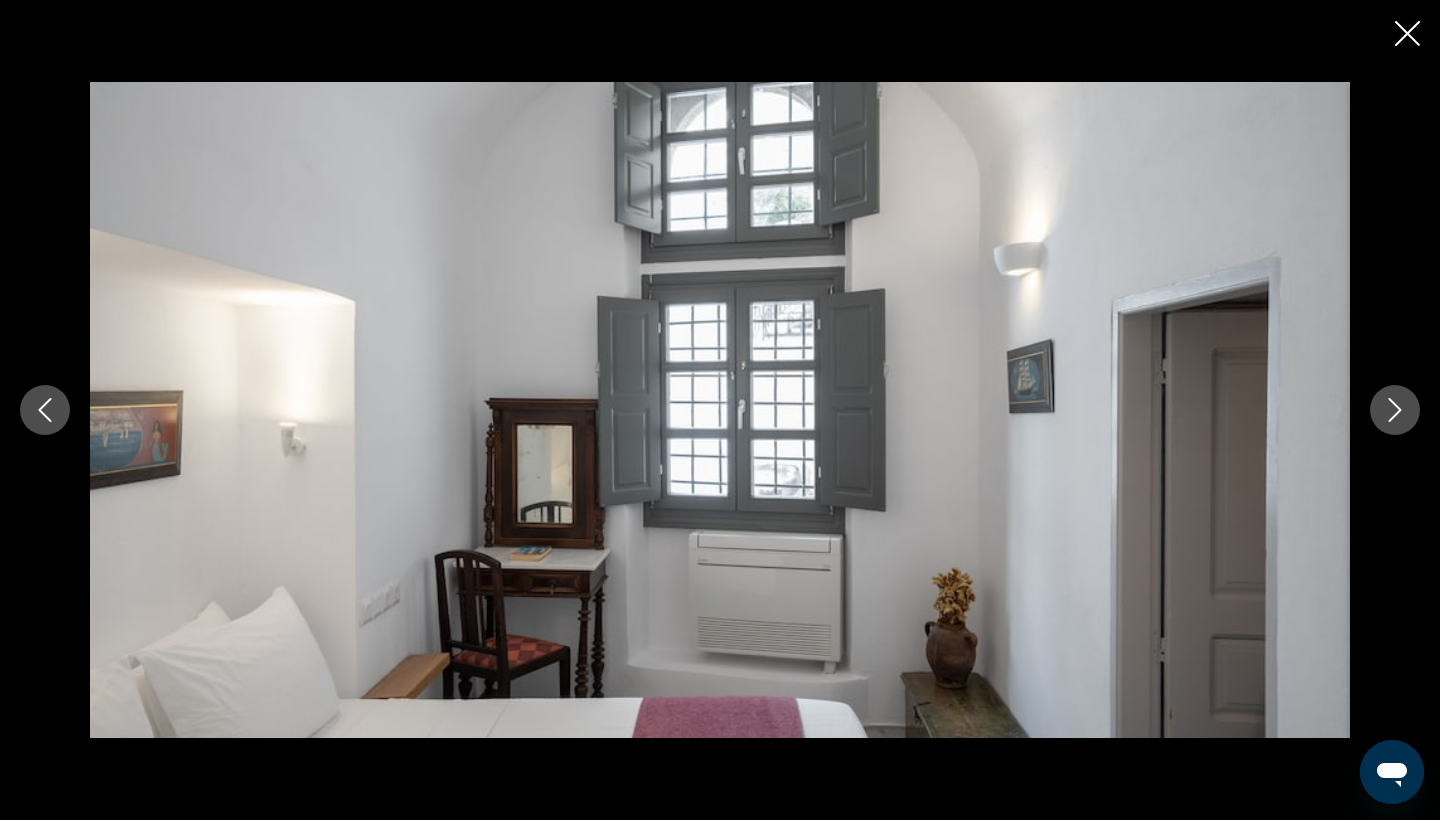 click 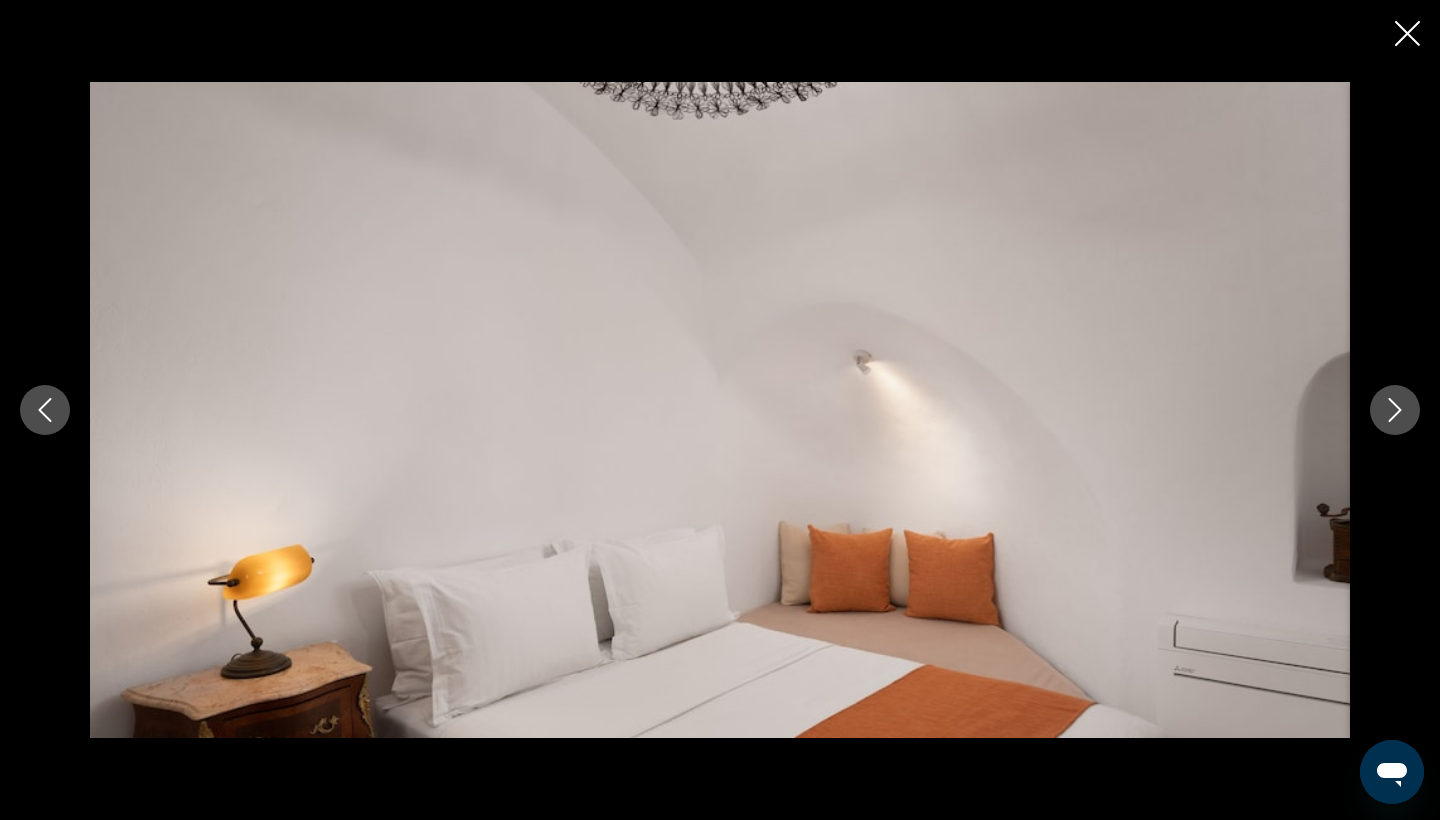 click 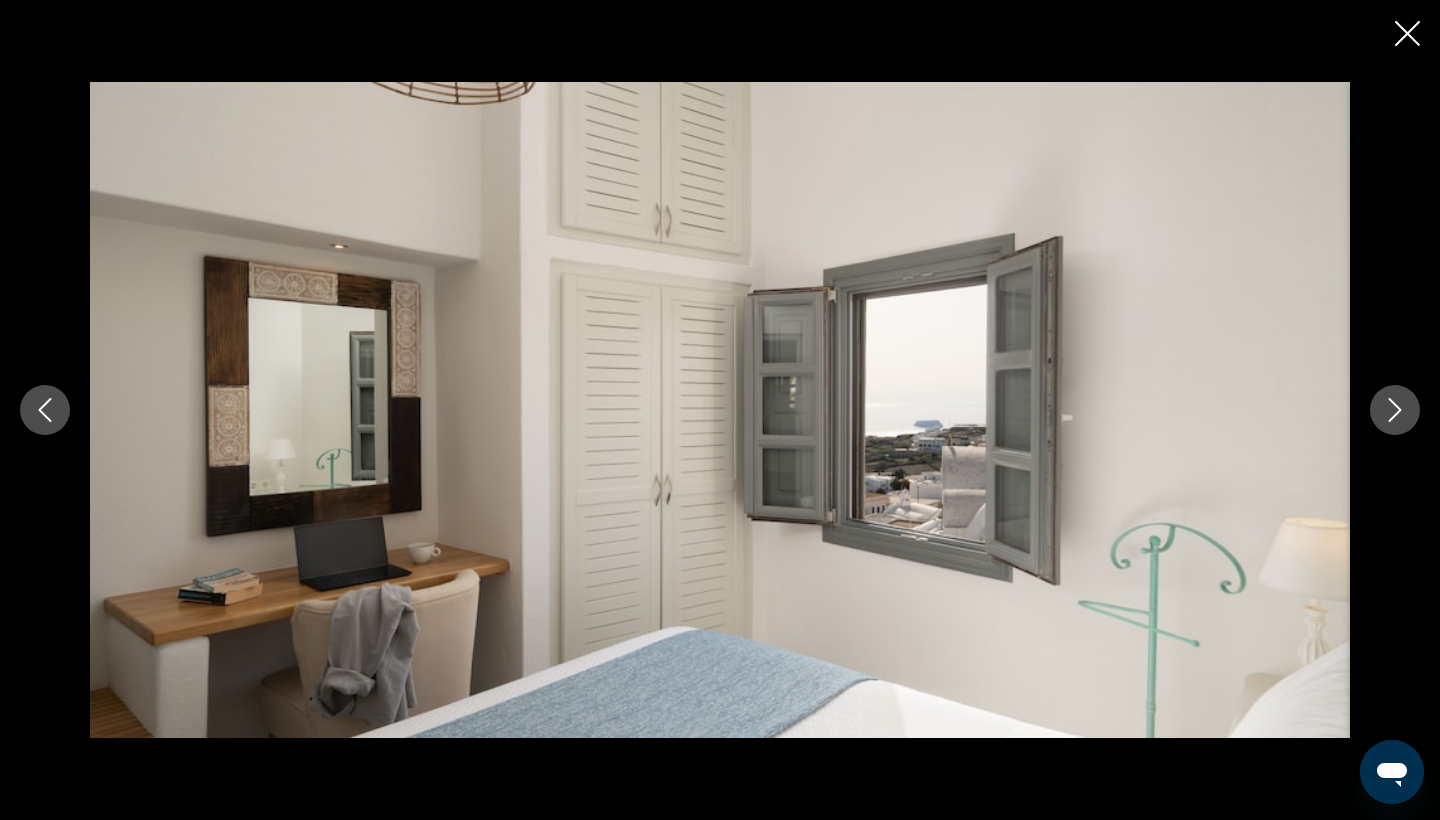 click 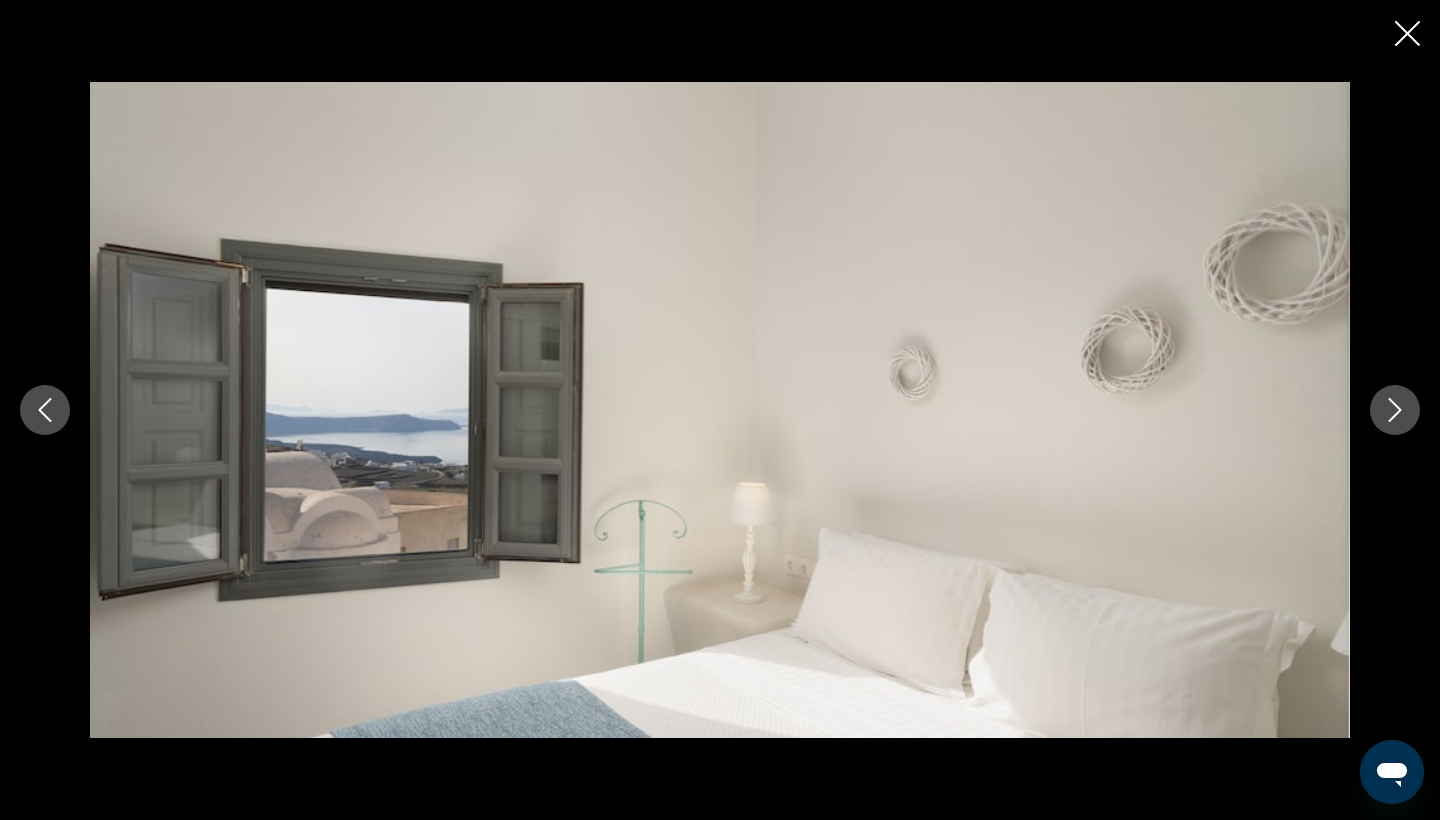 click 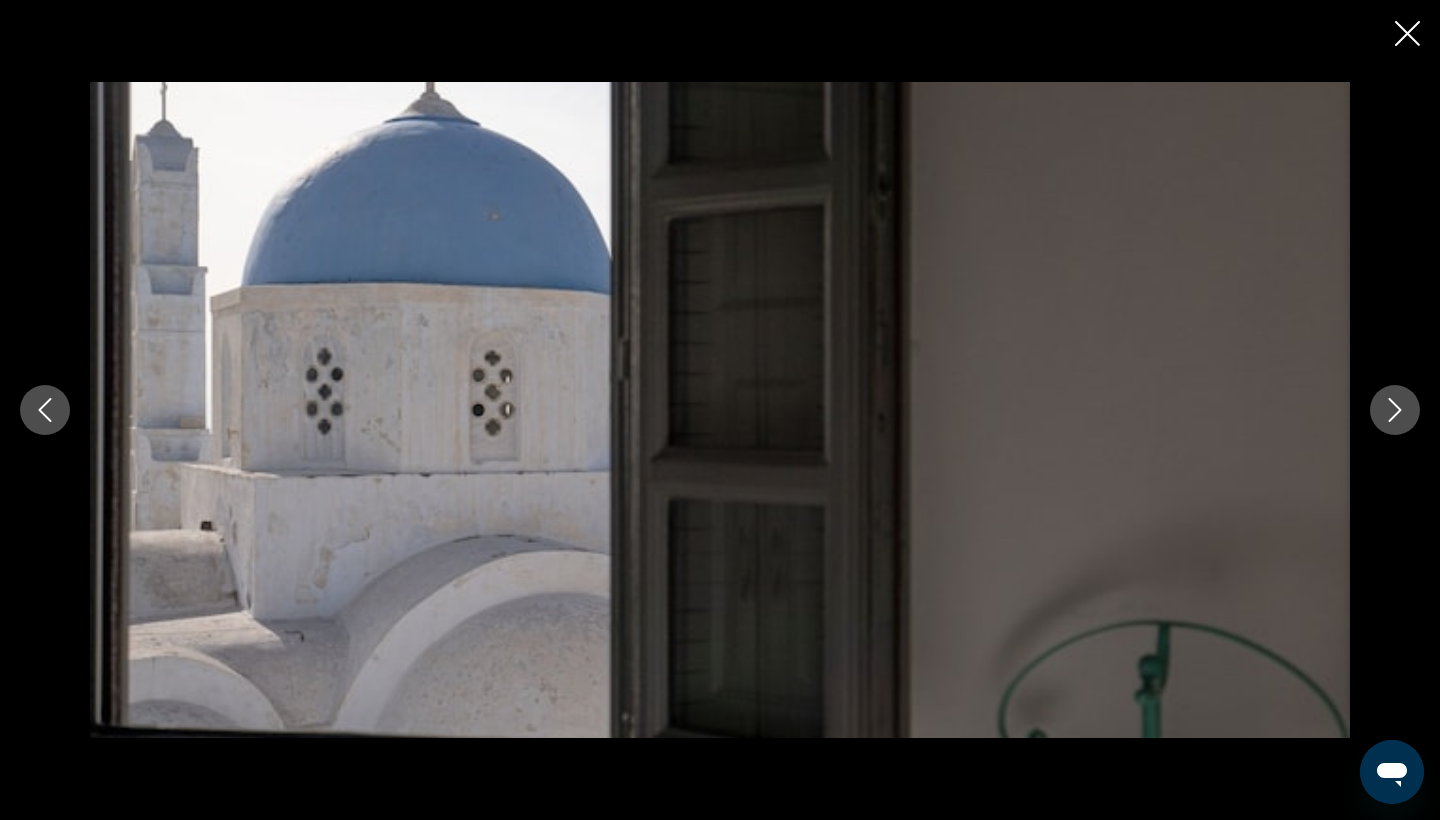 click 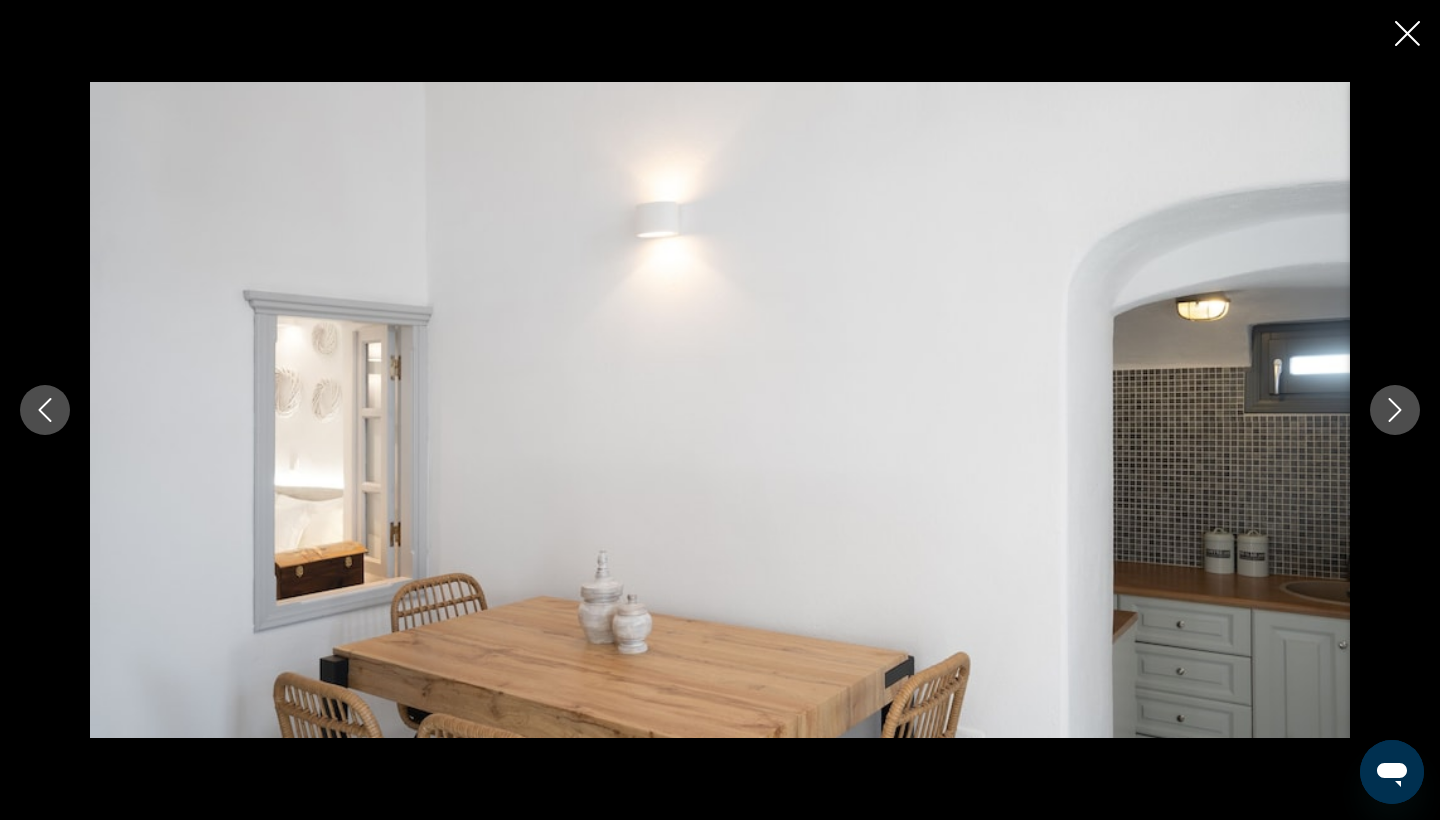 click 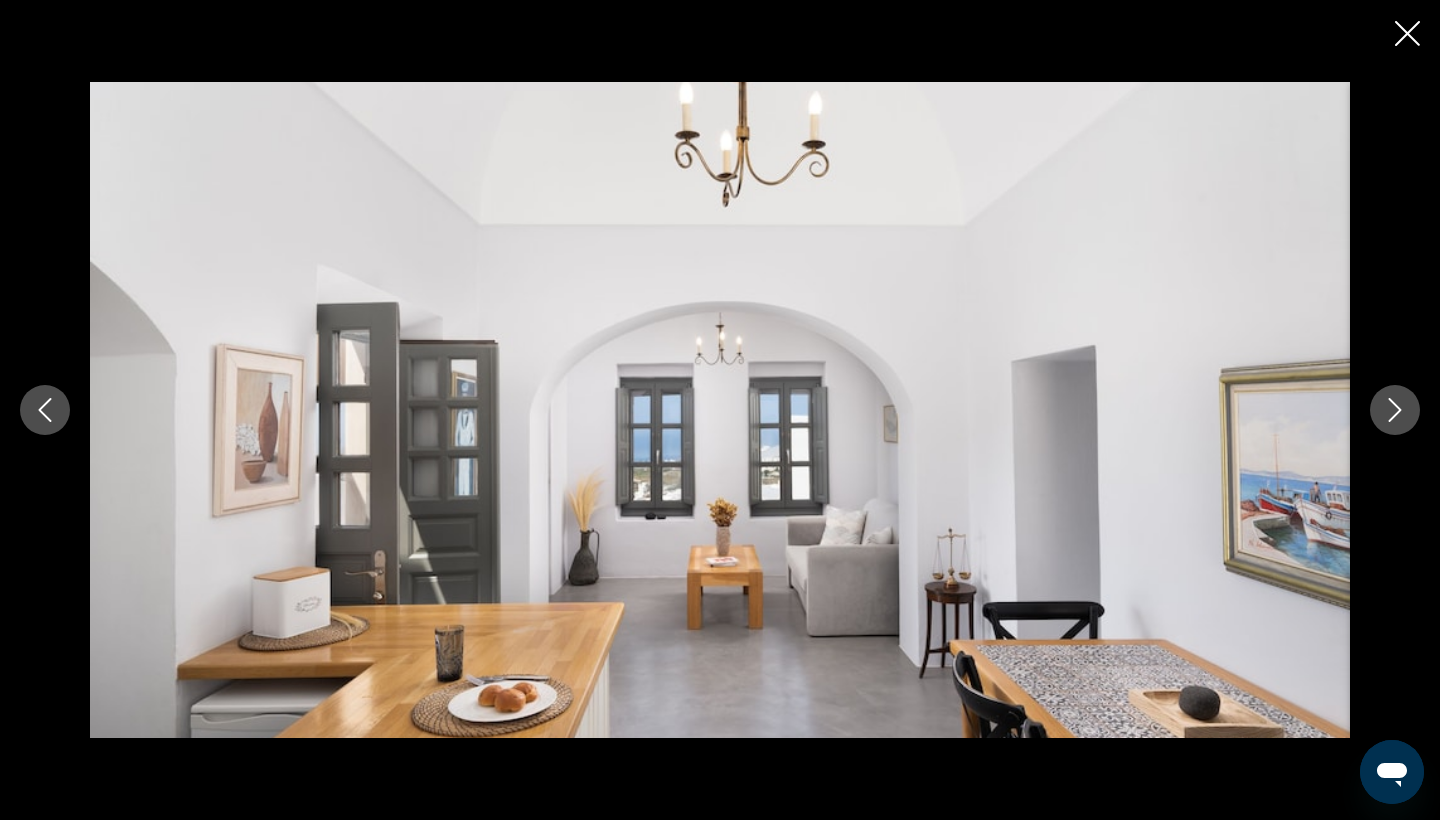 click 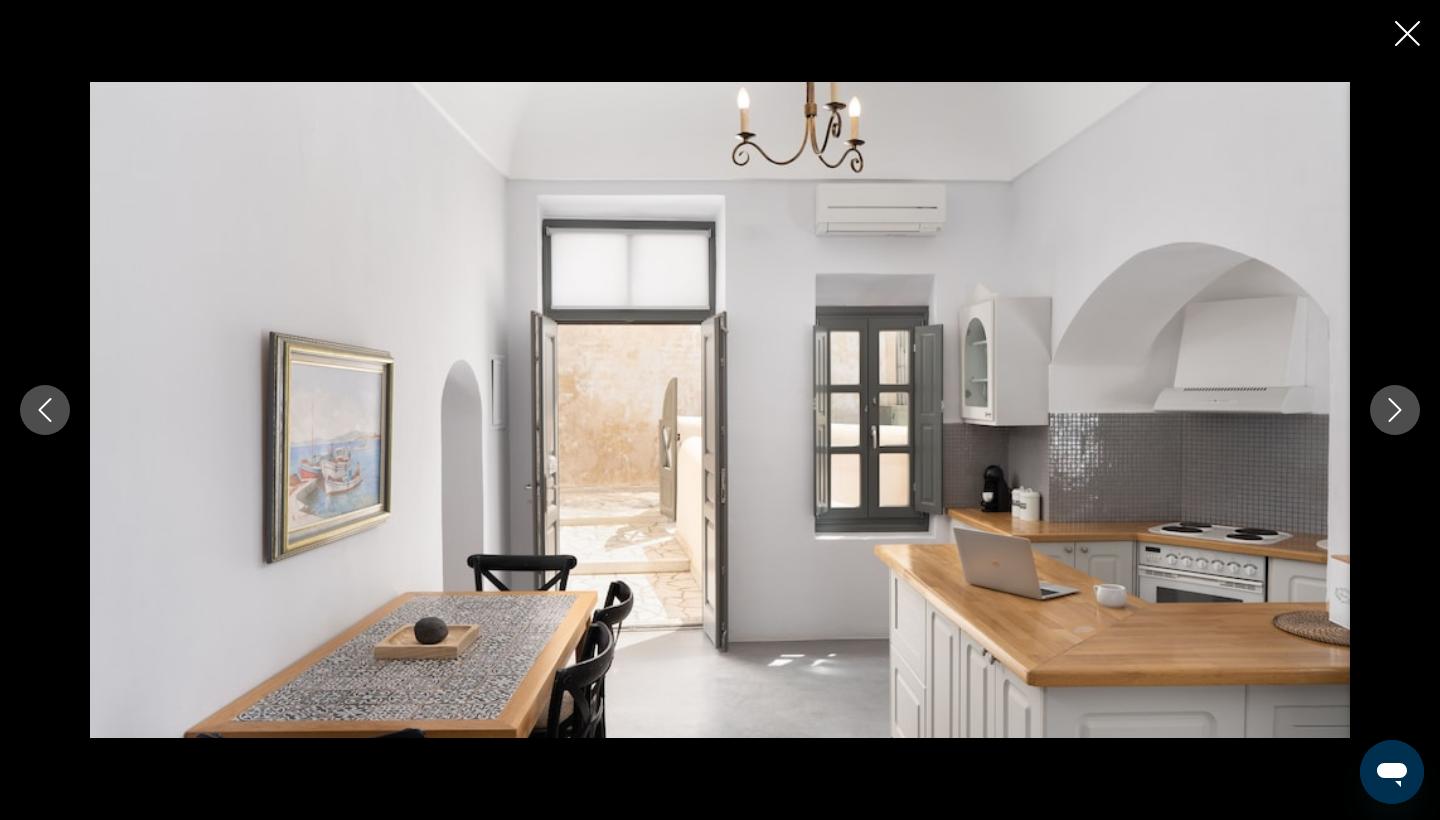 click 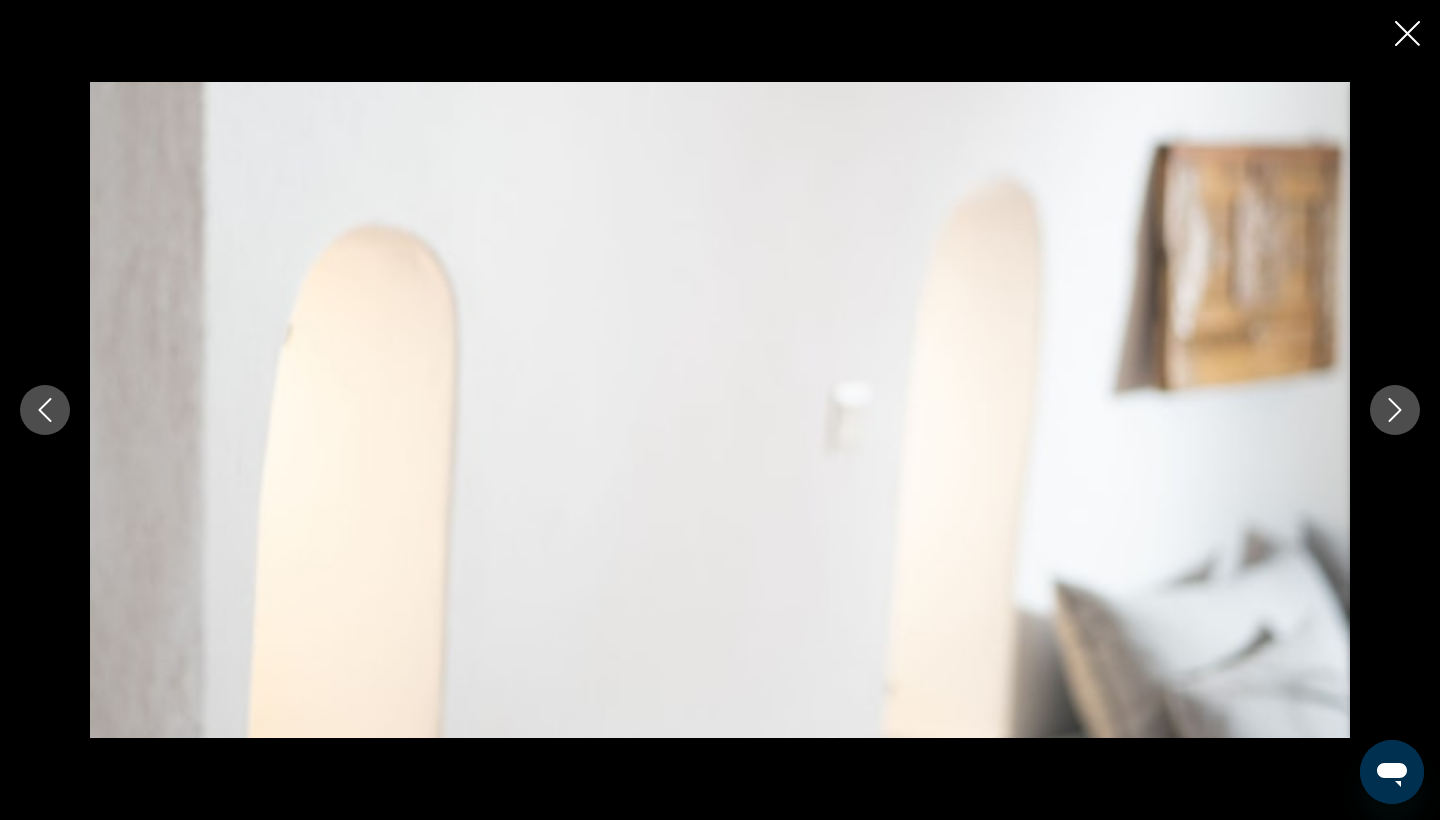 click 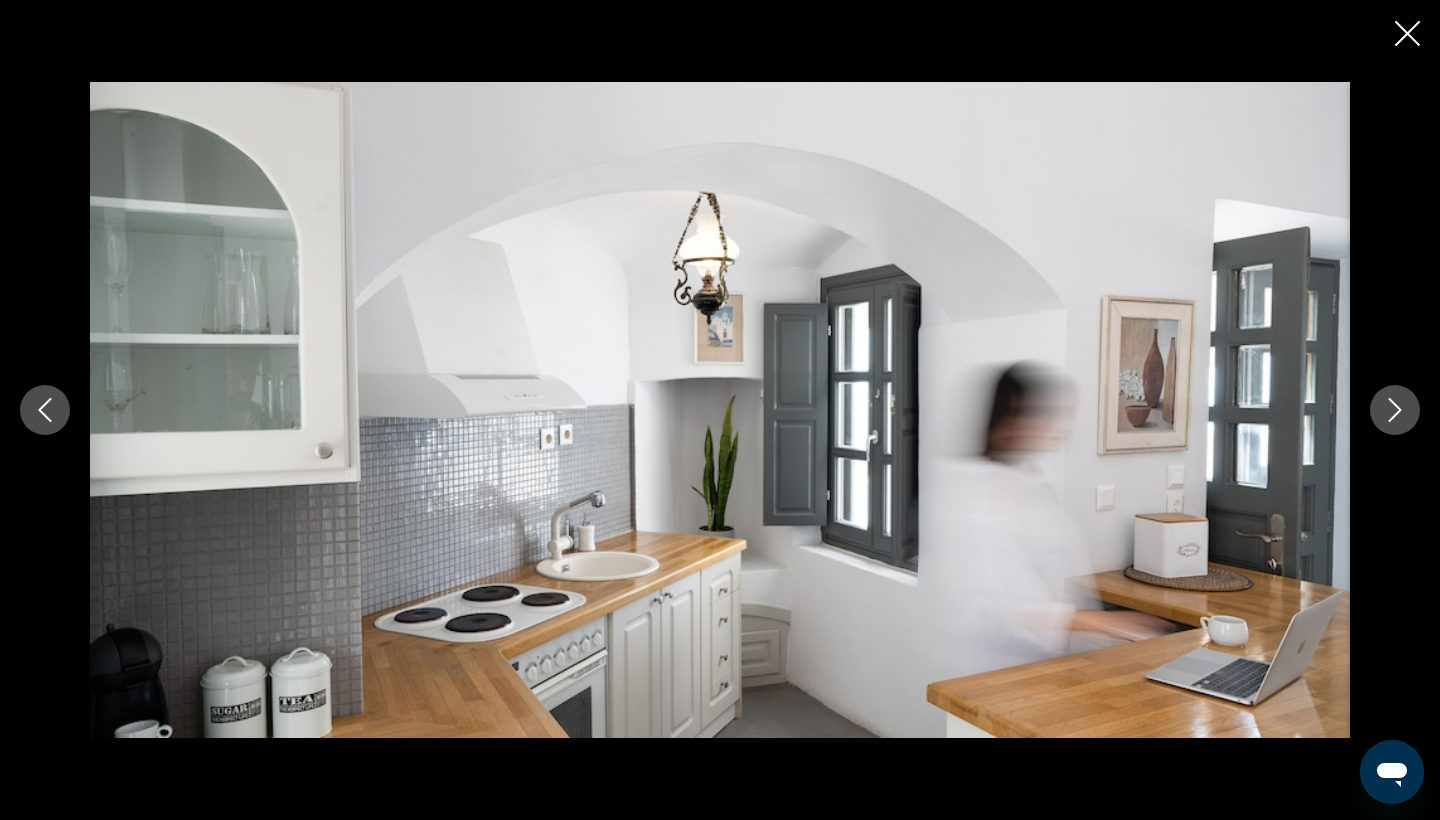 click 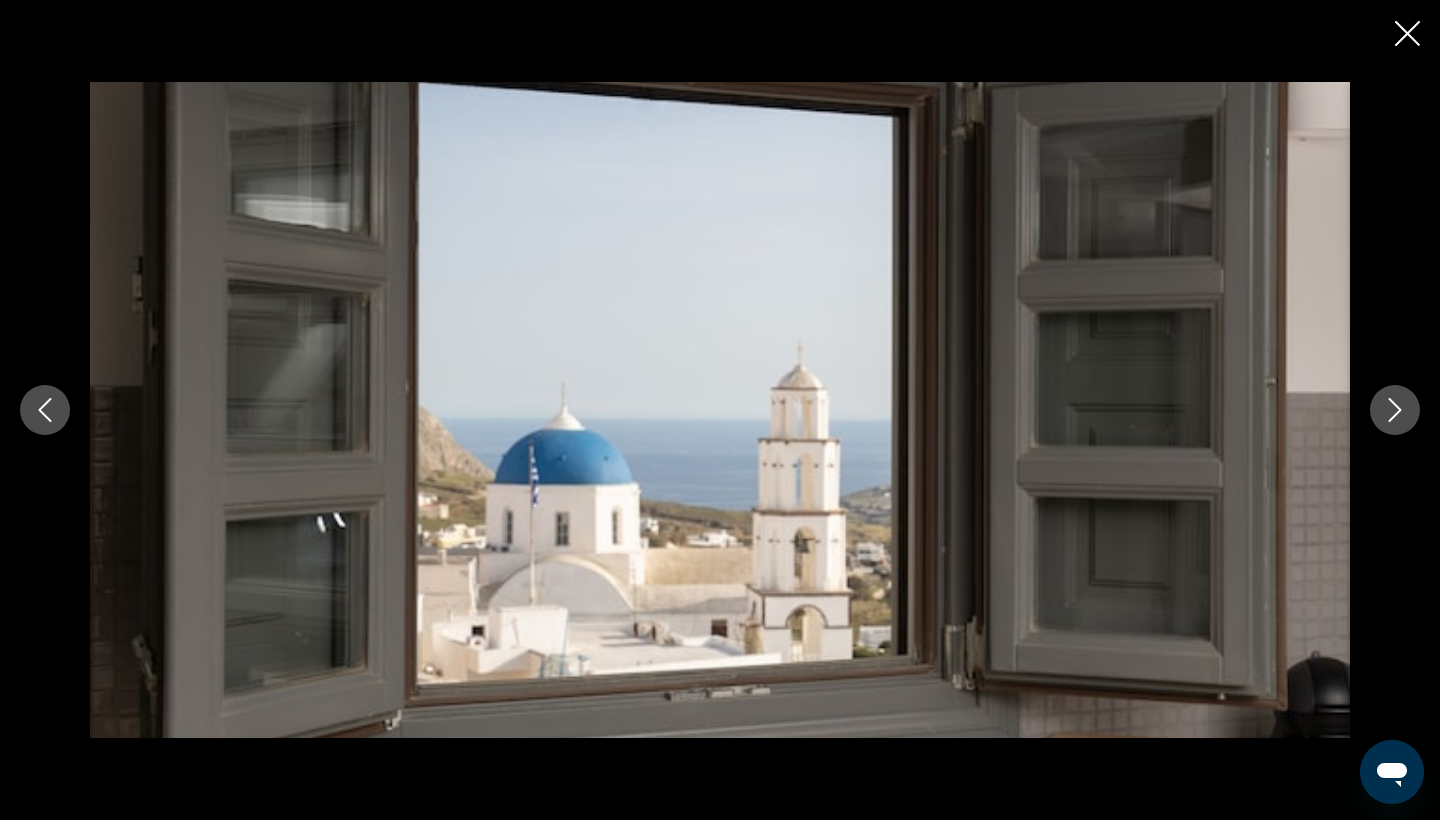click 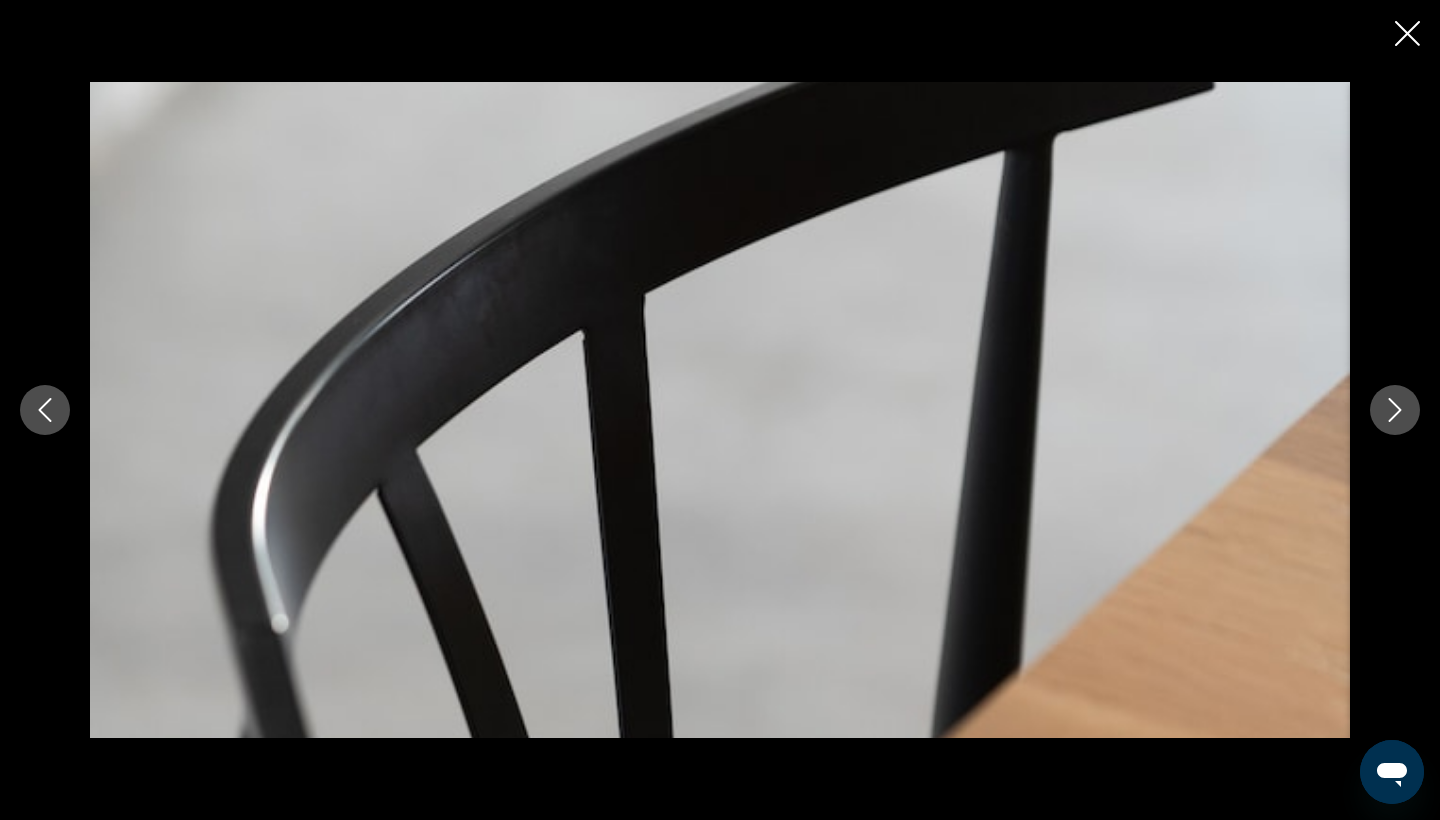 click 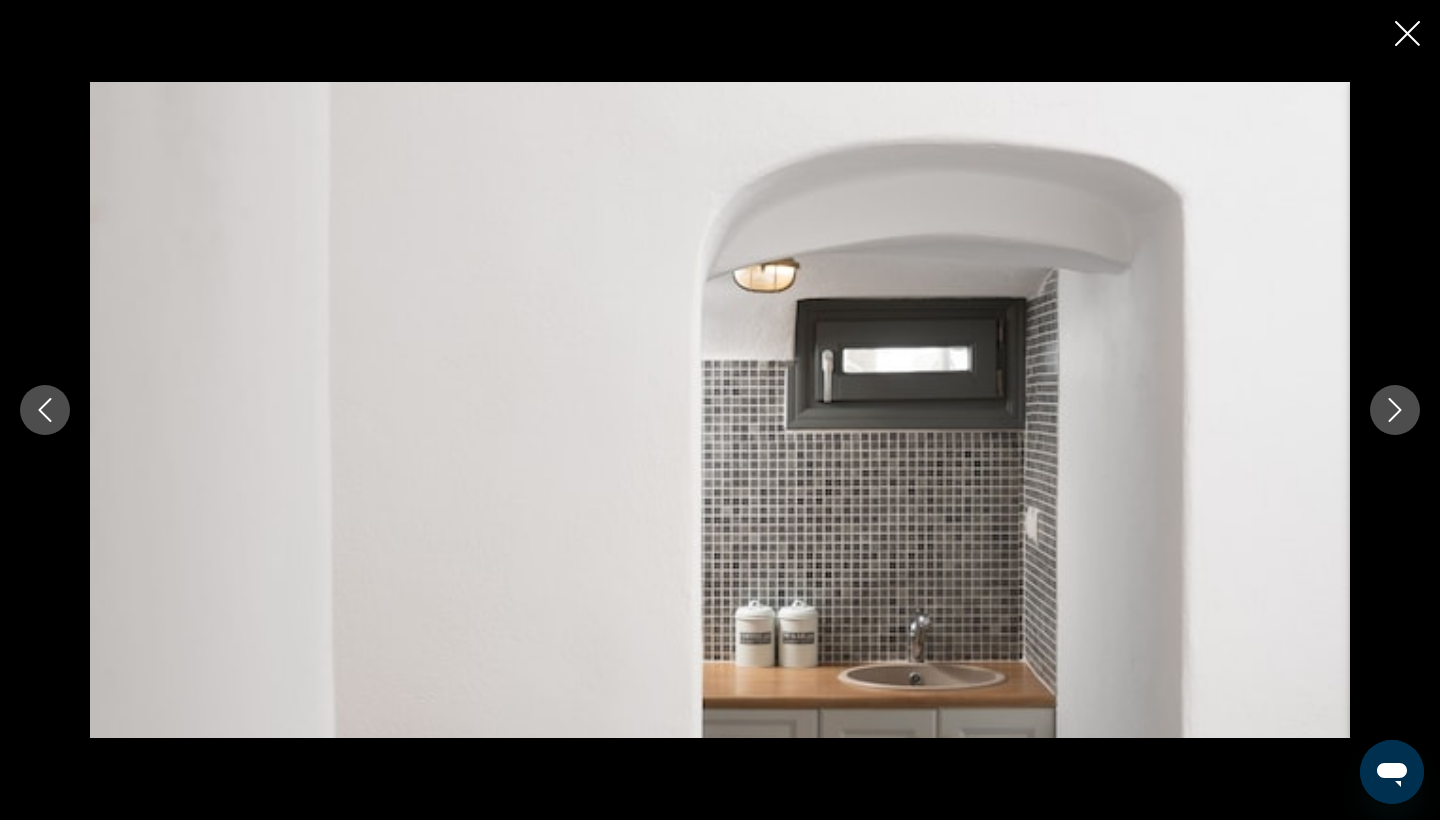 click 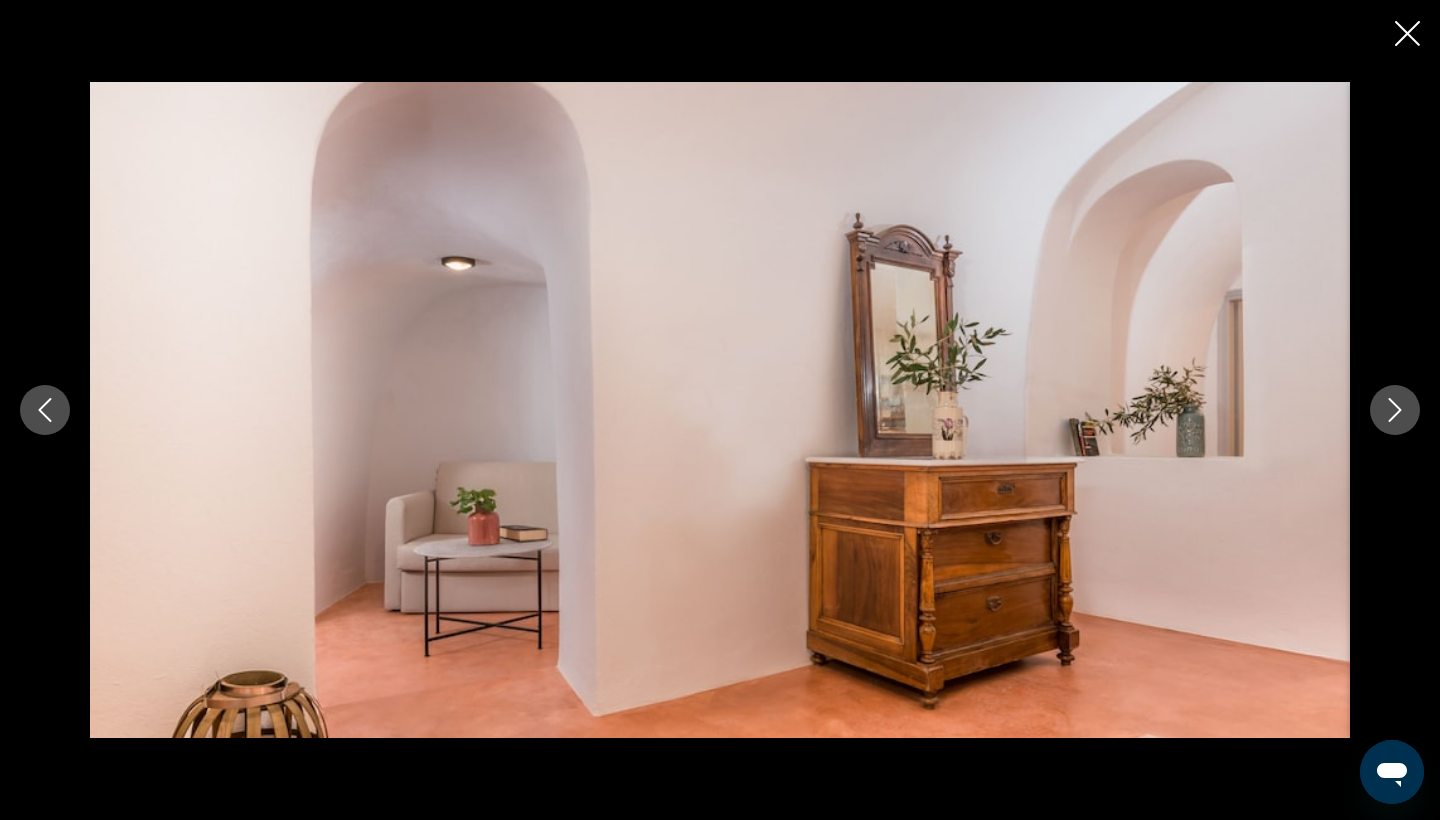 click 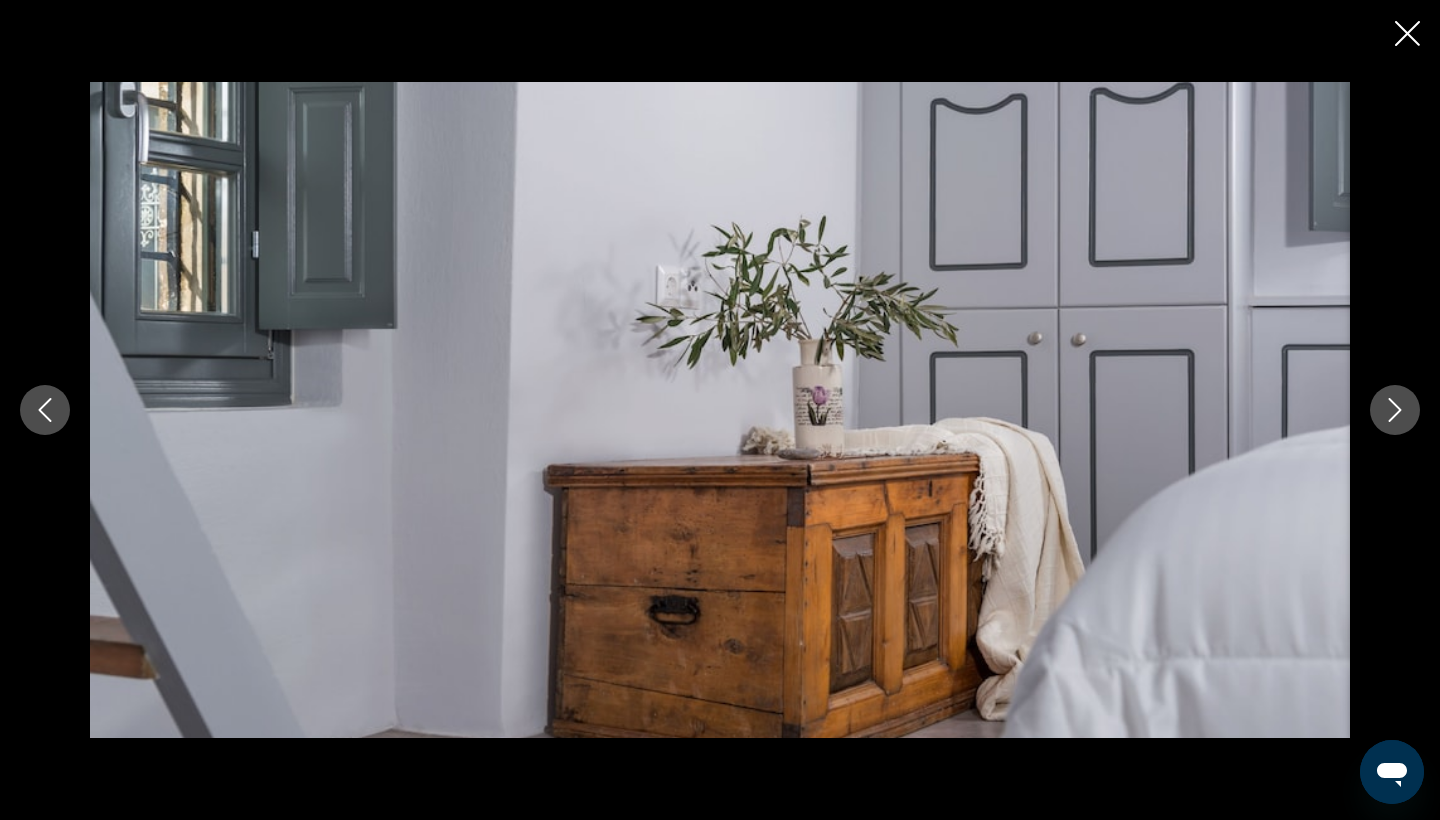click 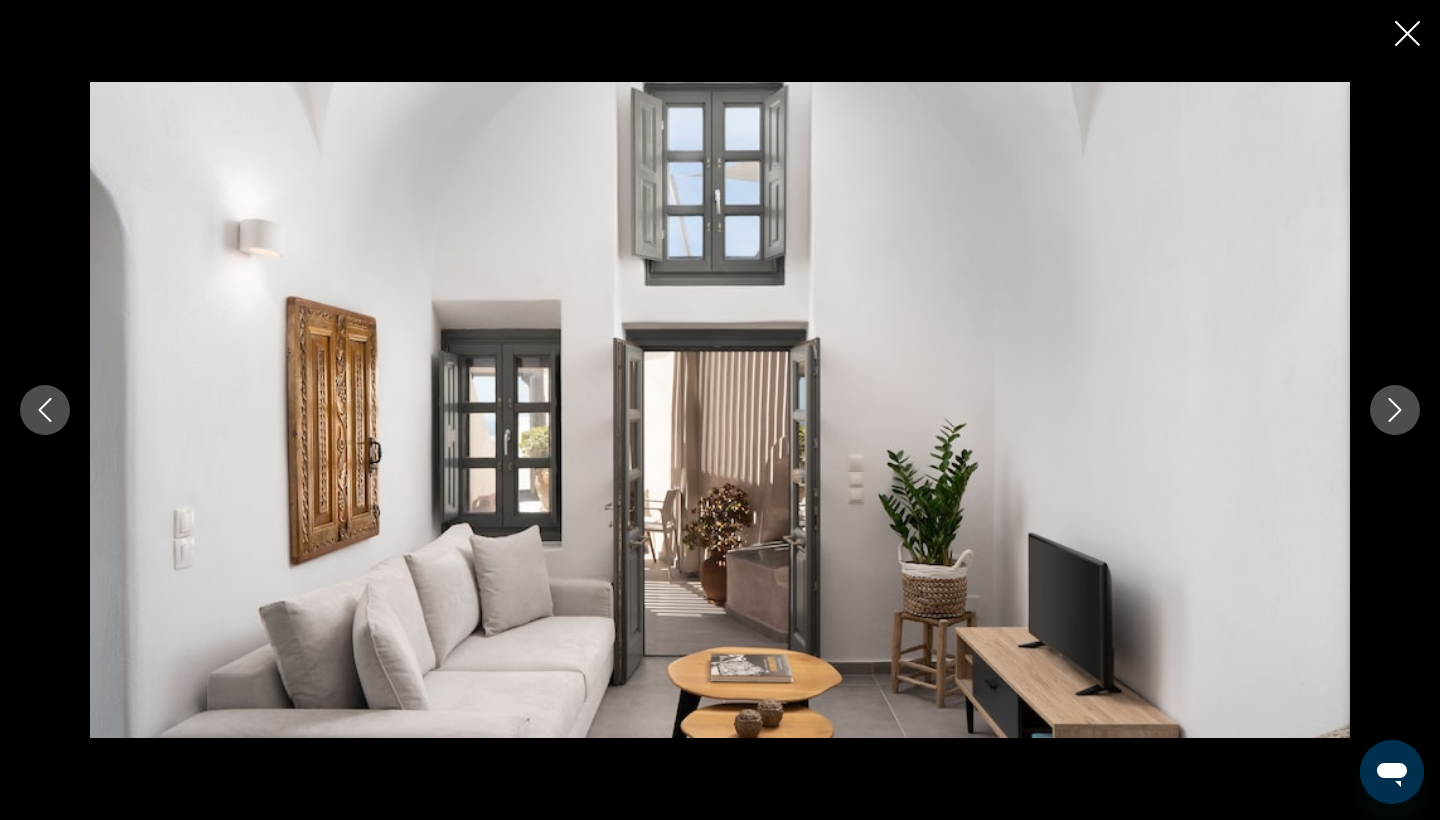 click 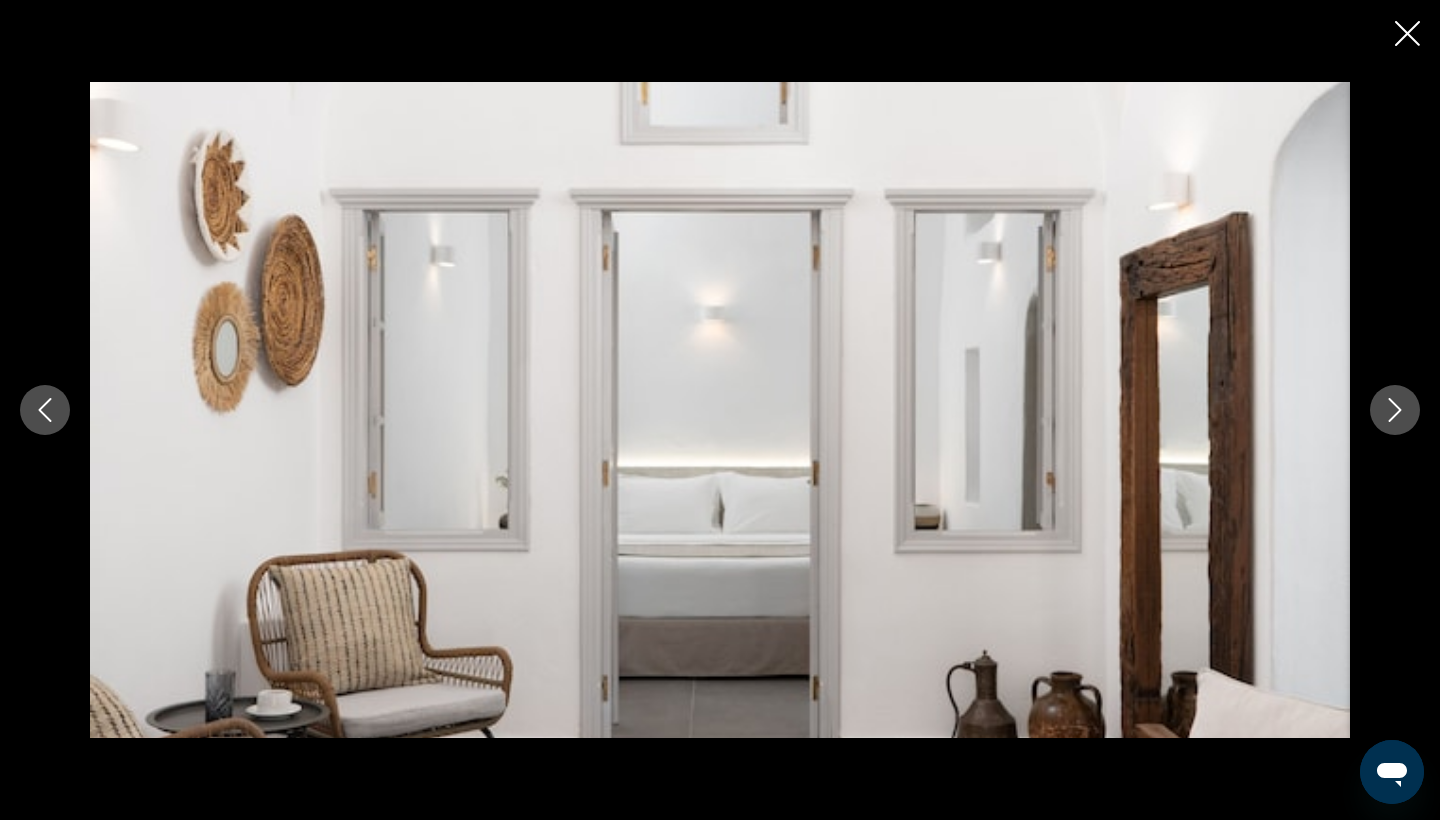 click 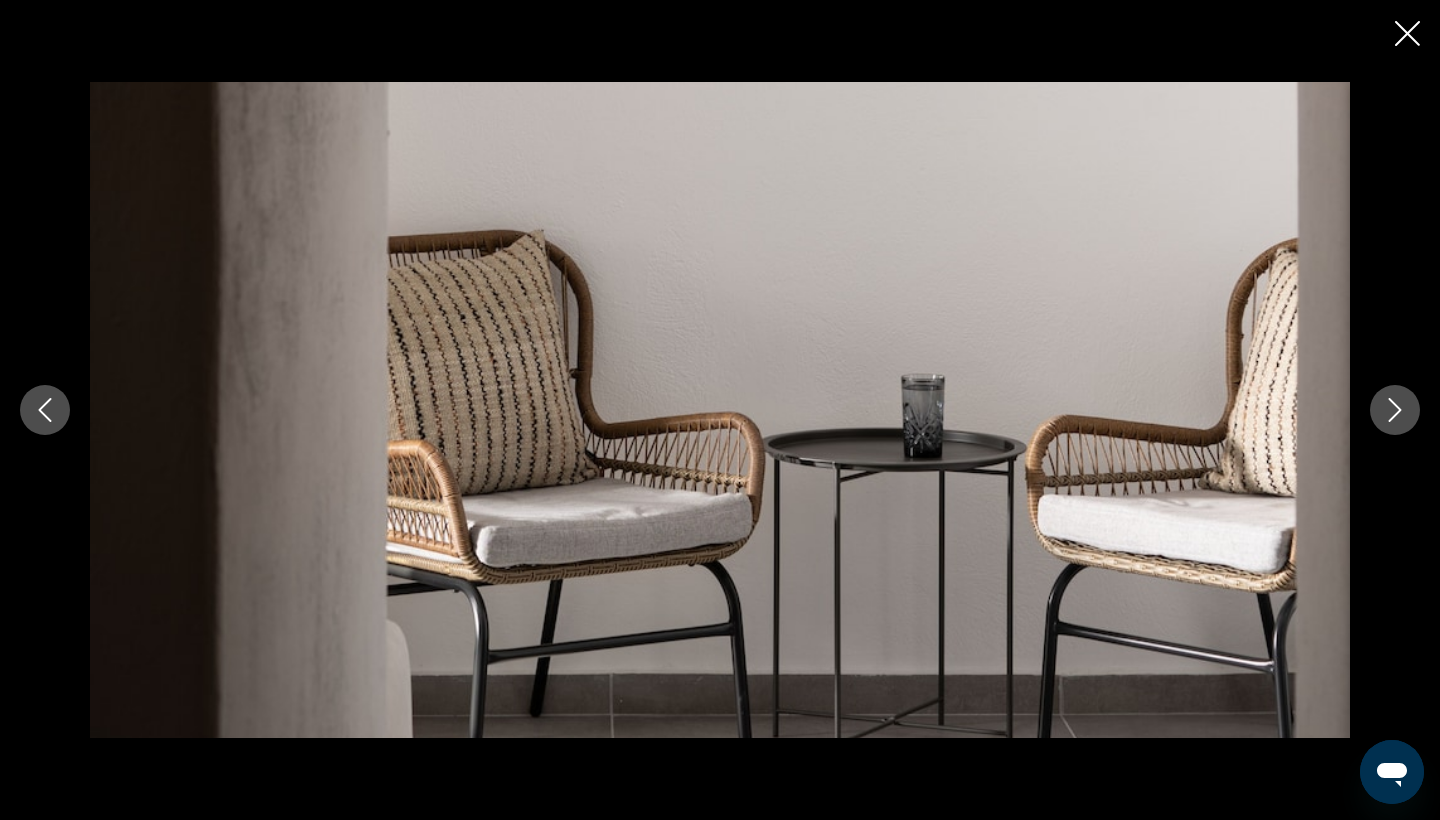 click 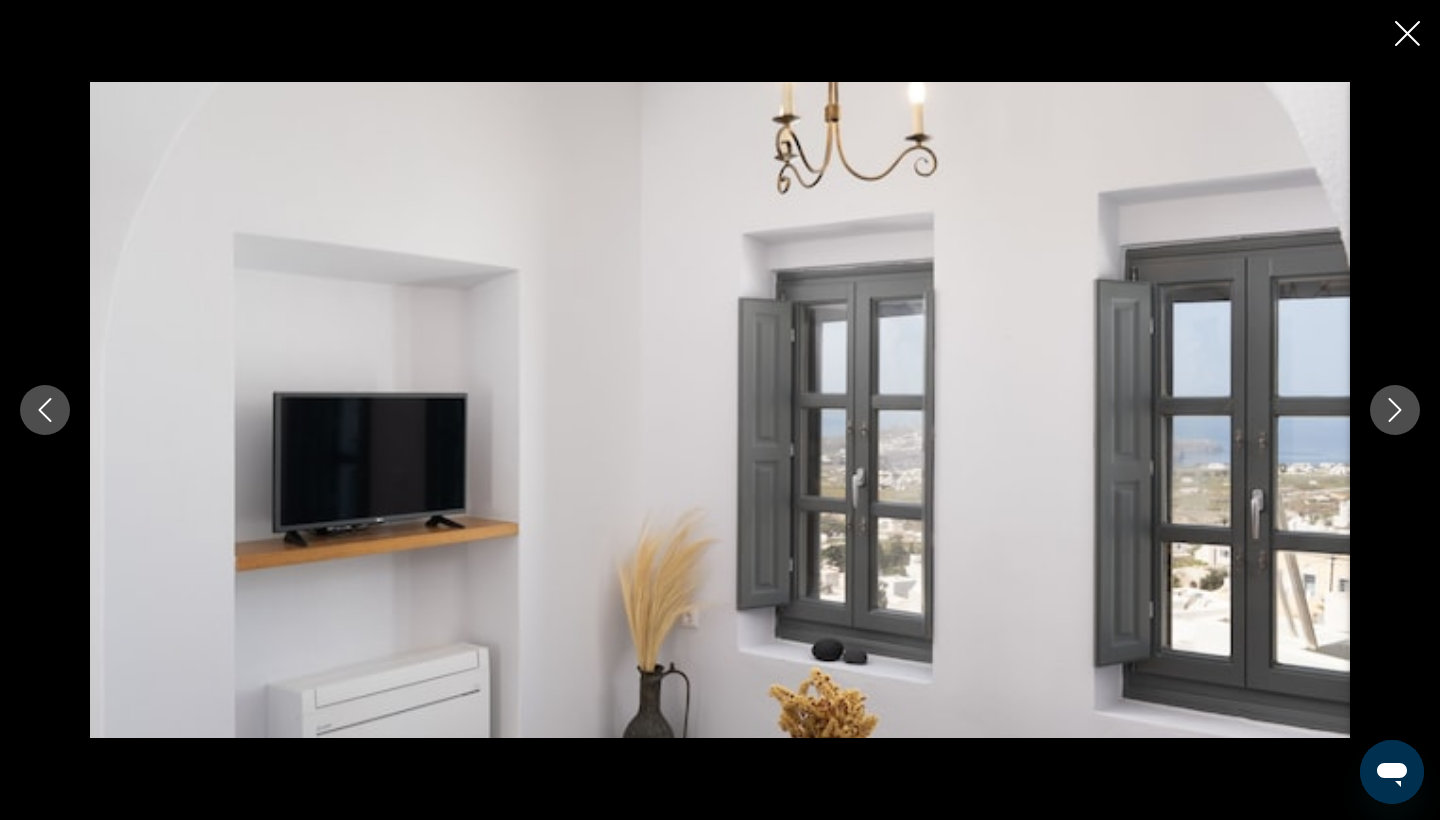 click 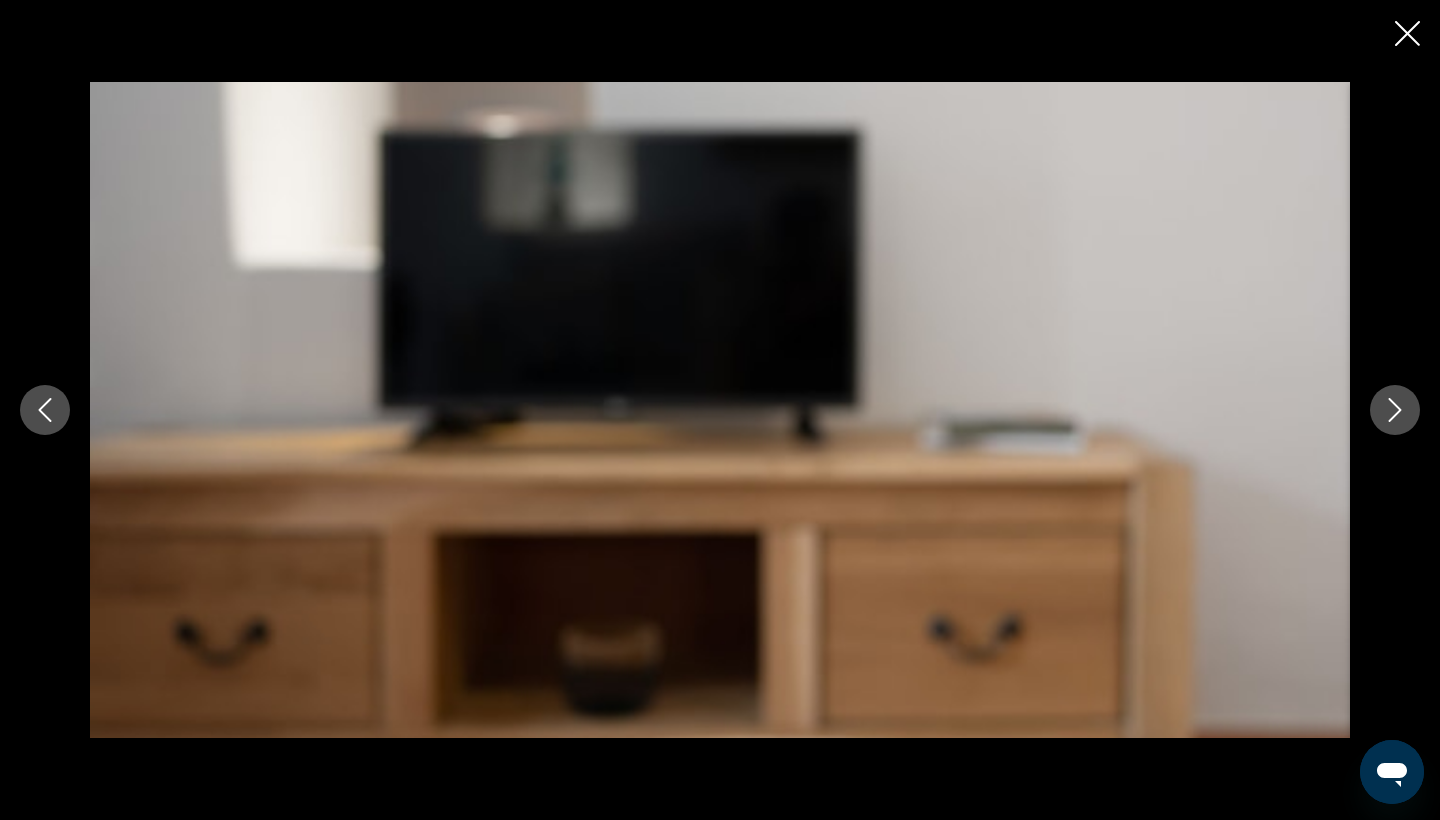 click 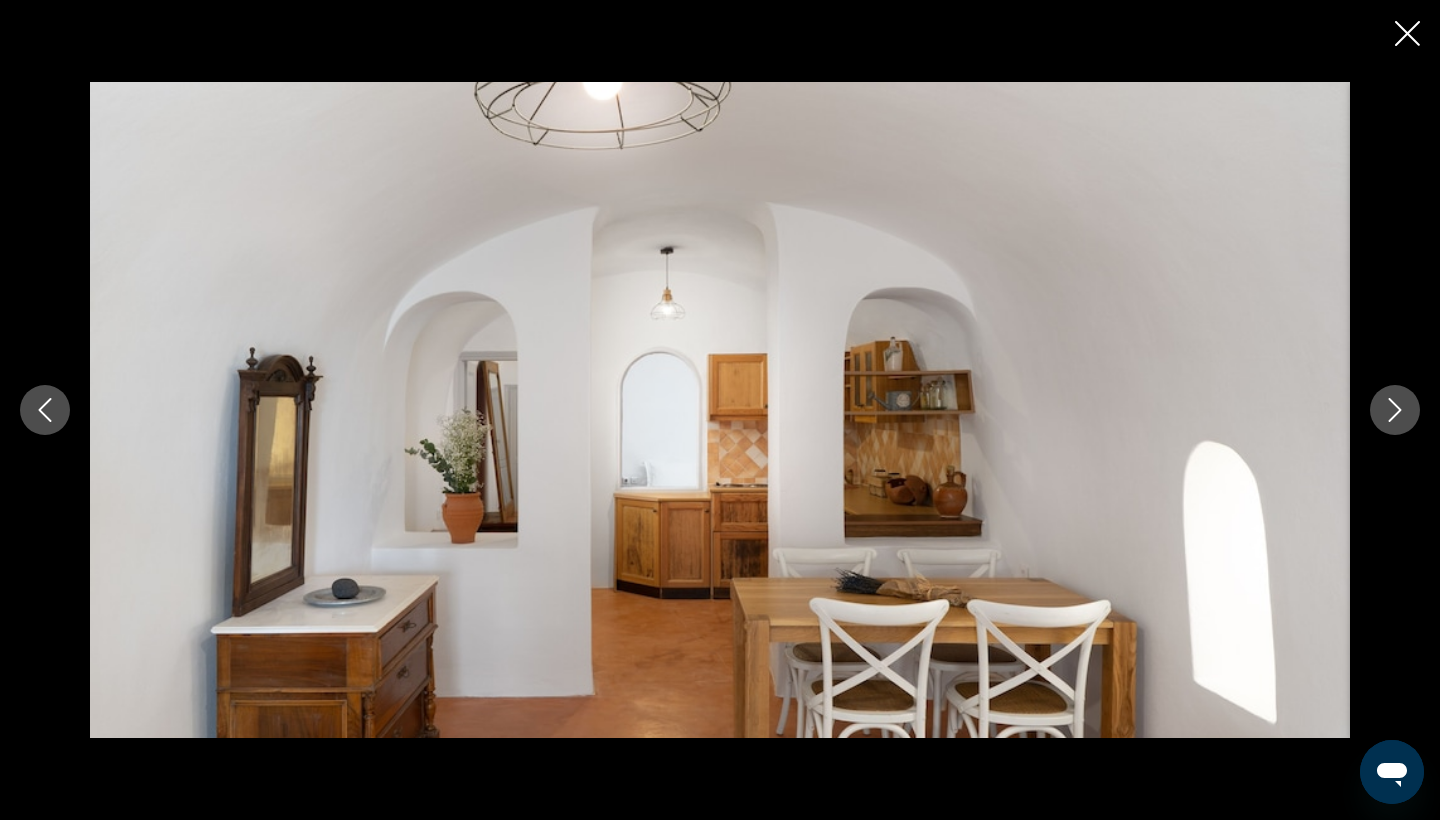 click 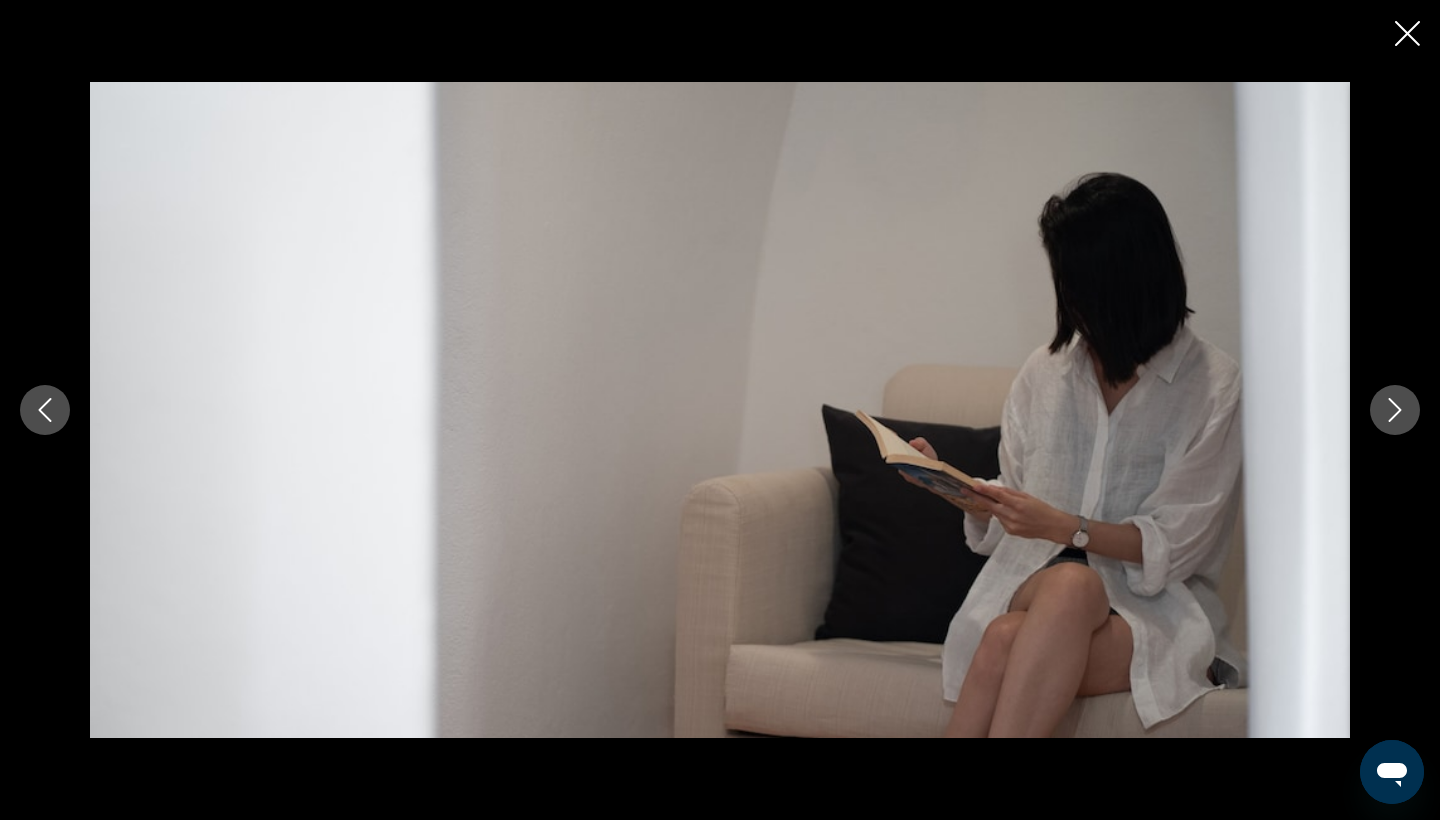 click 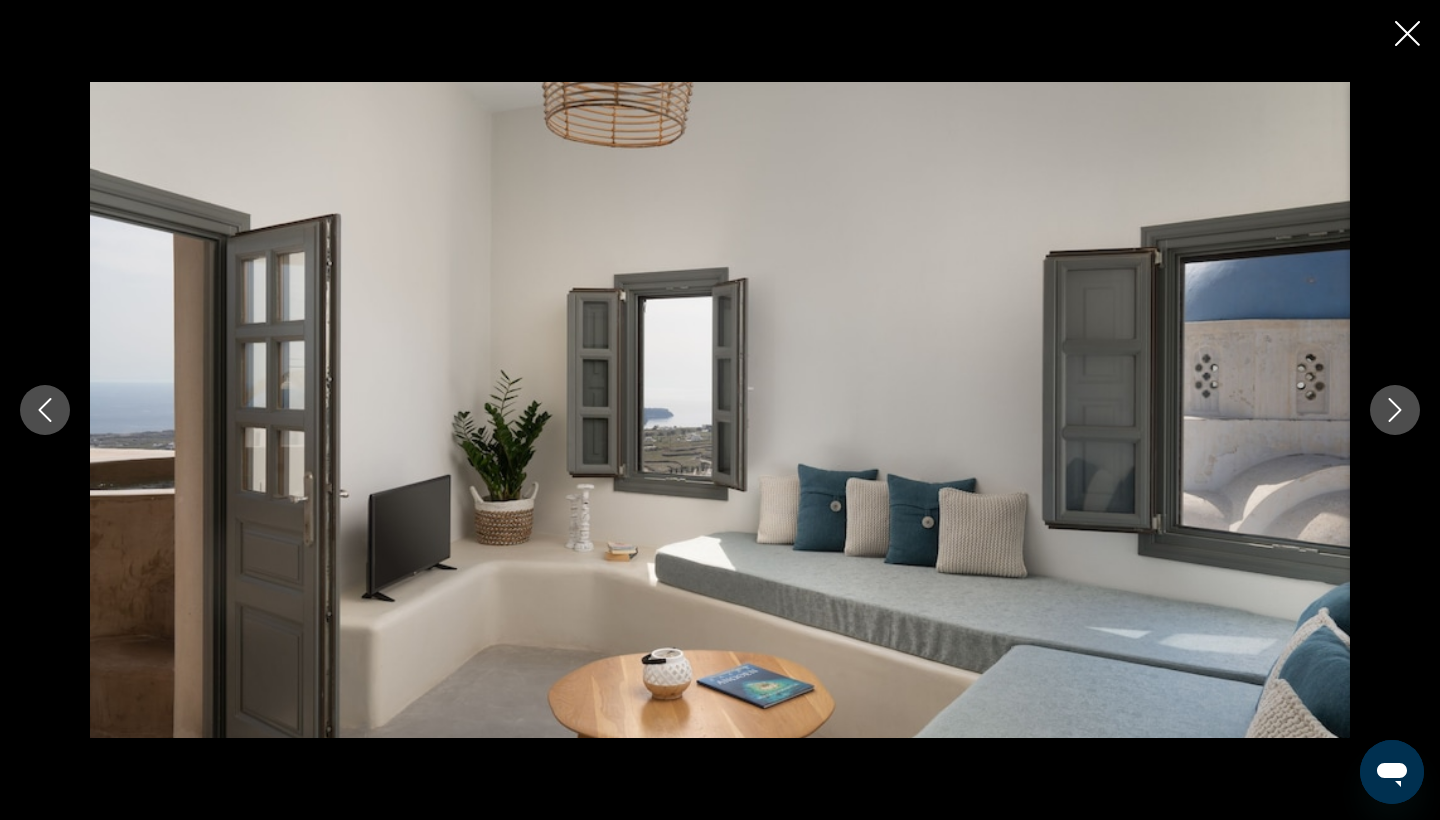 click 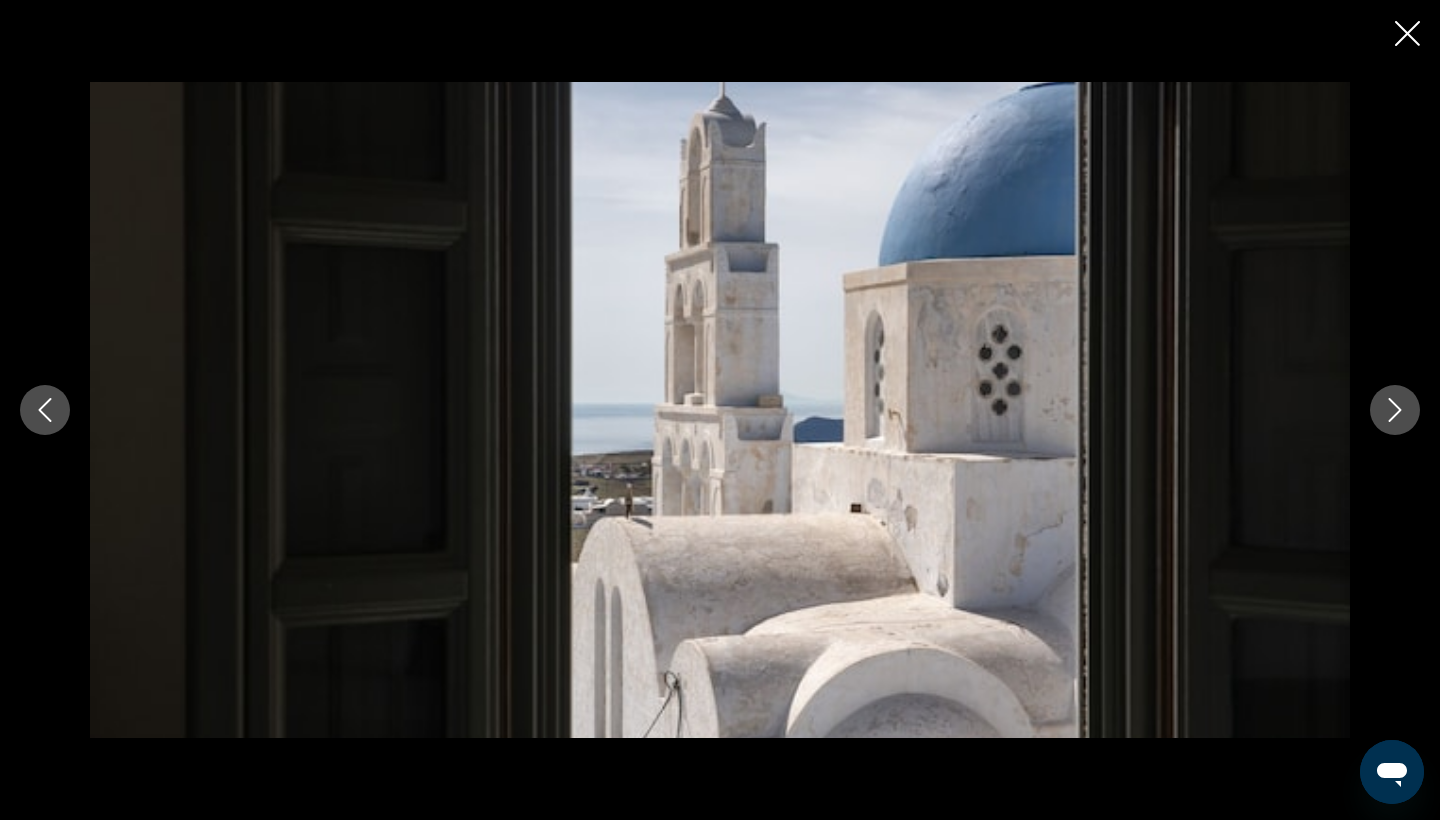 click 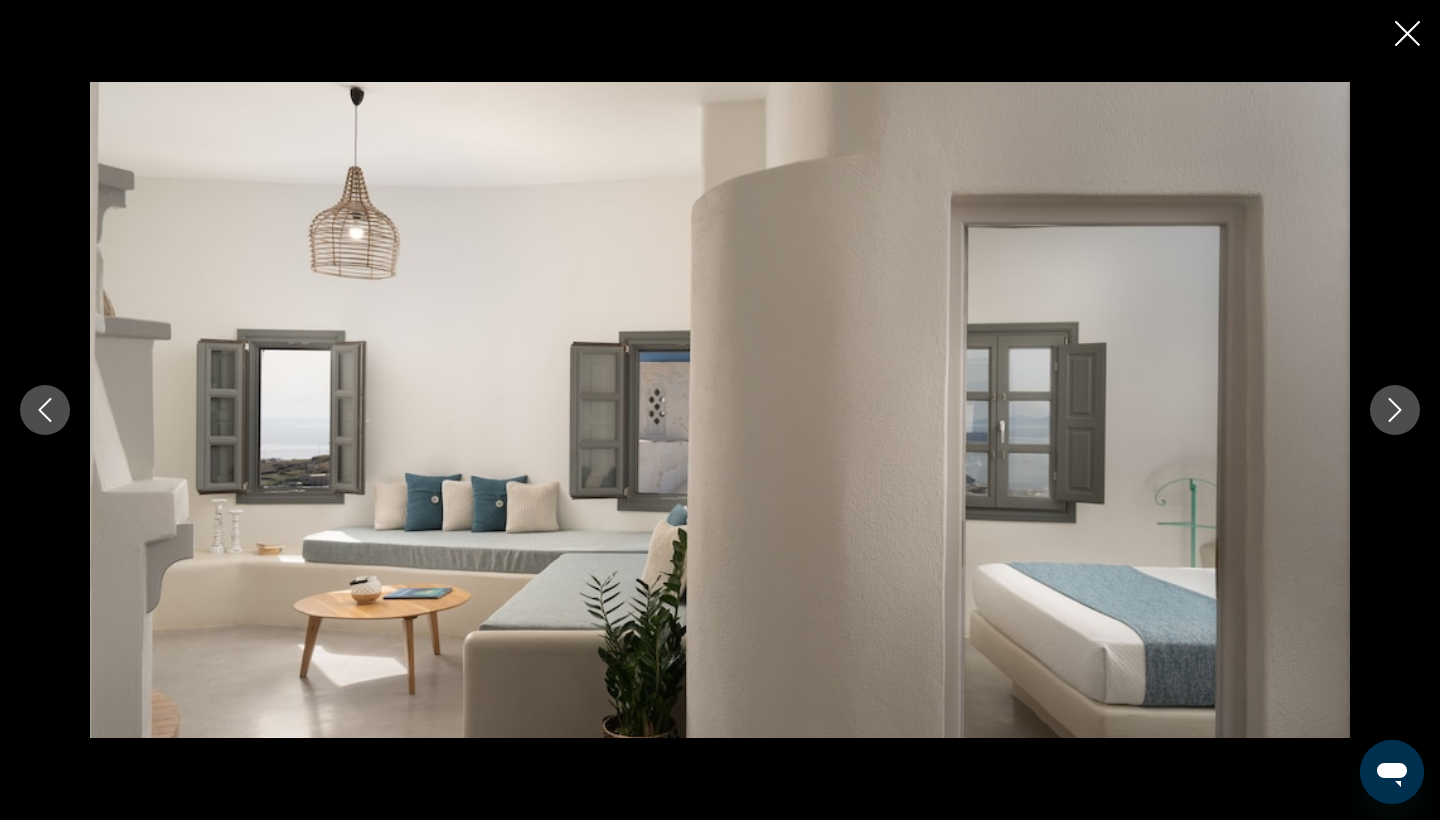 click 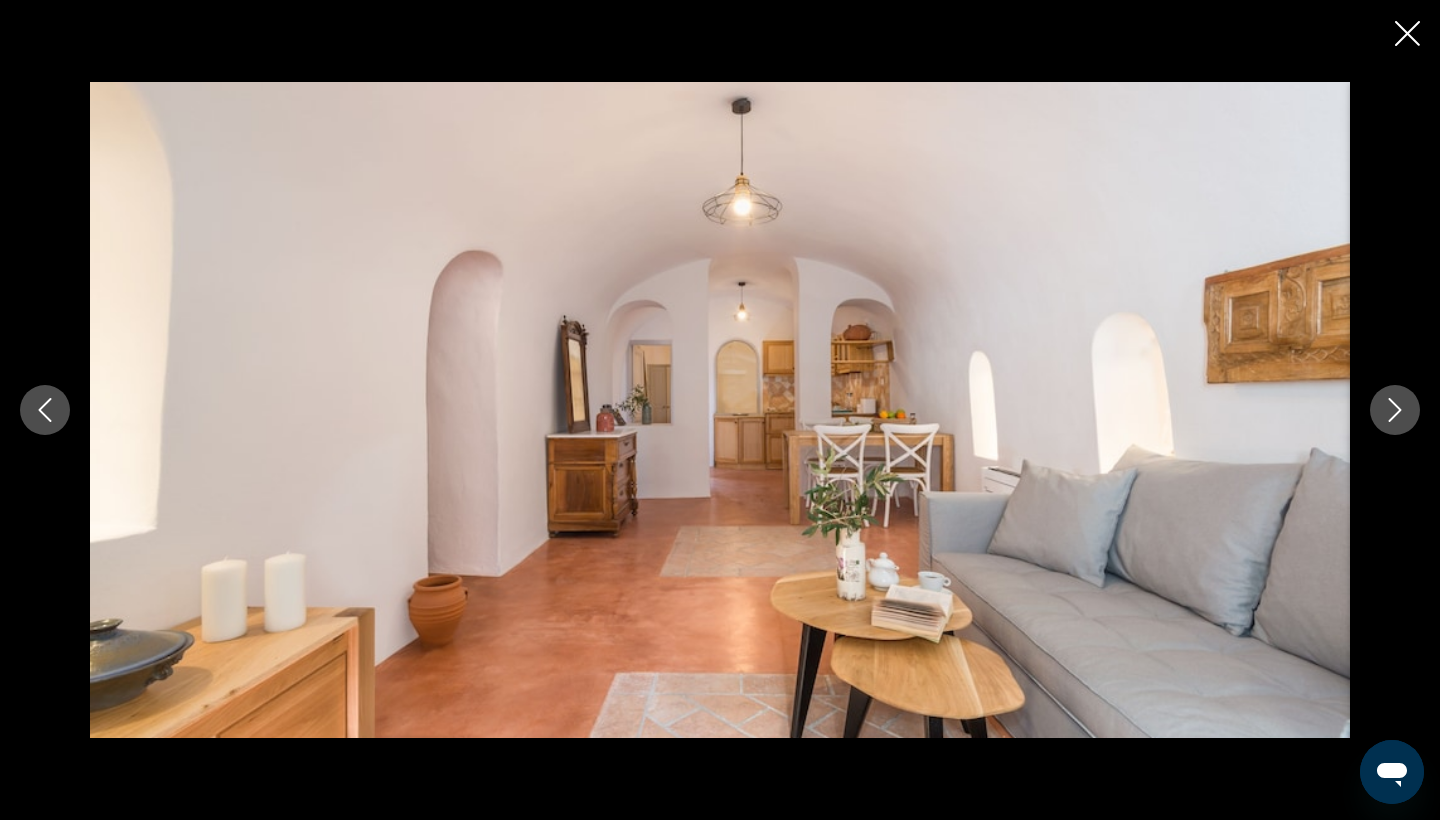 click 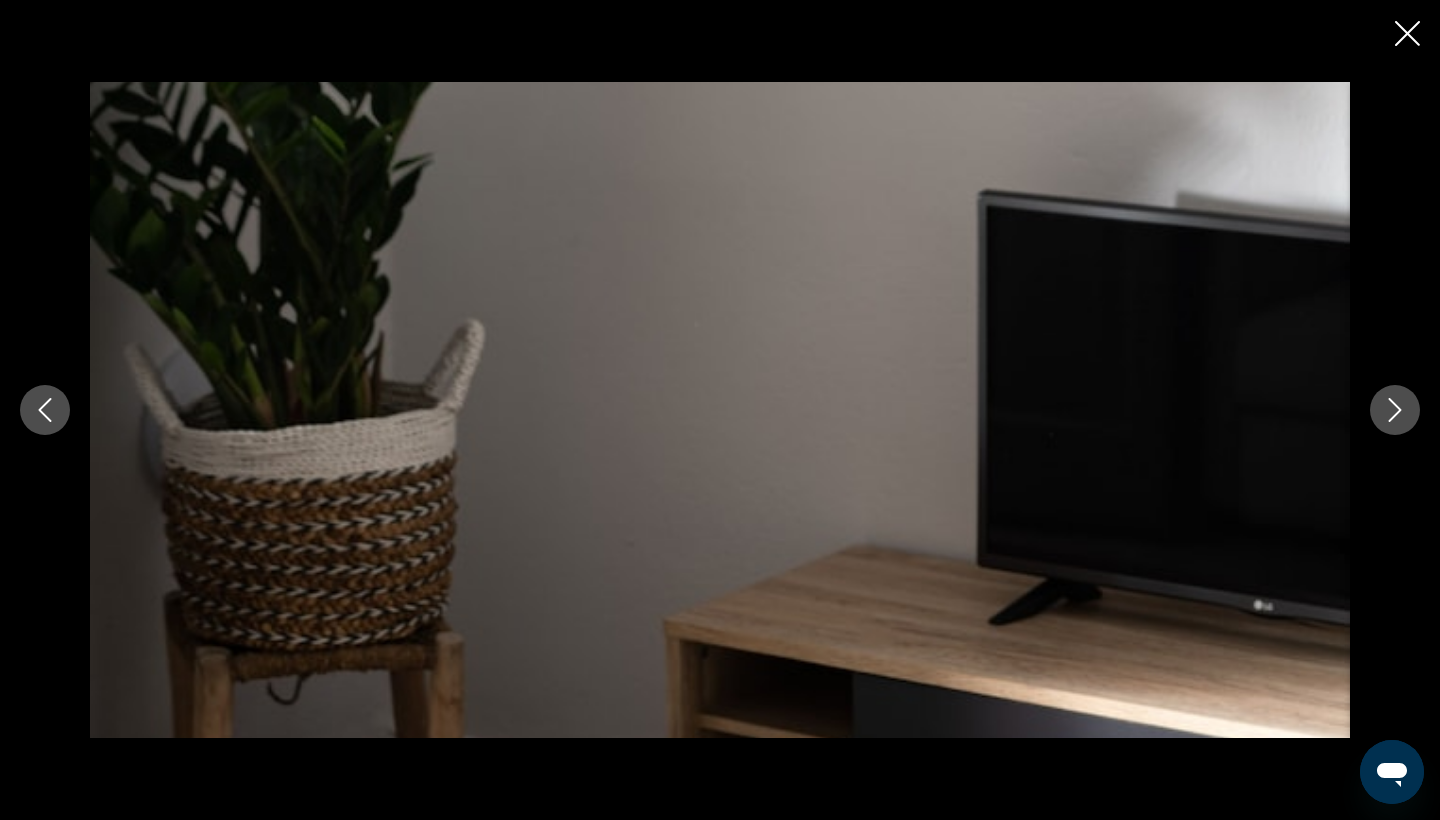 click 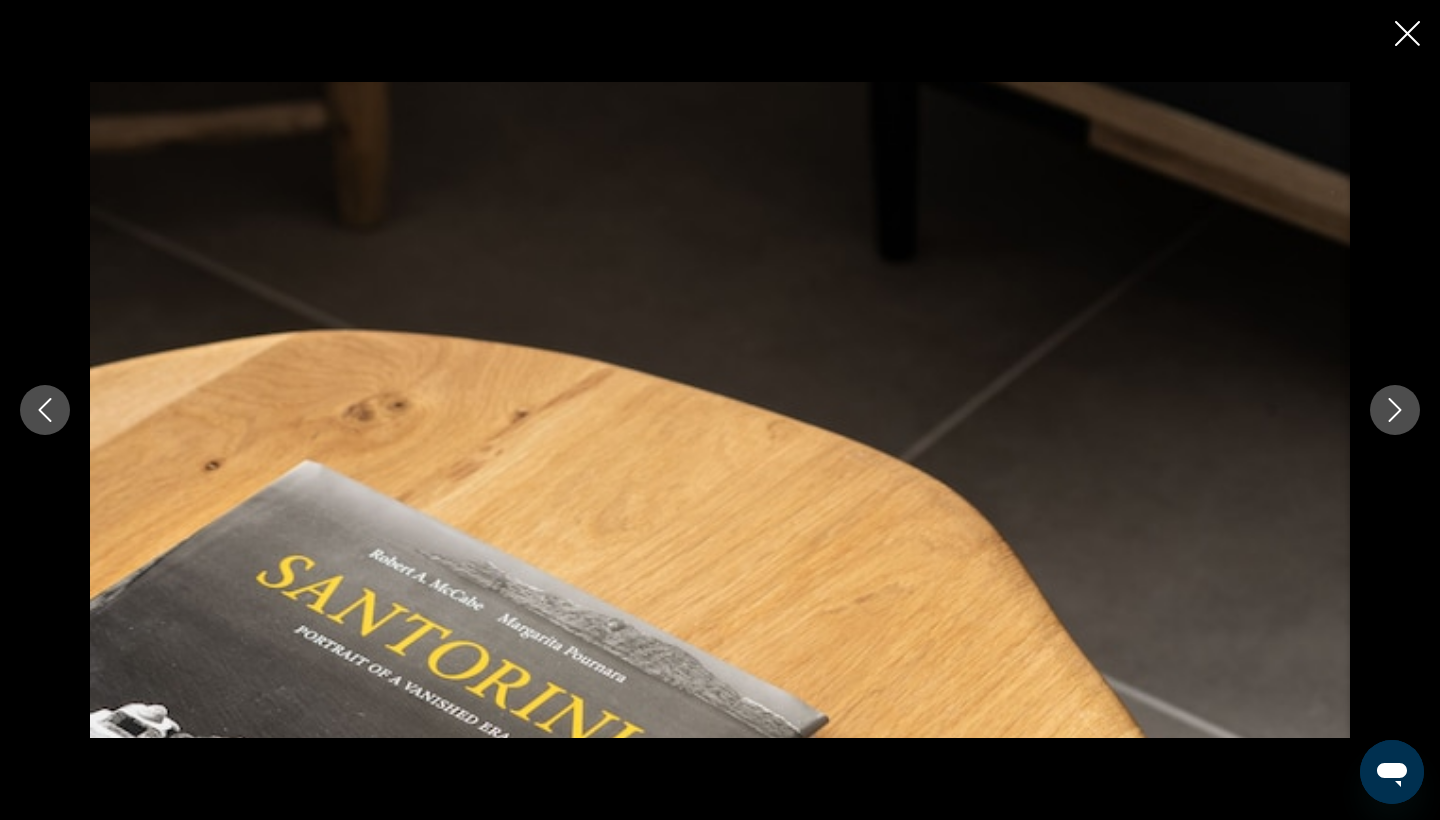 click 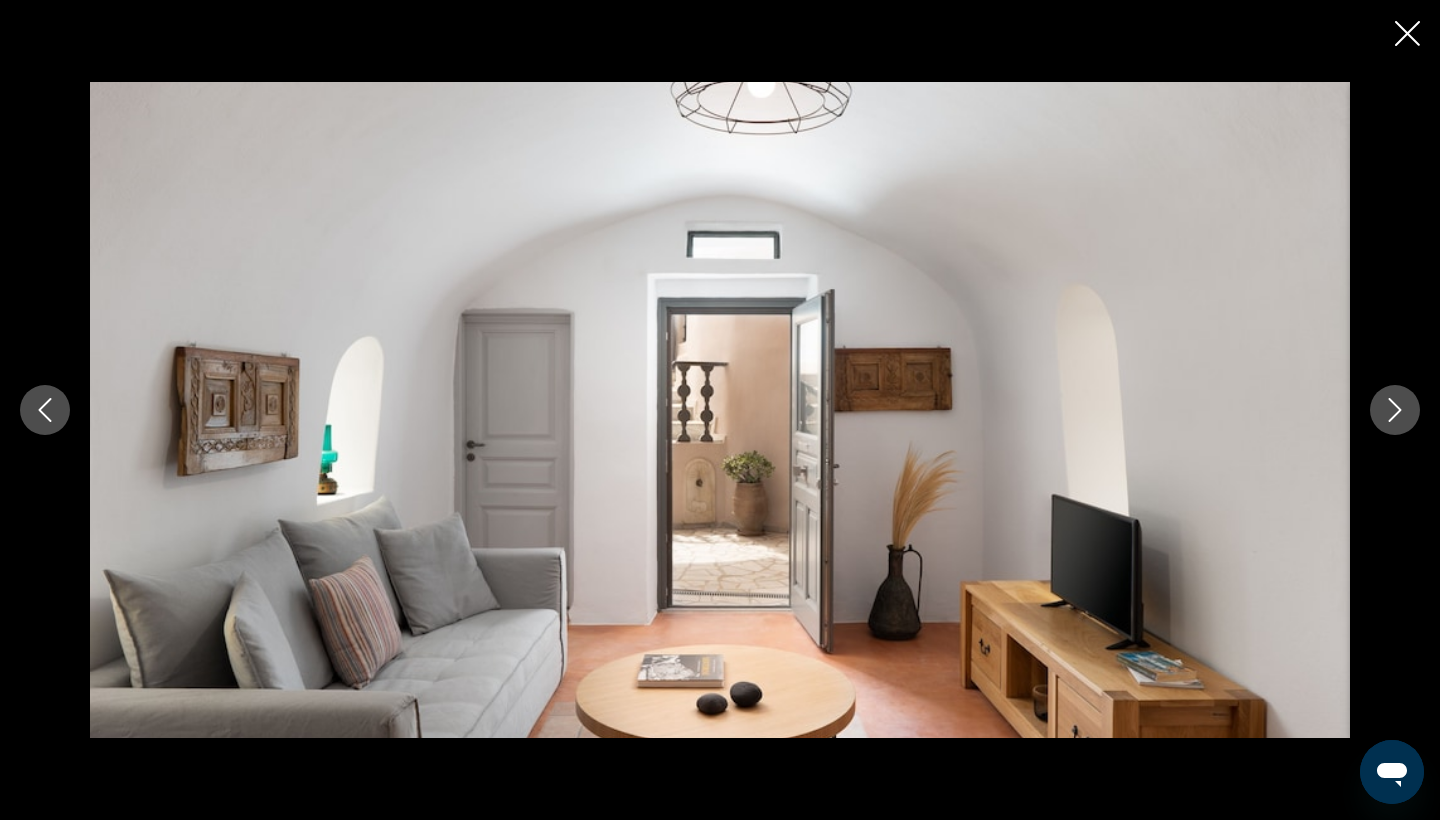 click 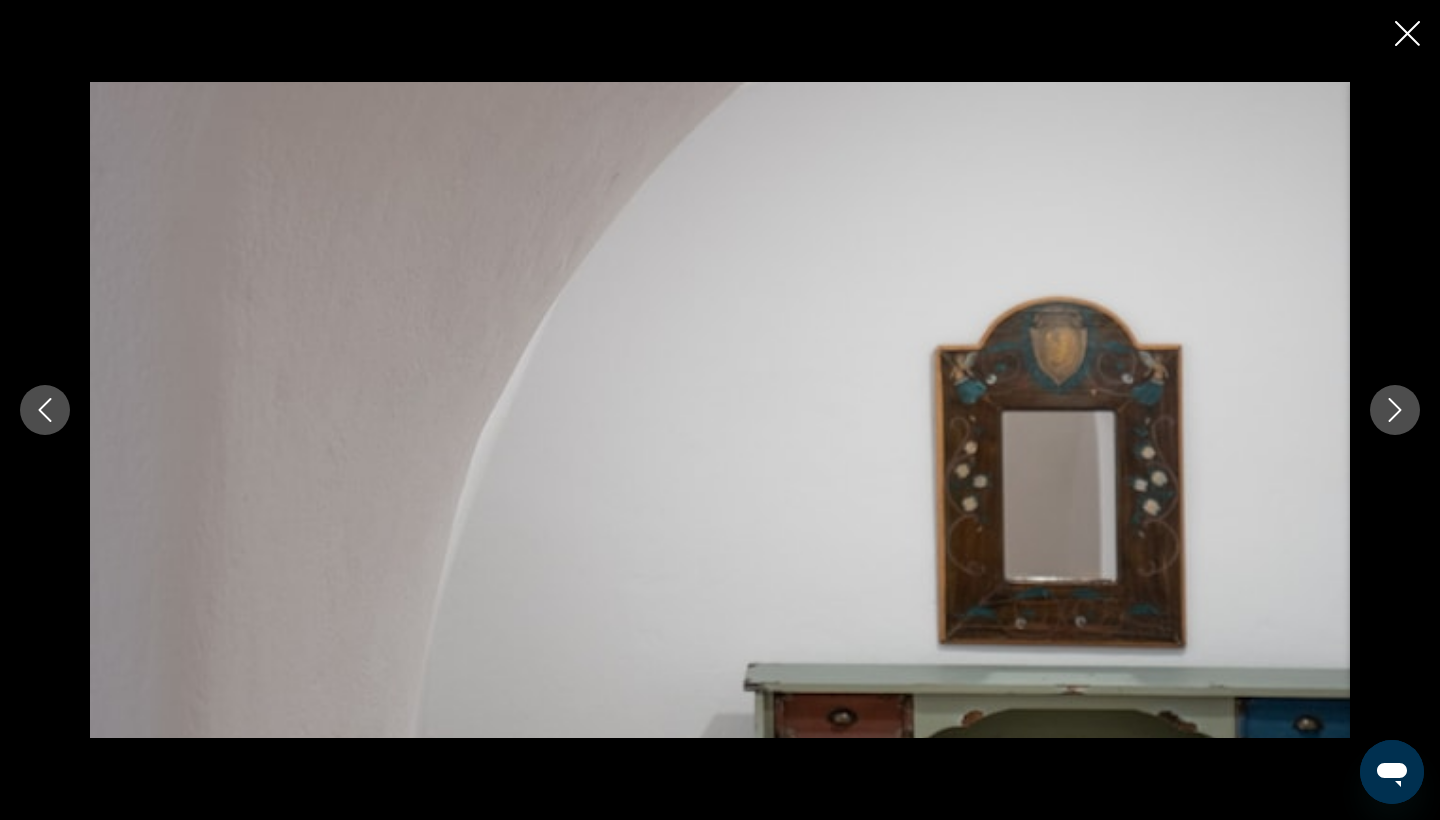 click 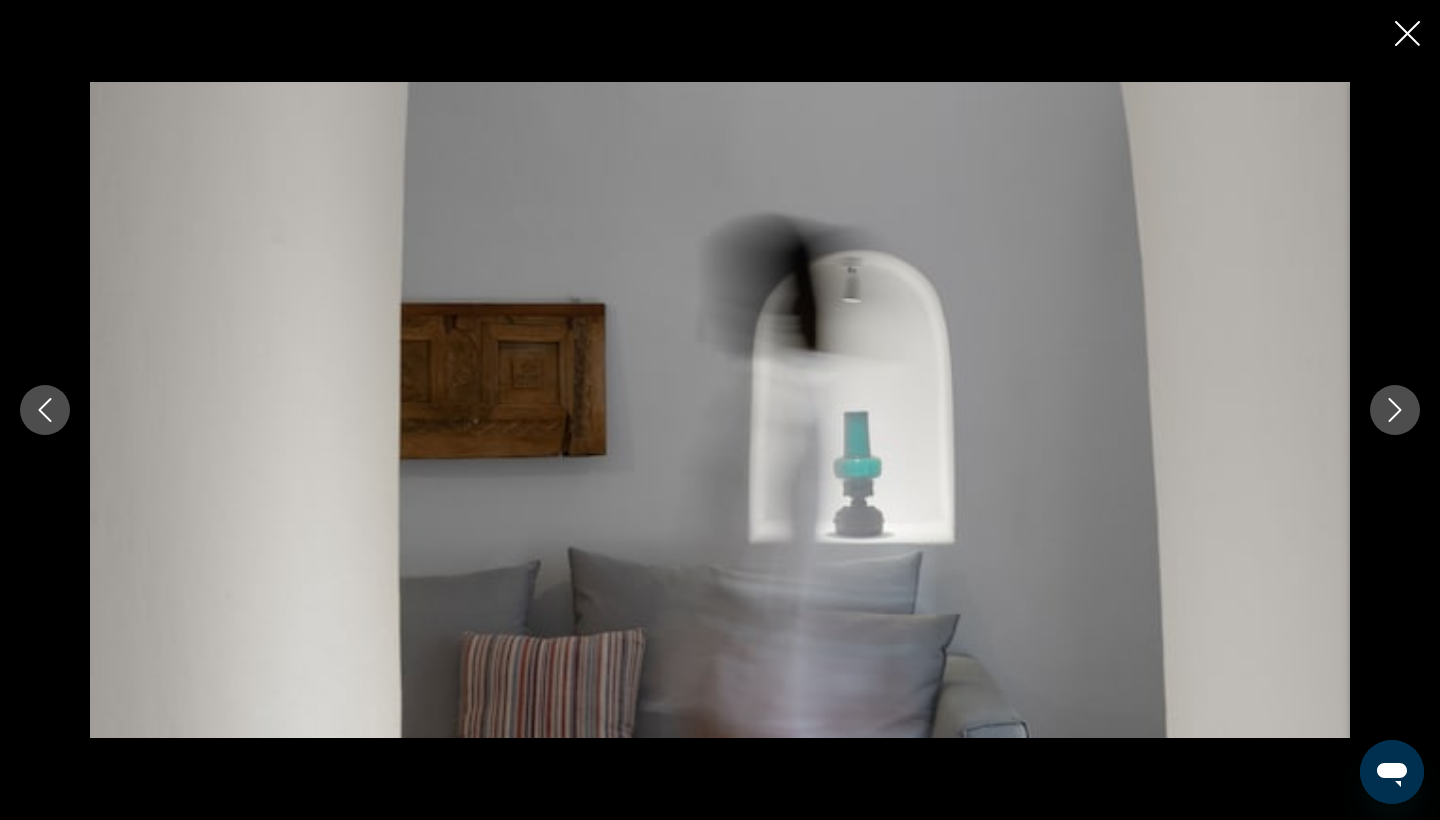click 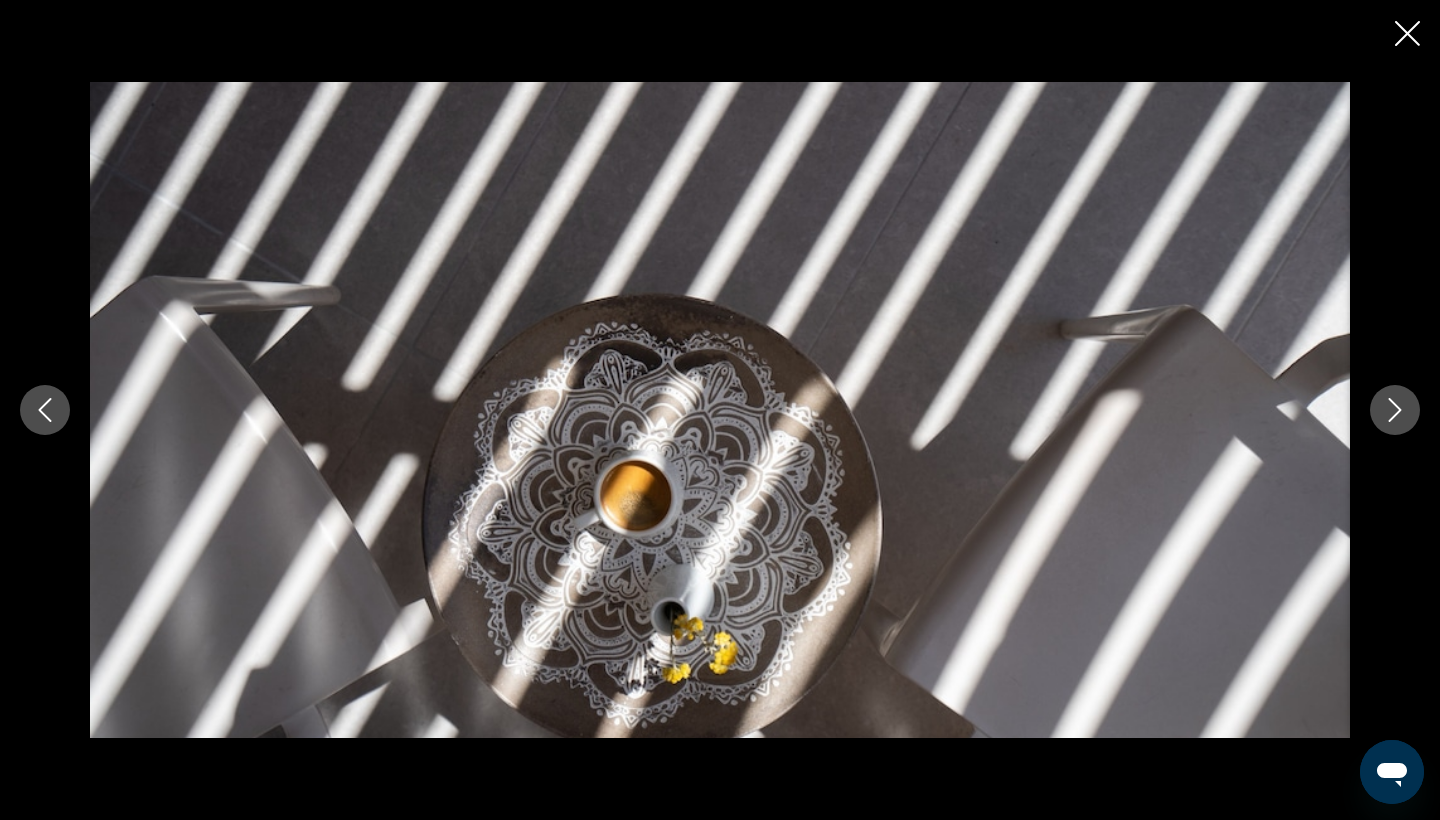 click 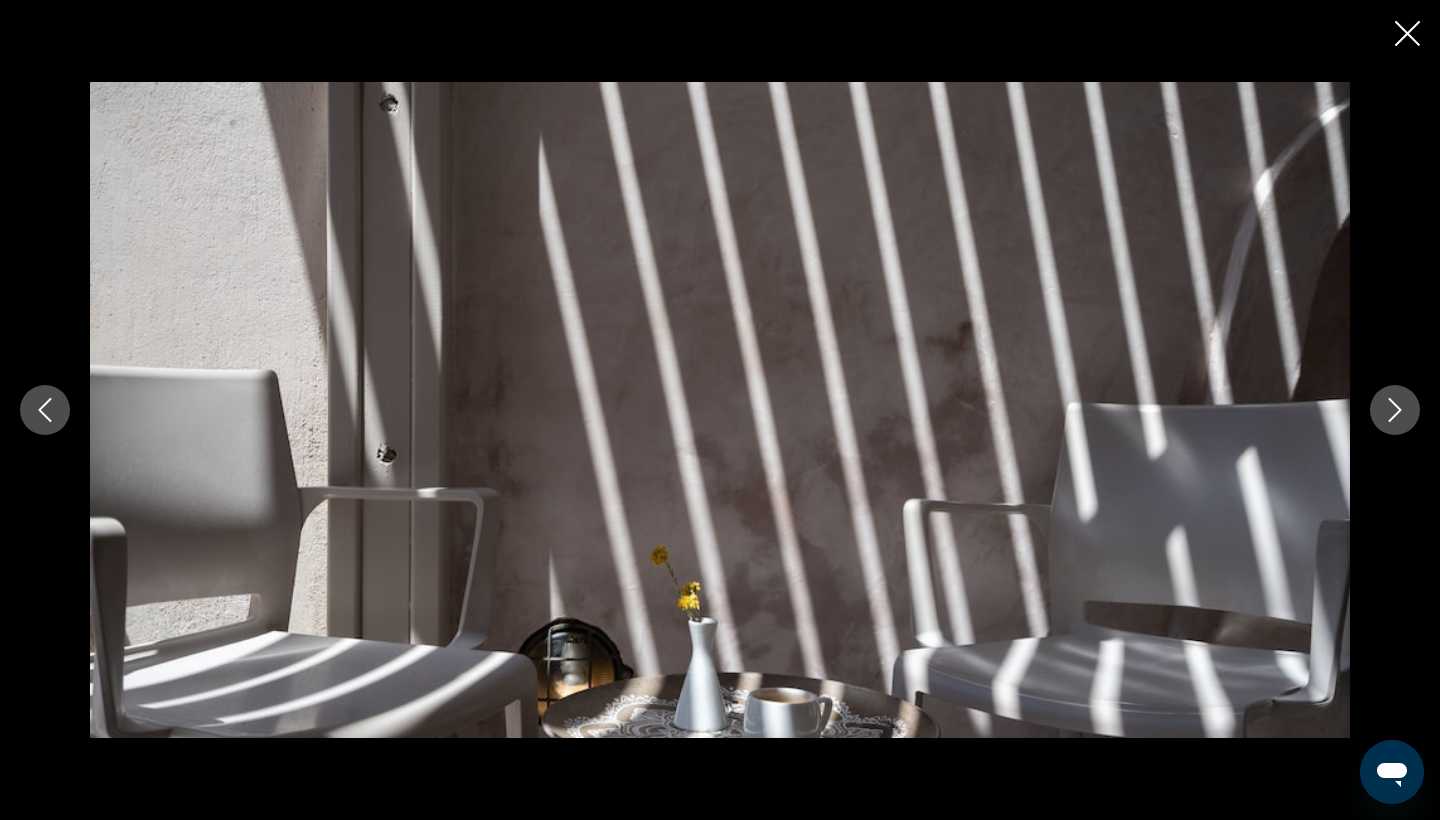 click 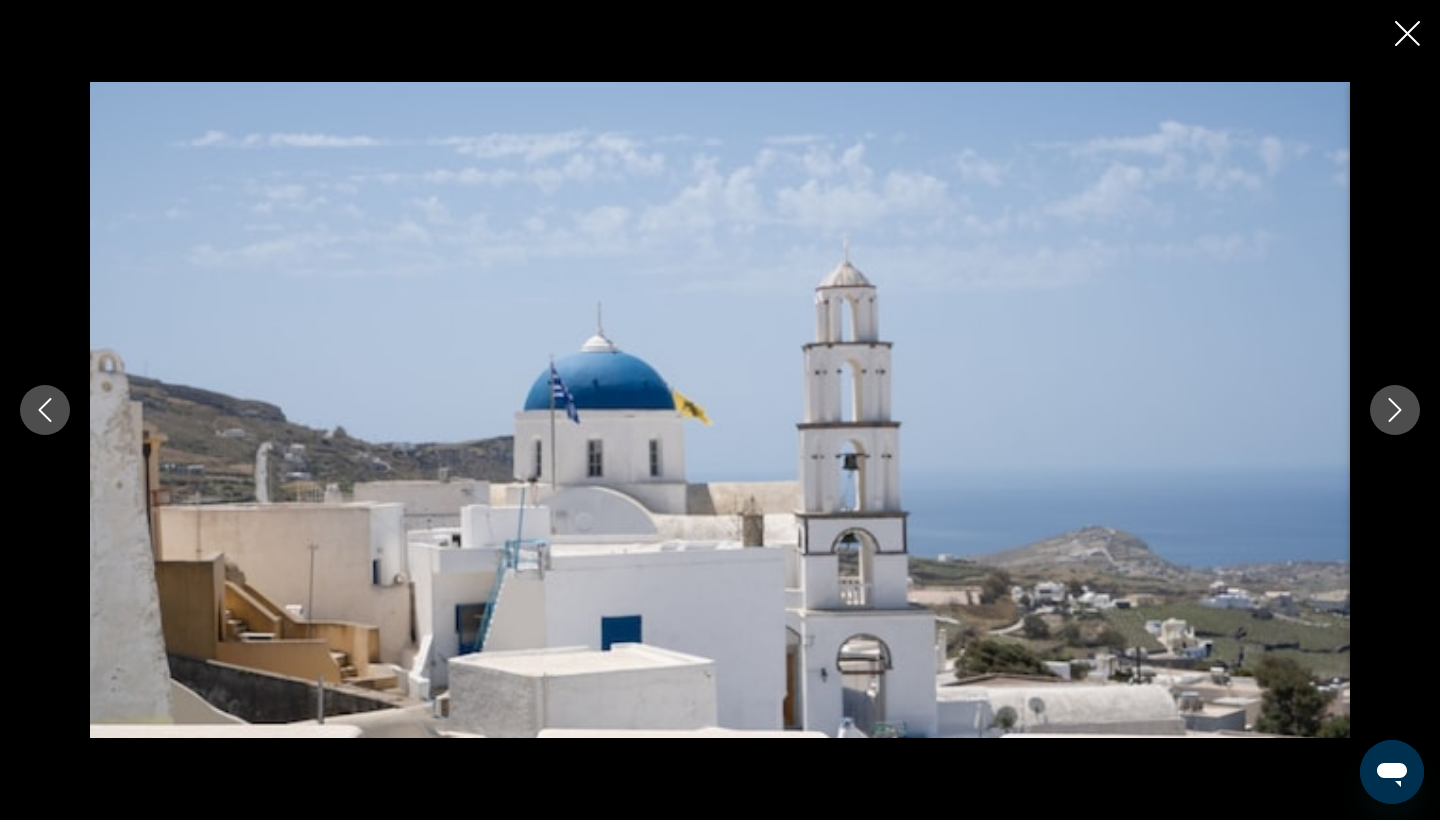click 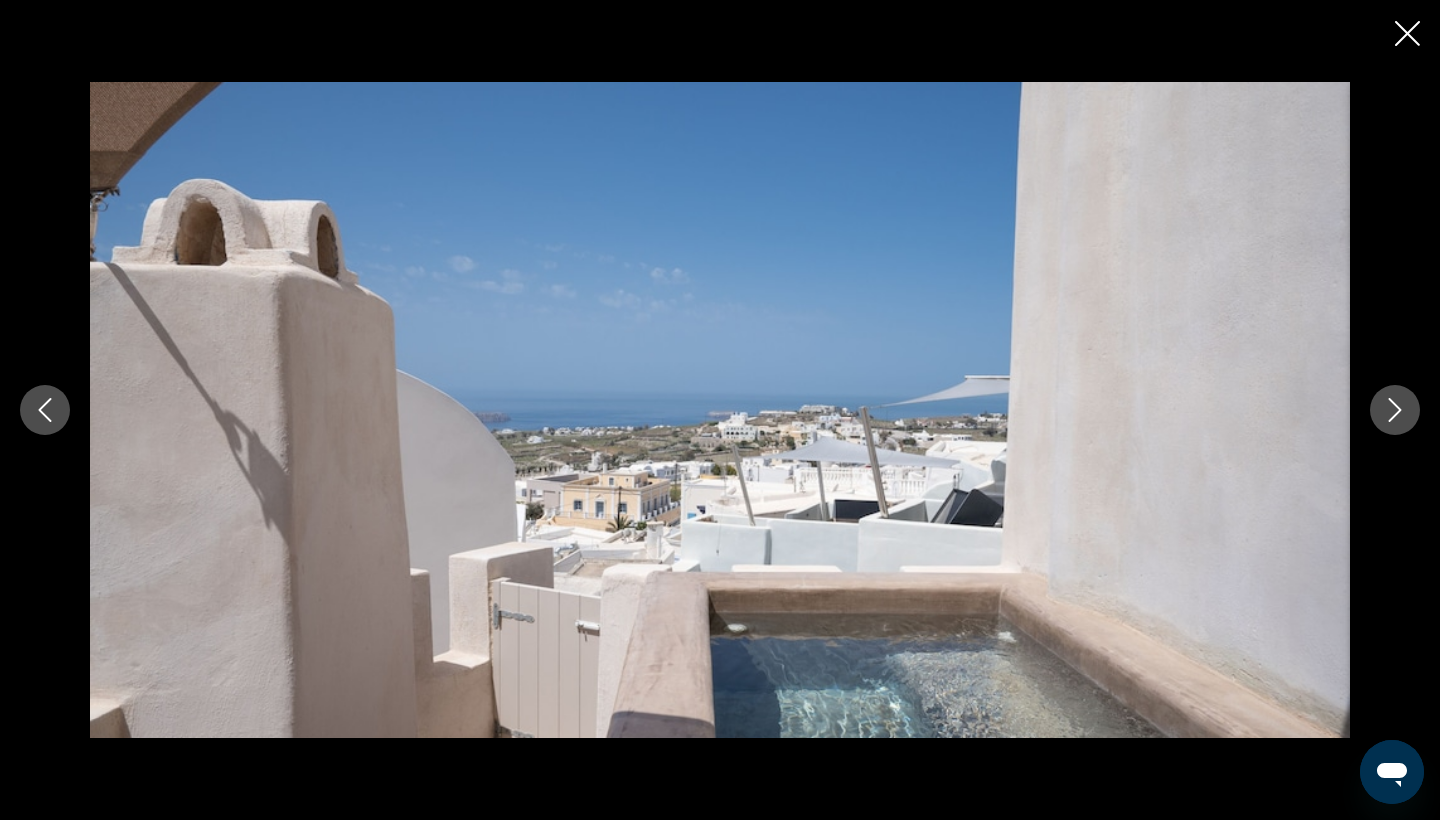 click 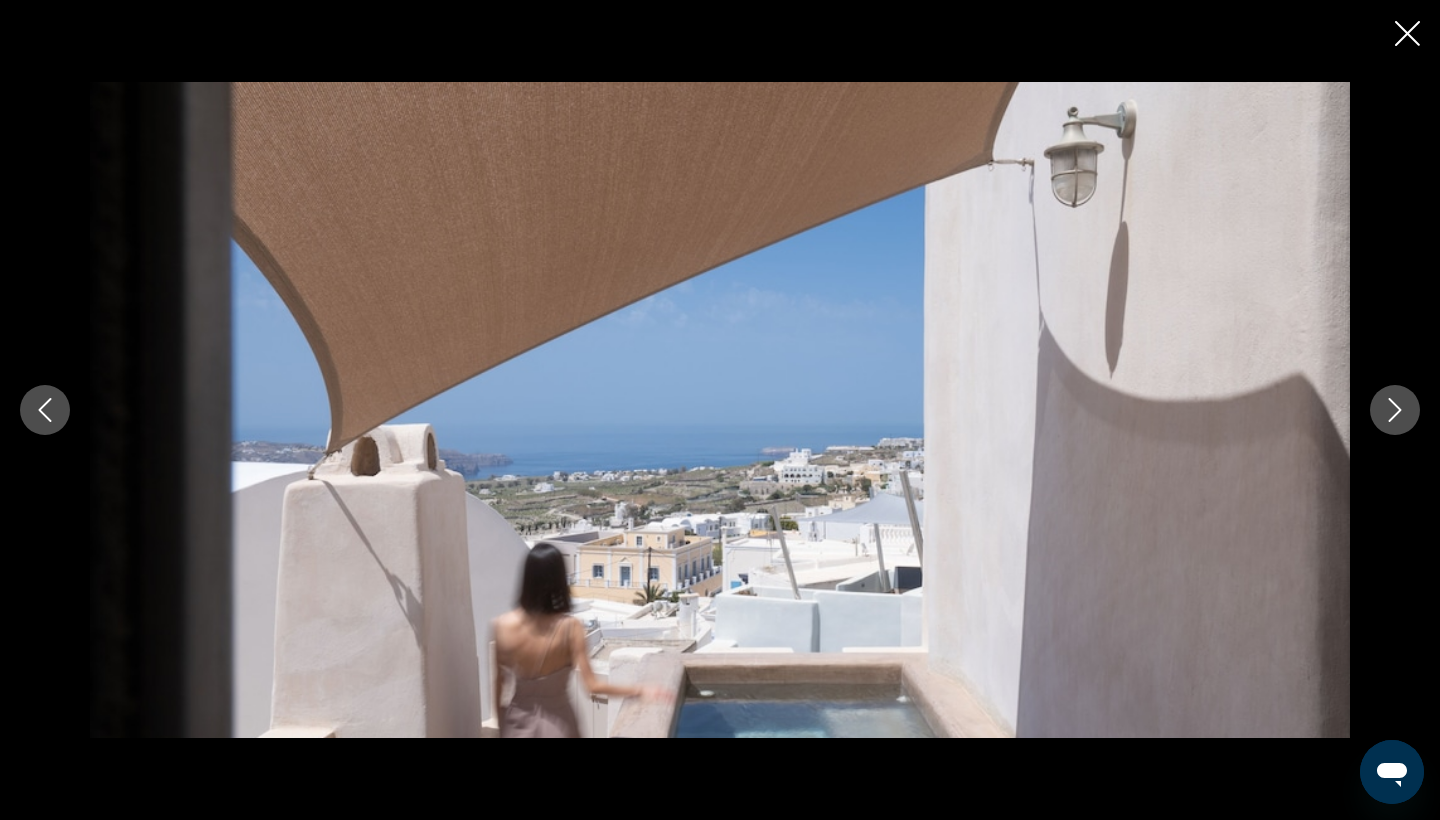 click 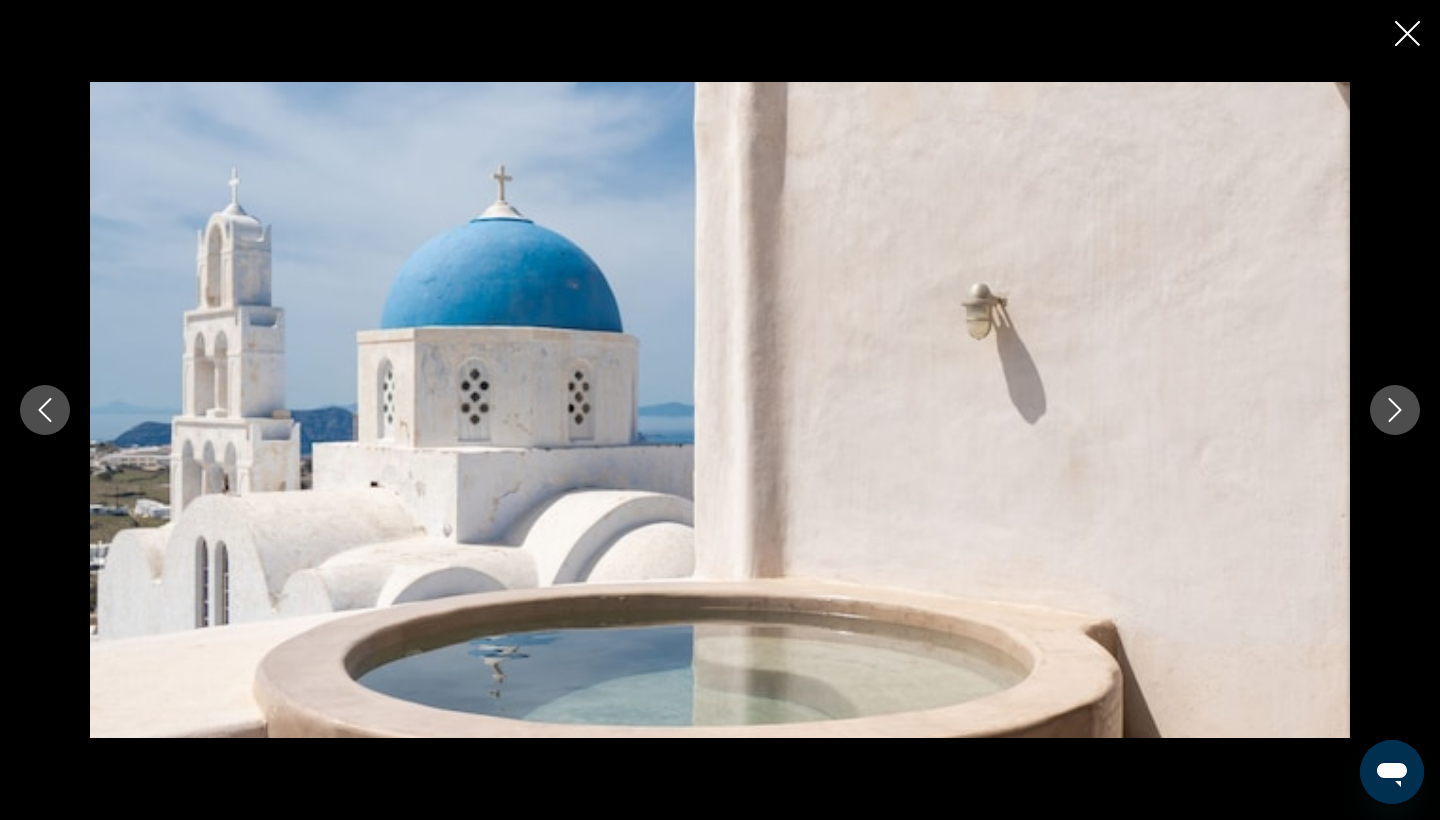 click 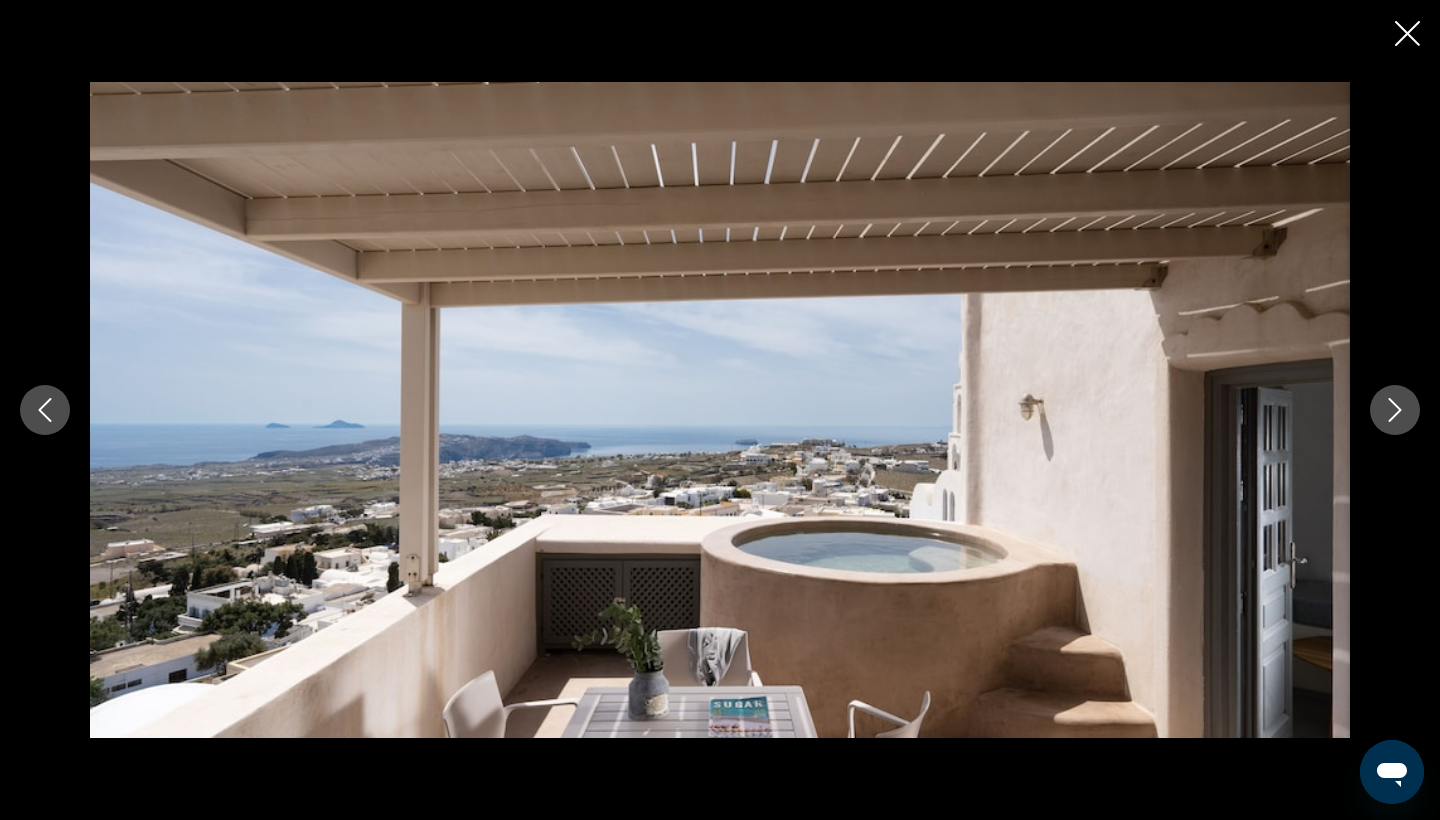 click 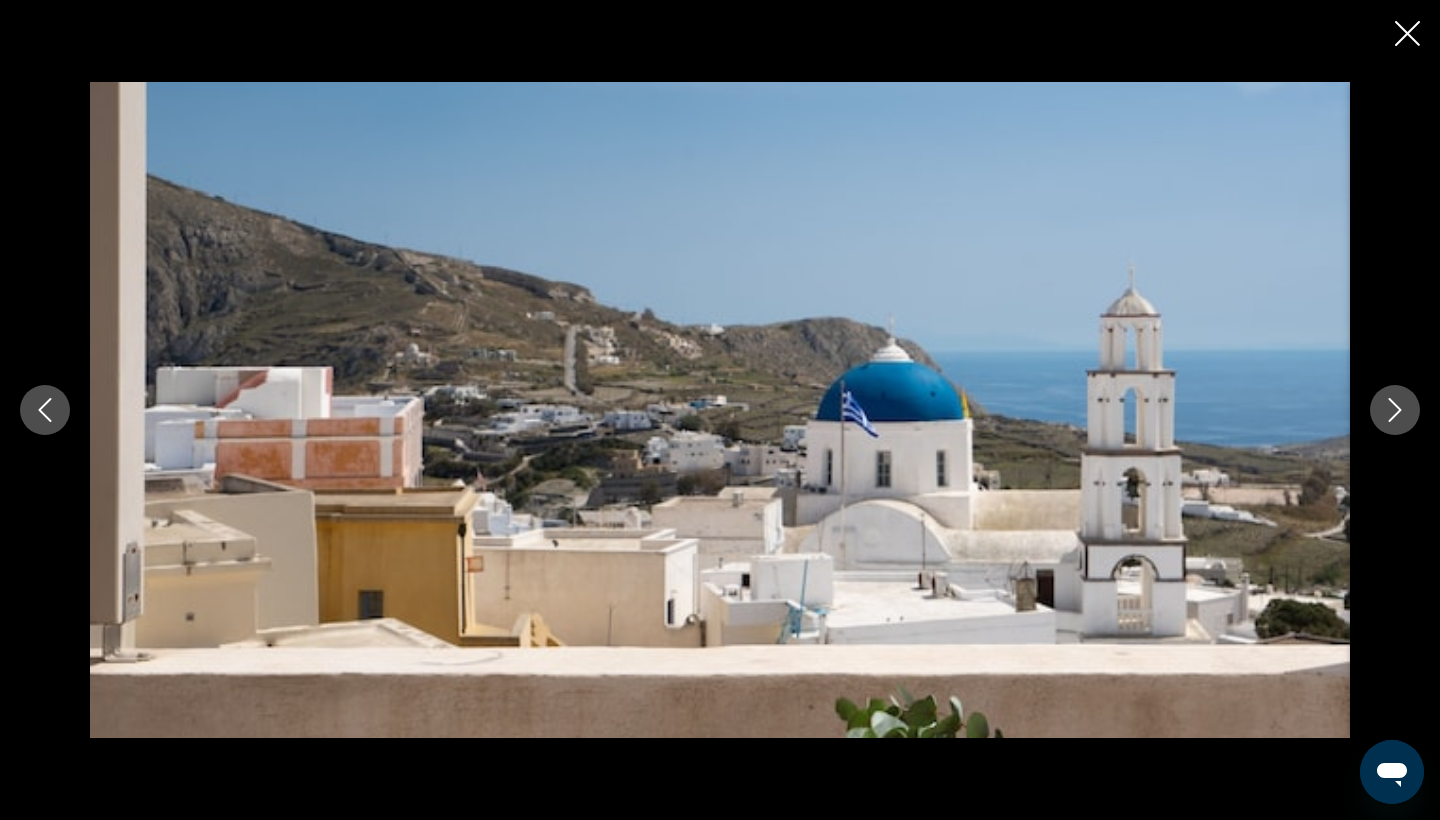 click 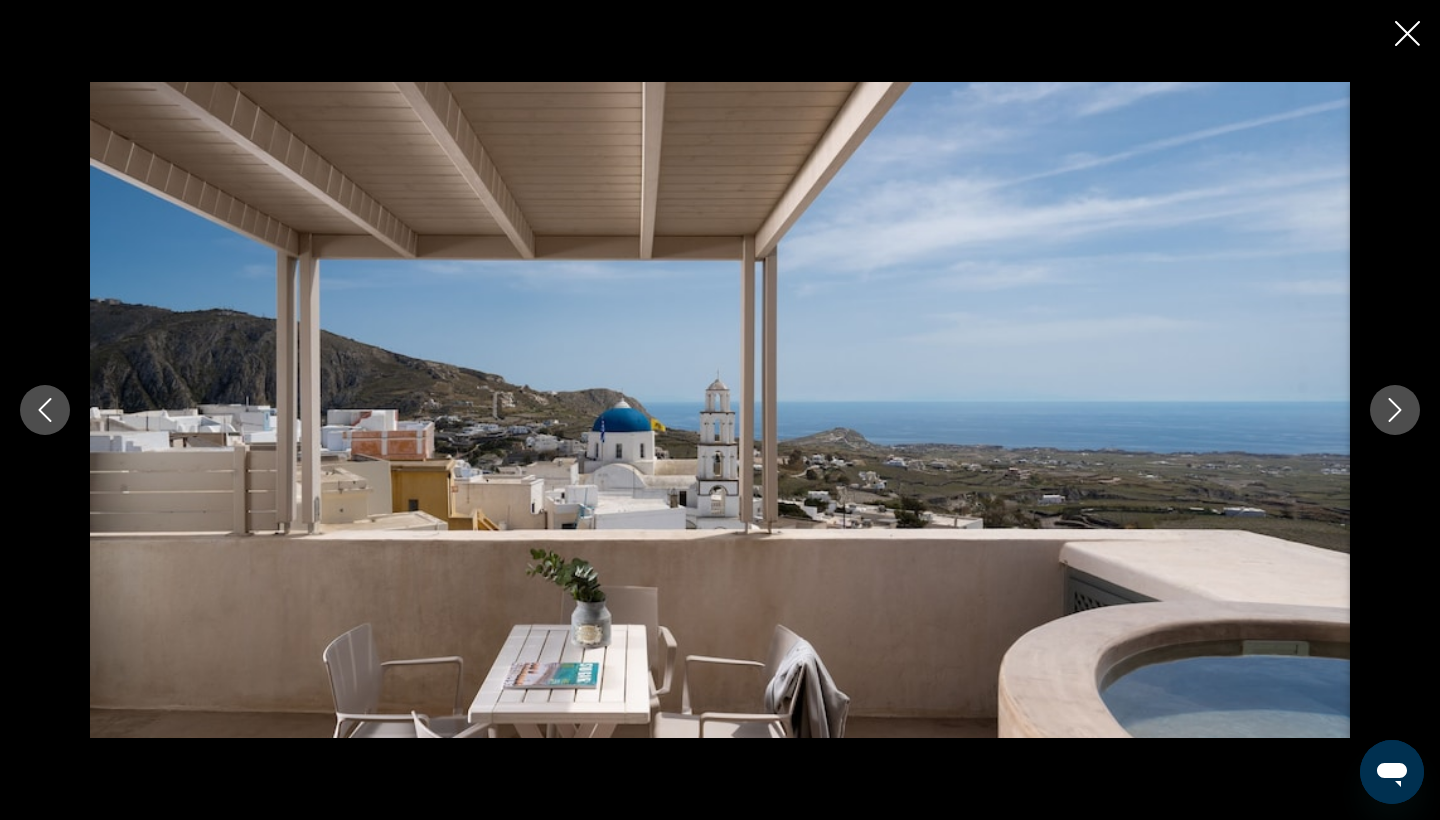 click 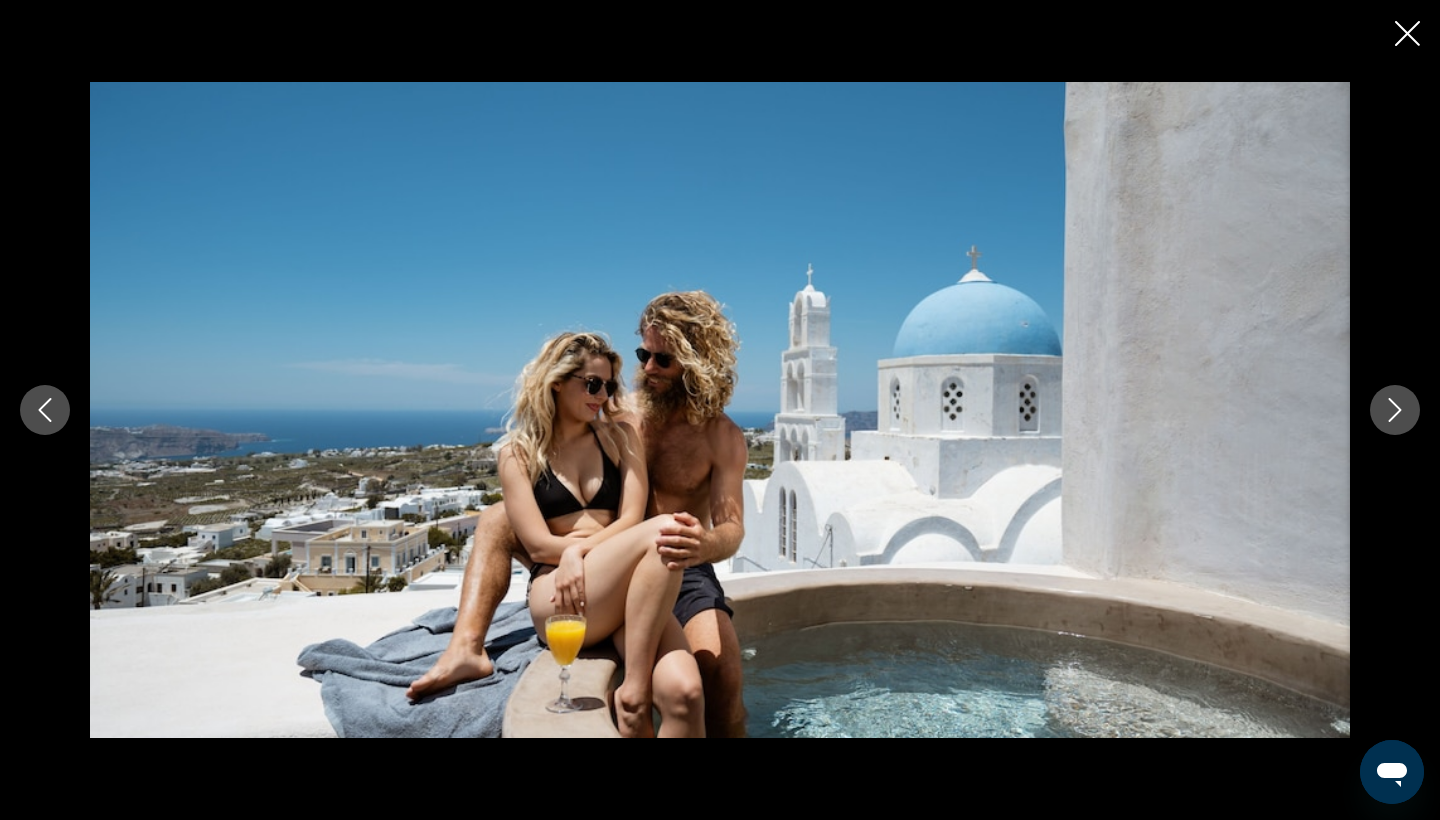 click 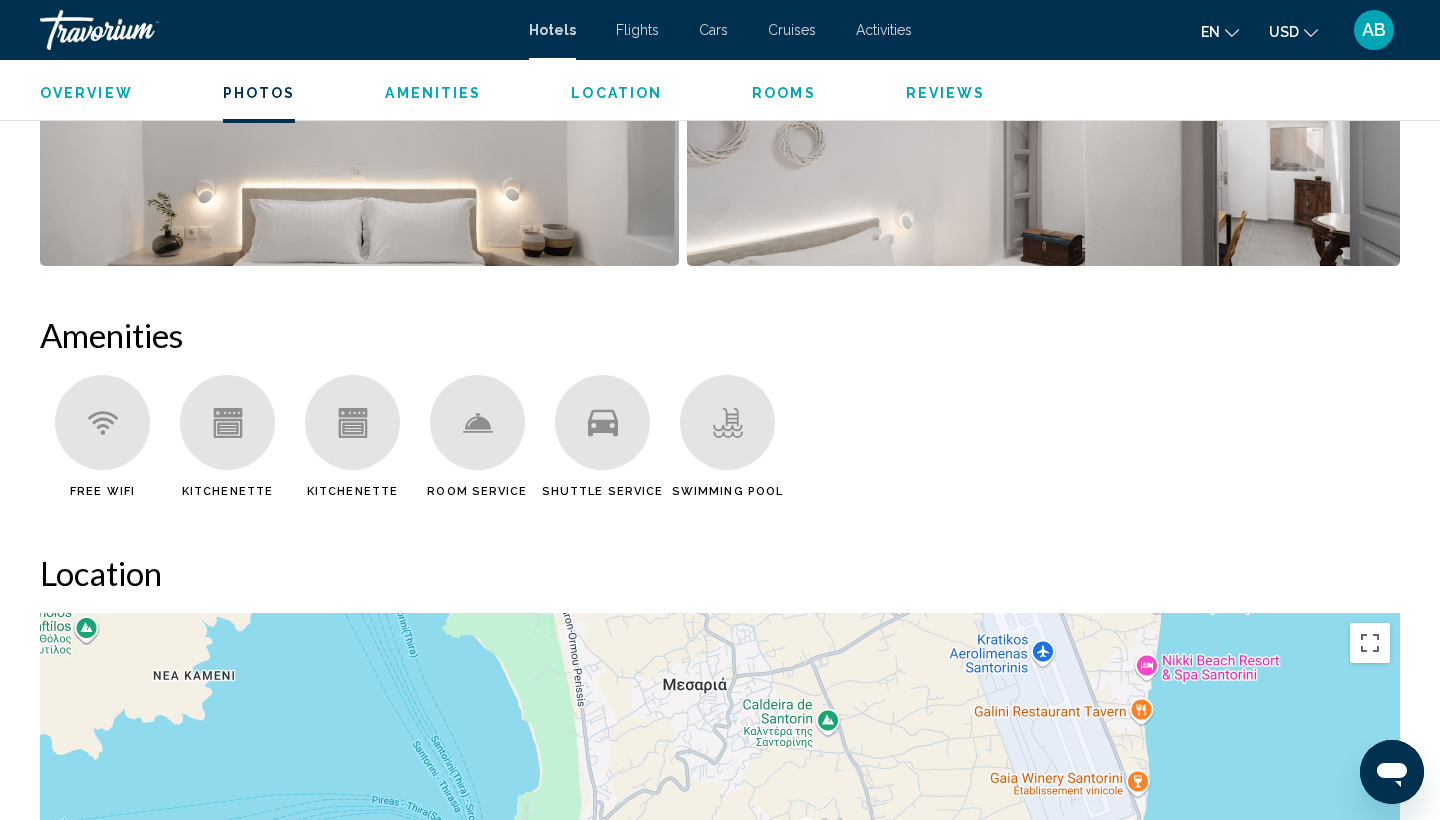 click on "Free WiFi
Kitchenette
Kitchenette
Room Service
Shuttle Service
Swimming Pool" at bounding box center (720, 444) 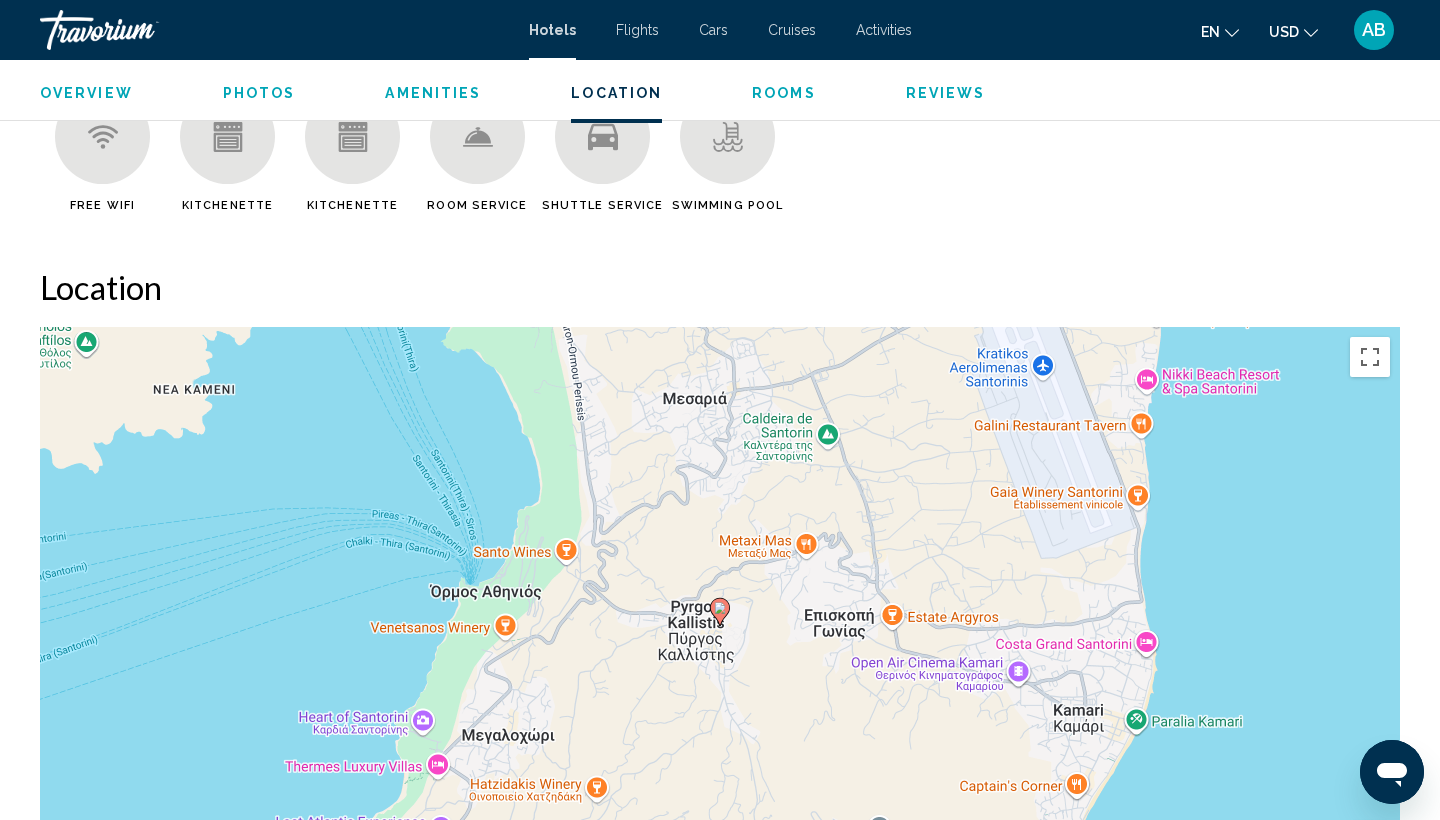 scroll, scrollTop: 1933, scrollLeft: 0, axis: vertical 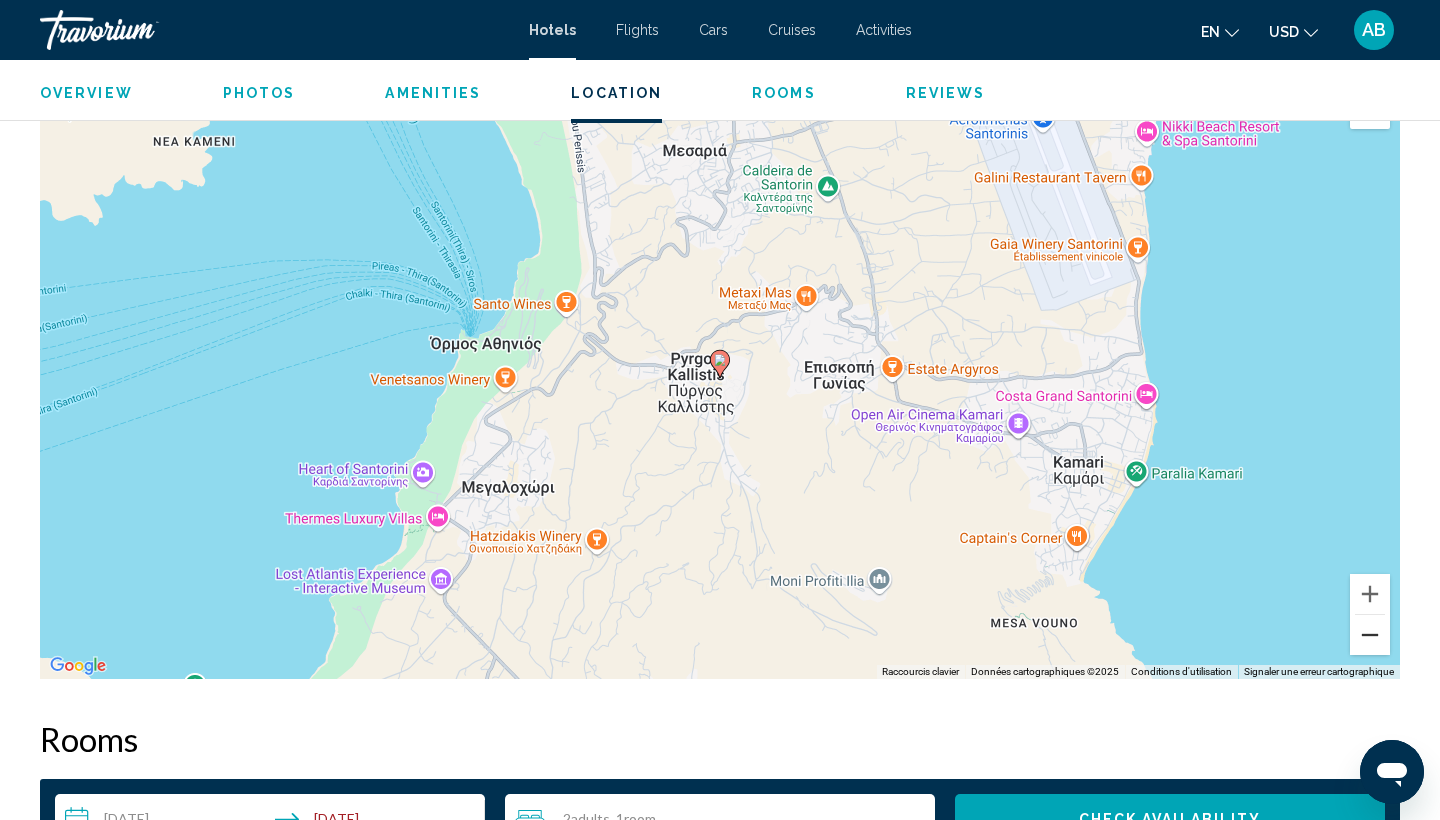click at bounding box center (1370, 635) 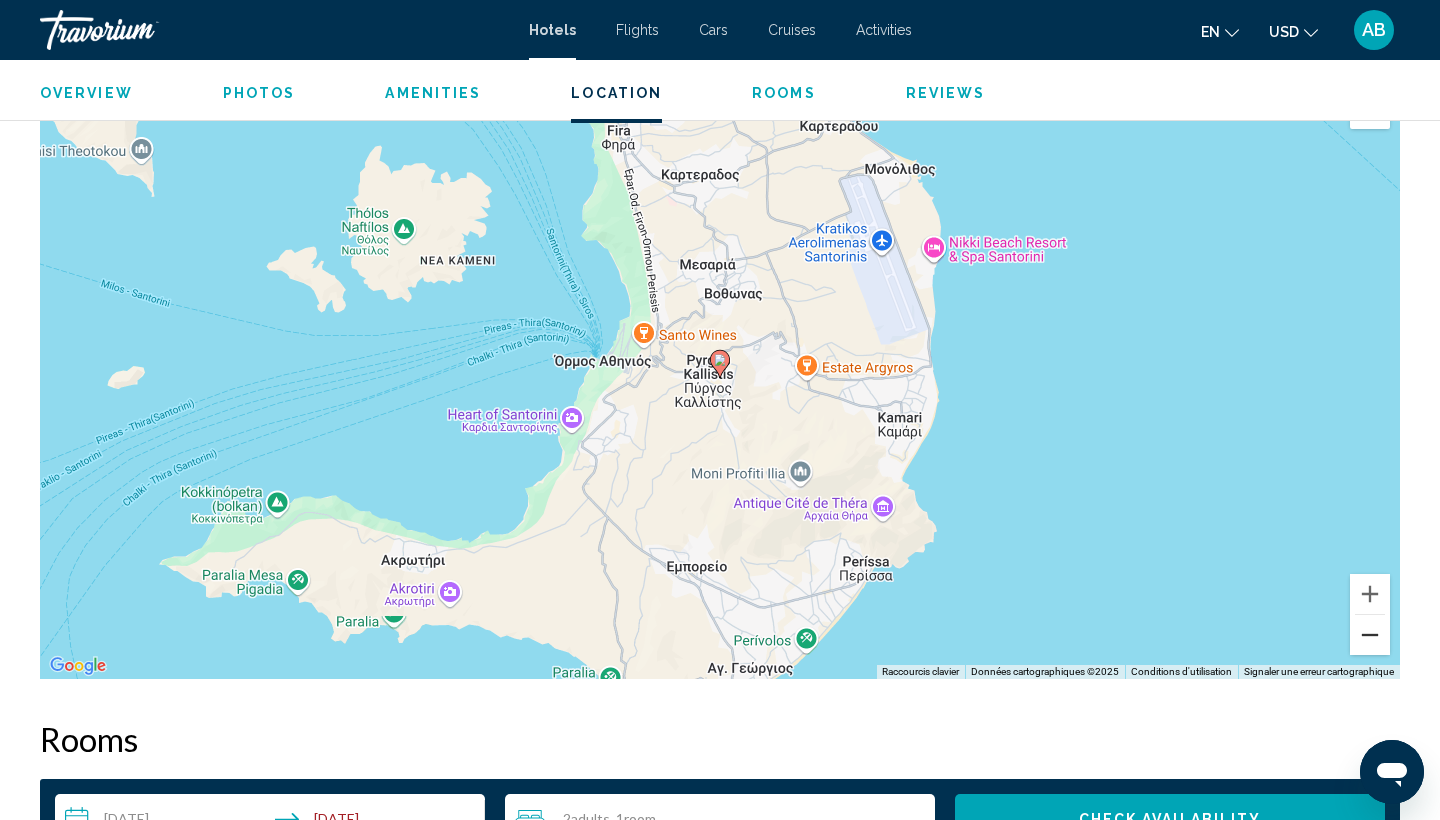 click at bounding box center [1370, 635] 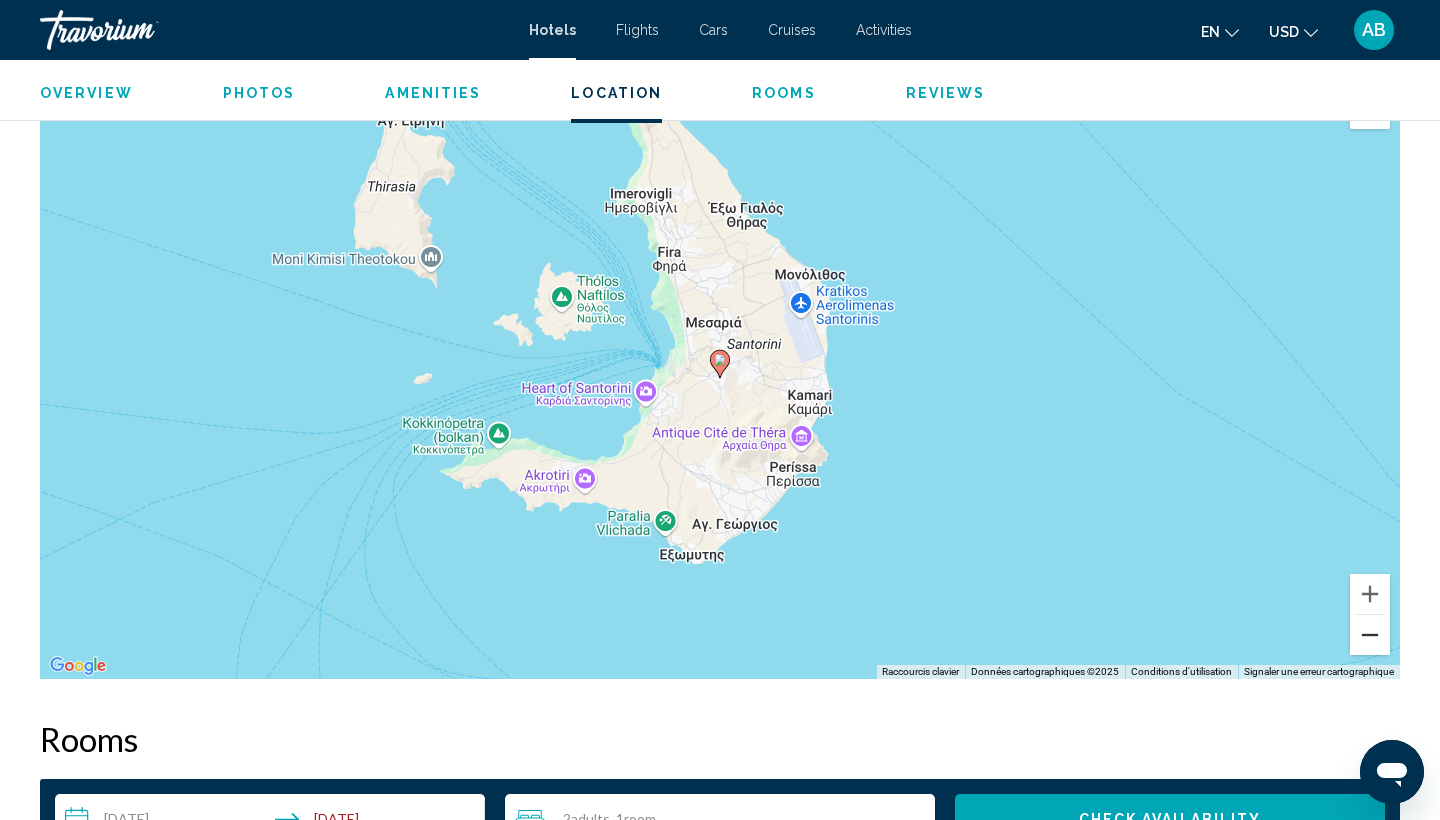 click at bounding box center [1370, 635] 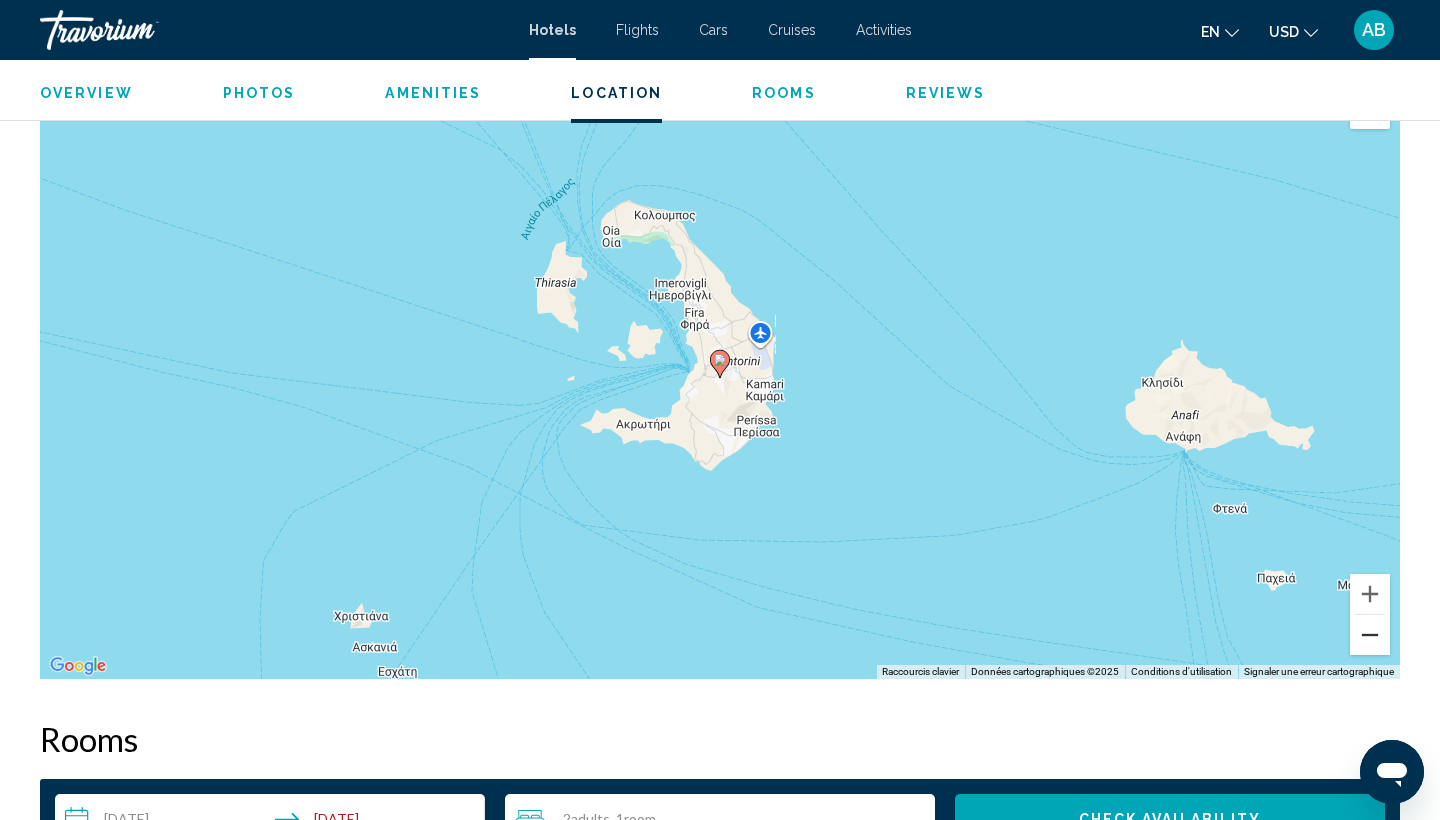 click at bounding box center [1370, 635] 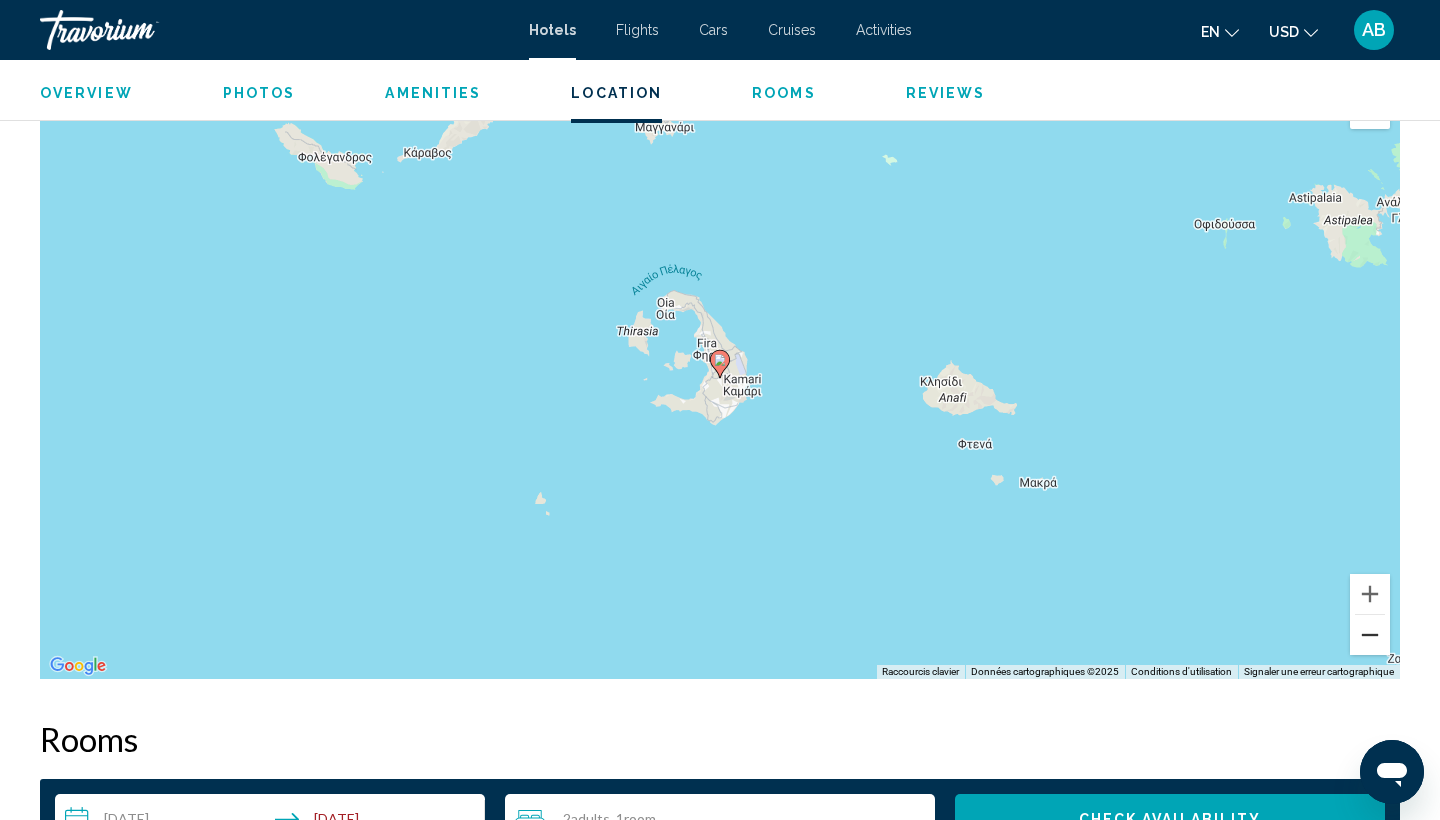 click at bounding box center [1370, 635] 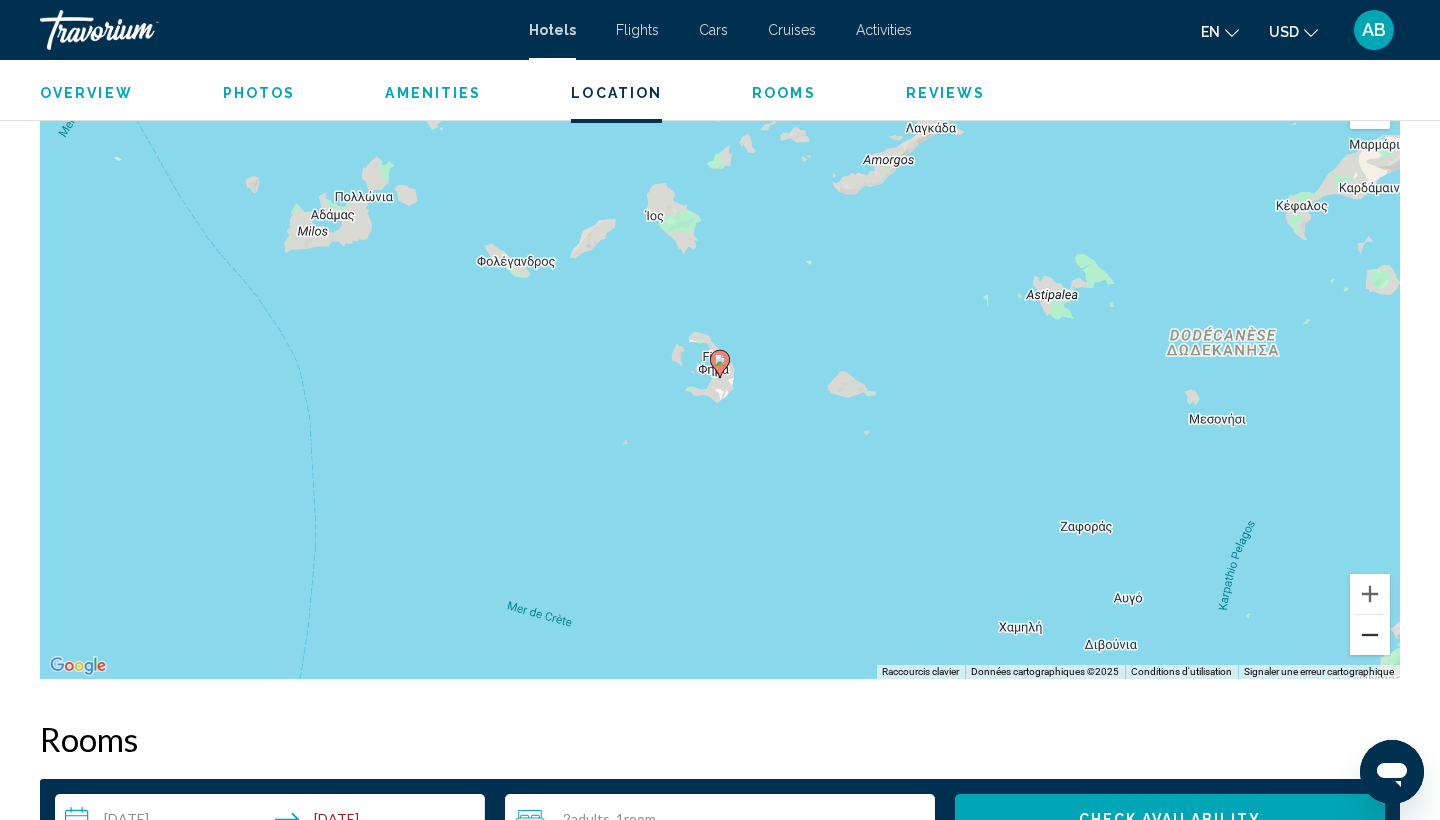 click at bounding box center [1370, 635] 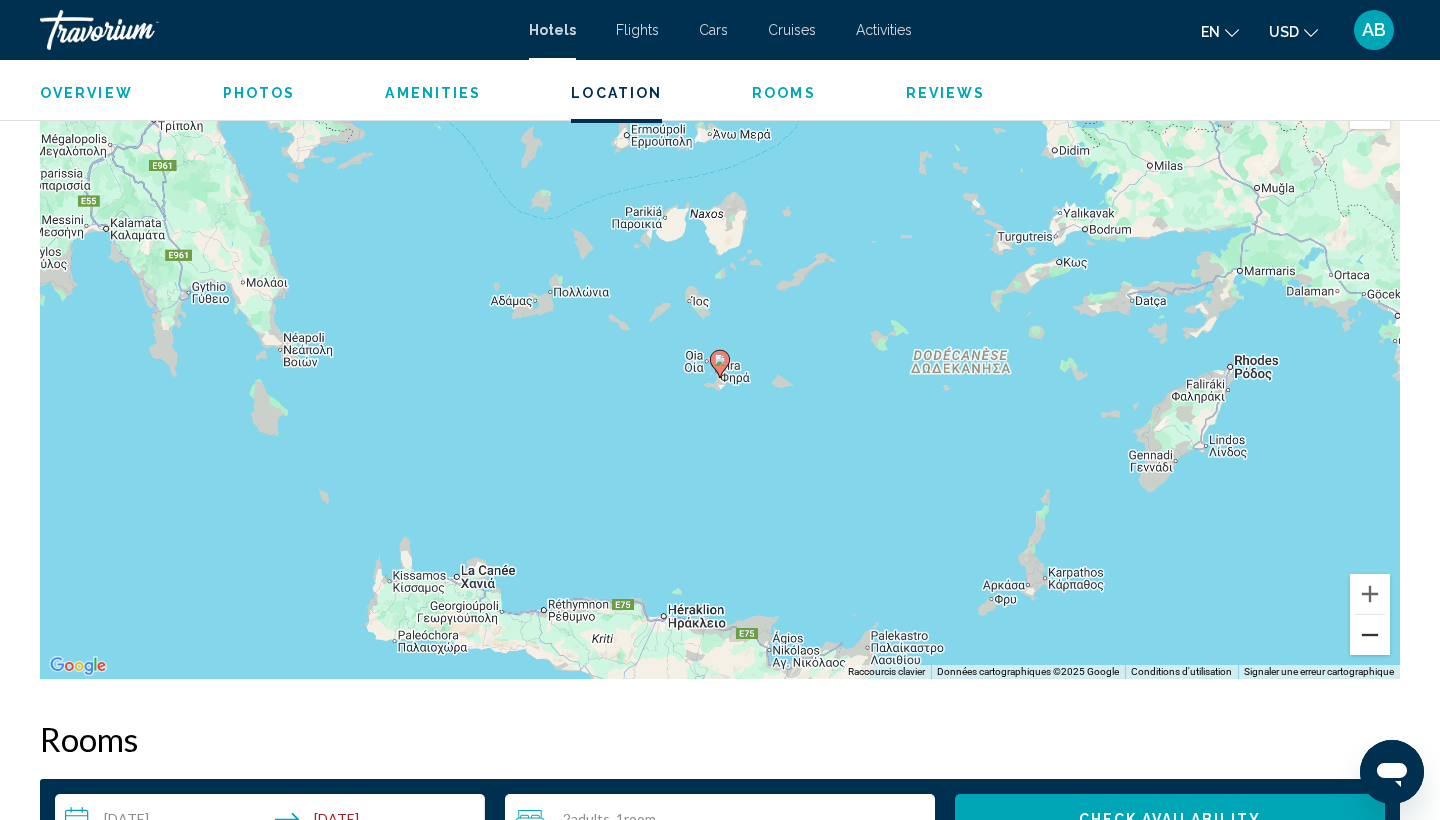 click at bounding box center (1370, 635) 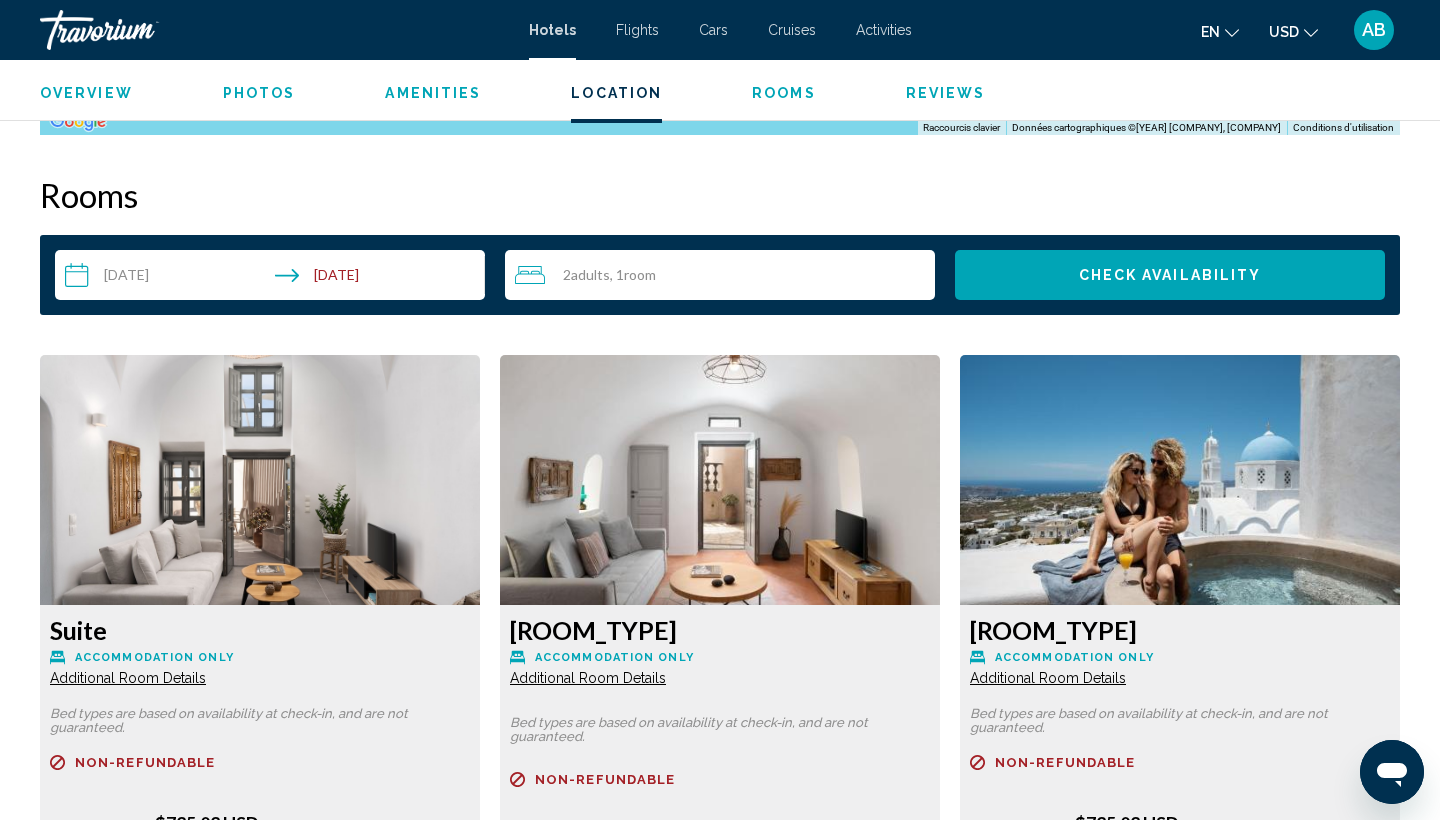 scroll, scrollTop: 2479, scrollLeft: 0, axis: vertical 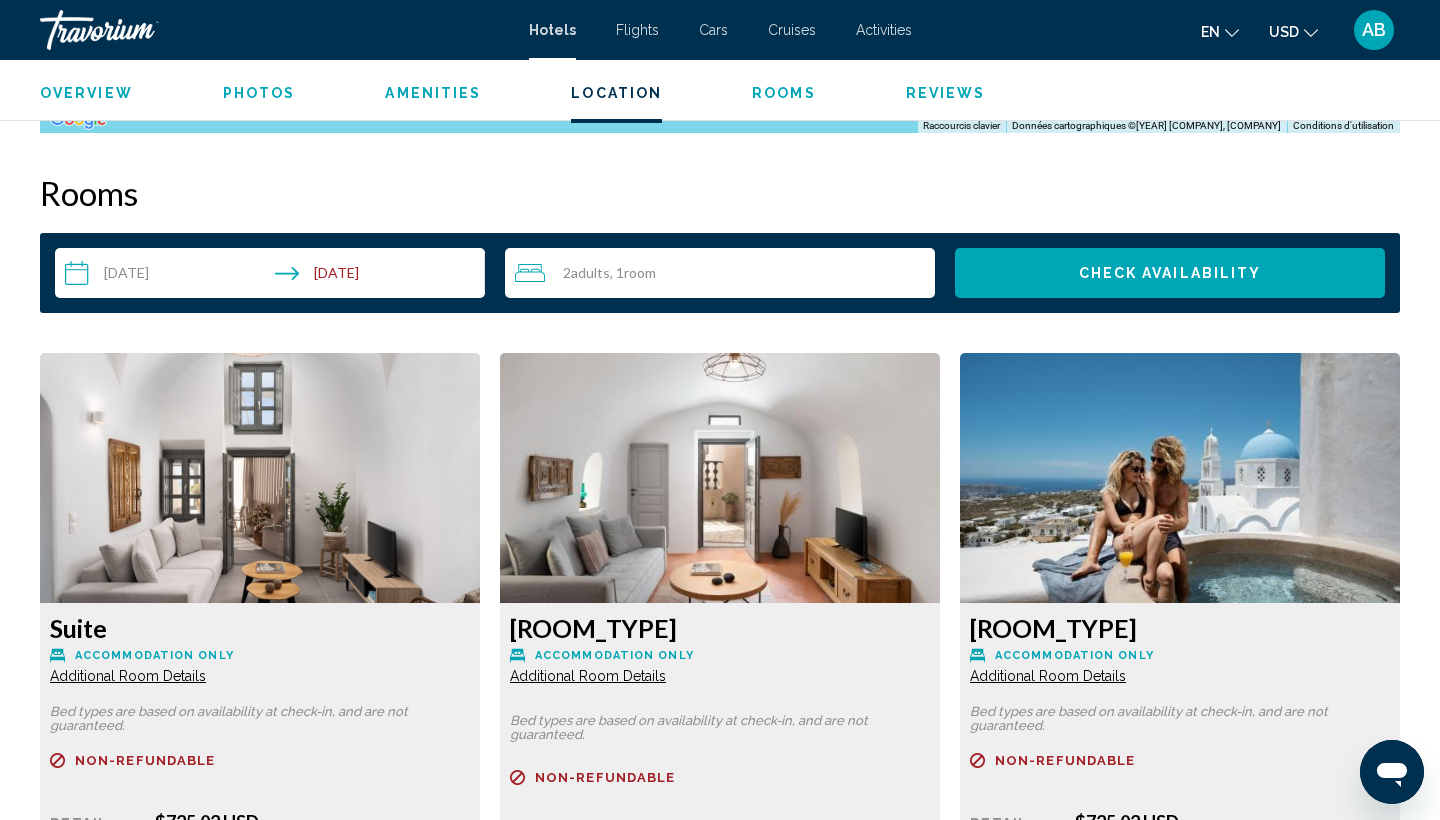 click on "**********" at bounding box center [274, 276] 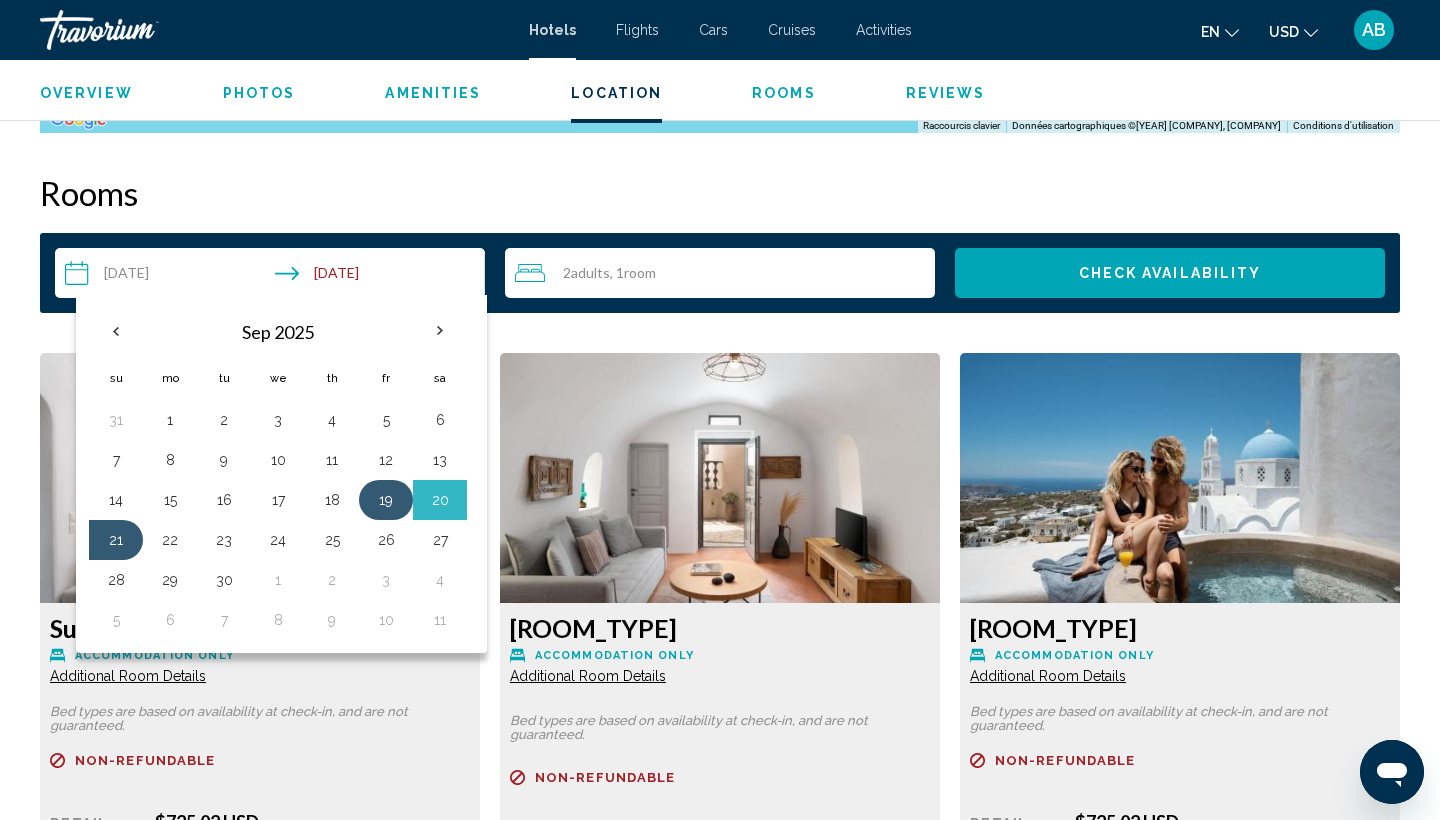 click on "19" at bounding box center [386, 500] 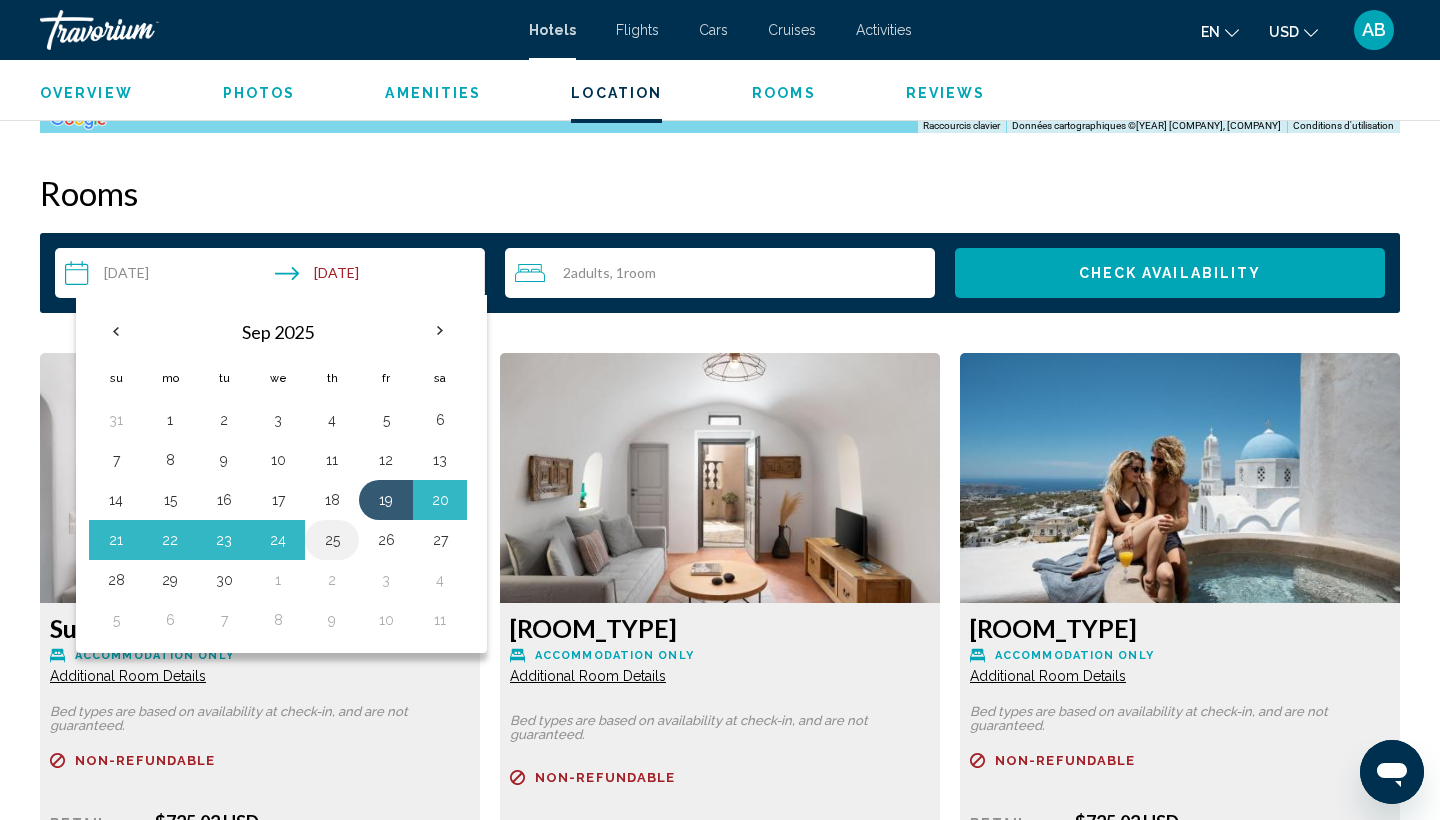 click on "25" at bounding box center [332, 540] 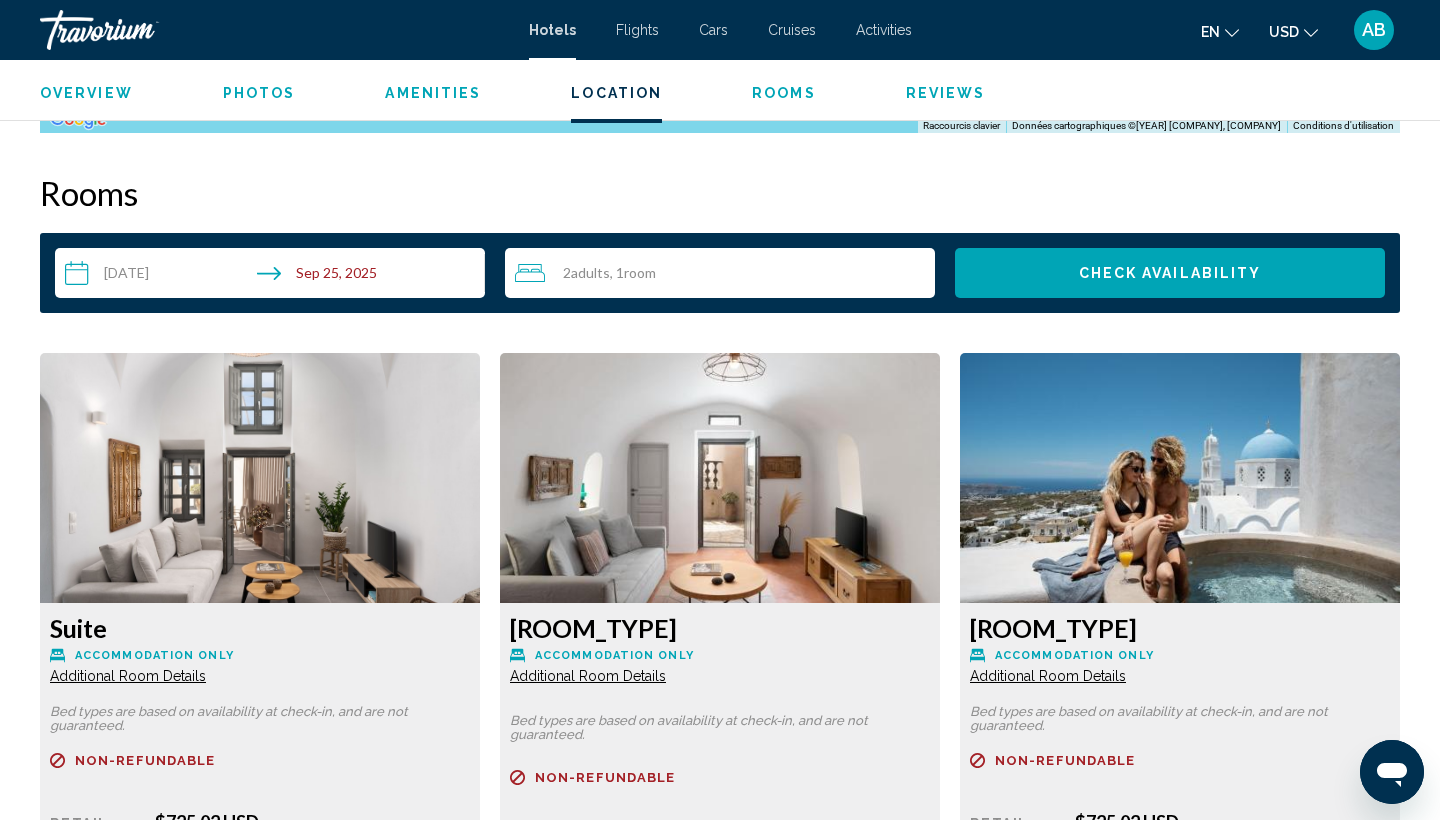 click on "Check Availability" at bounding box center [1170, 274] 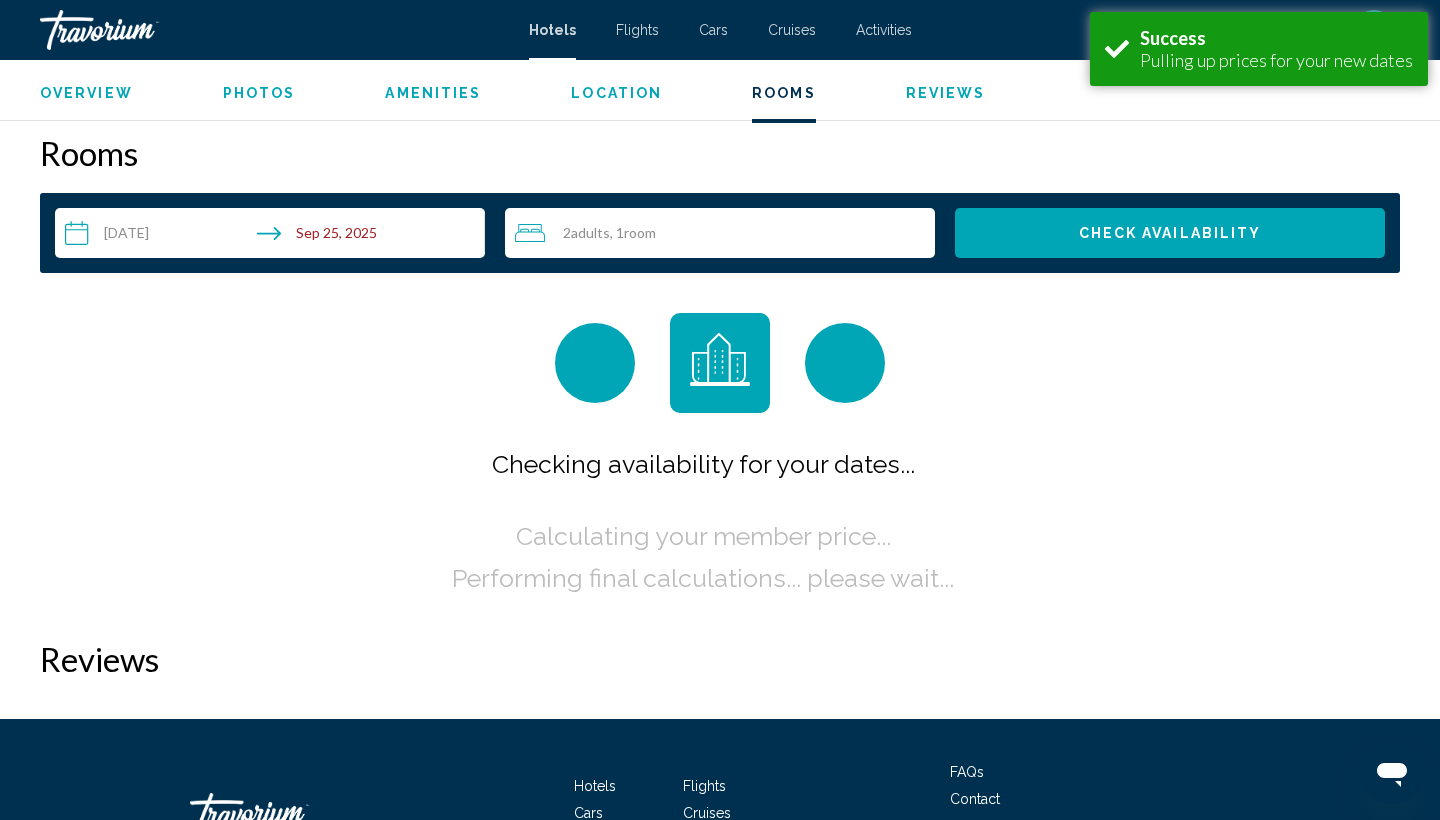 scroll, scrollTop: 2531, scrollLeft: 0, axis: vertical 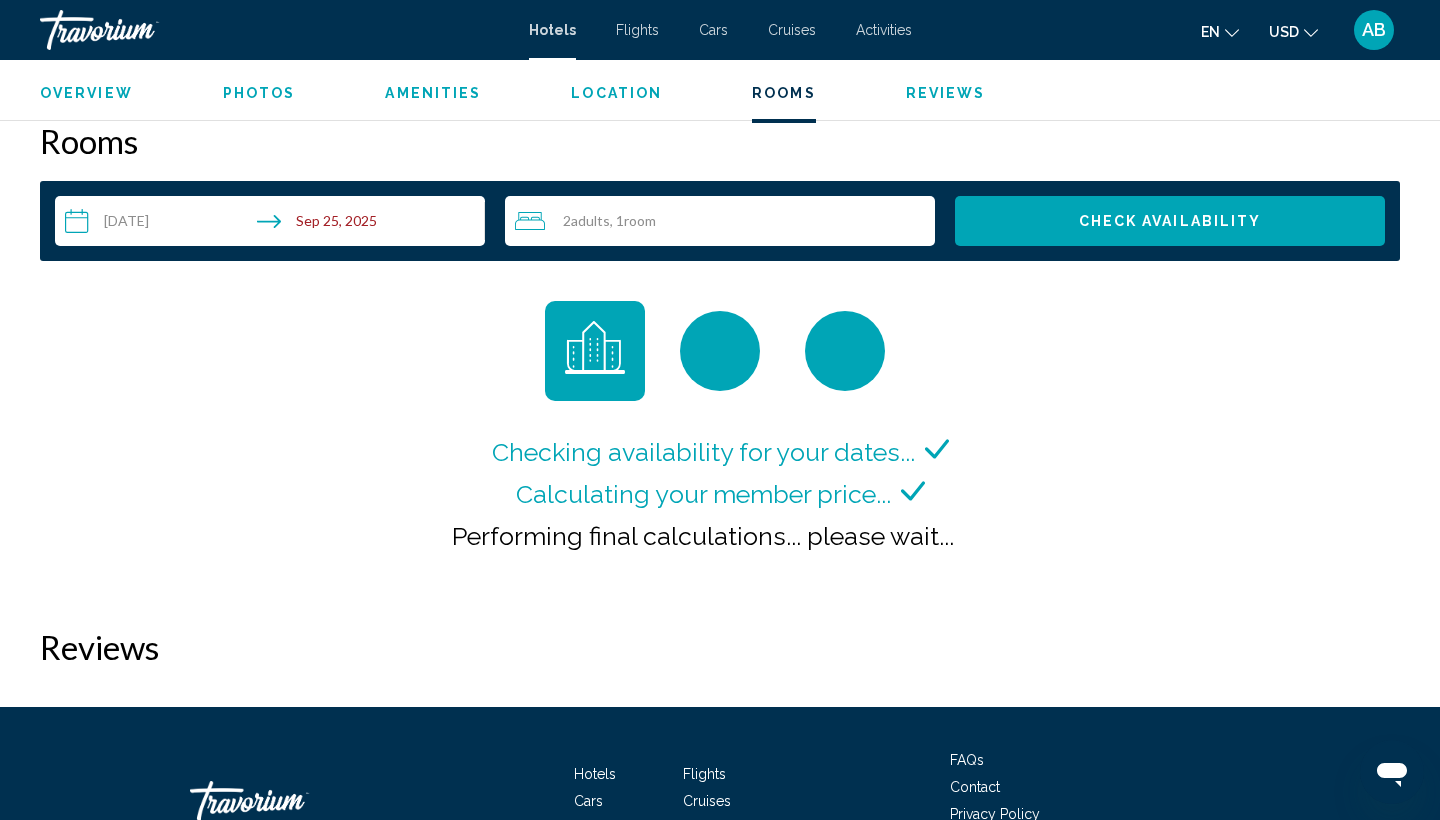 click on "Checking availability for your dates...
Calculating your member price...
Performing final calculations... please wait..." at bounding box center (720, 444) 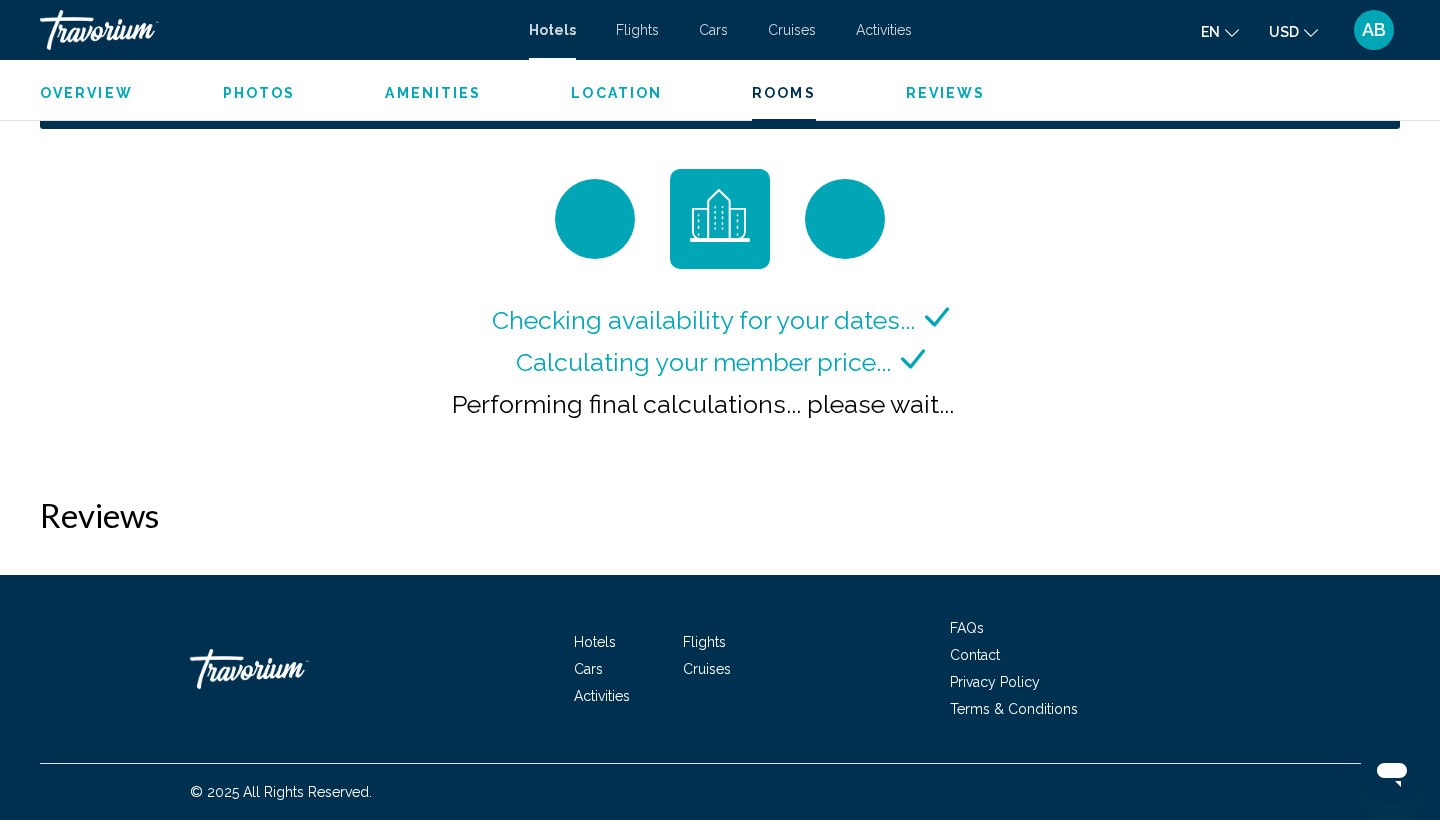 scroll, scrollTop: 2663, scrollLeft: 0, axis: vertical 